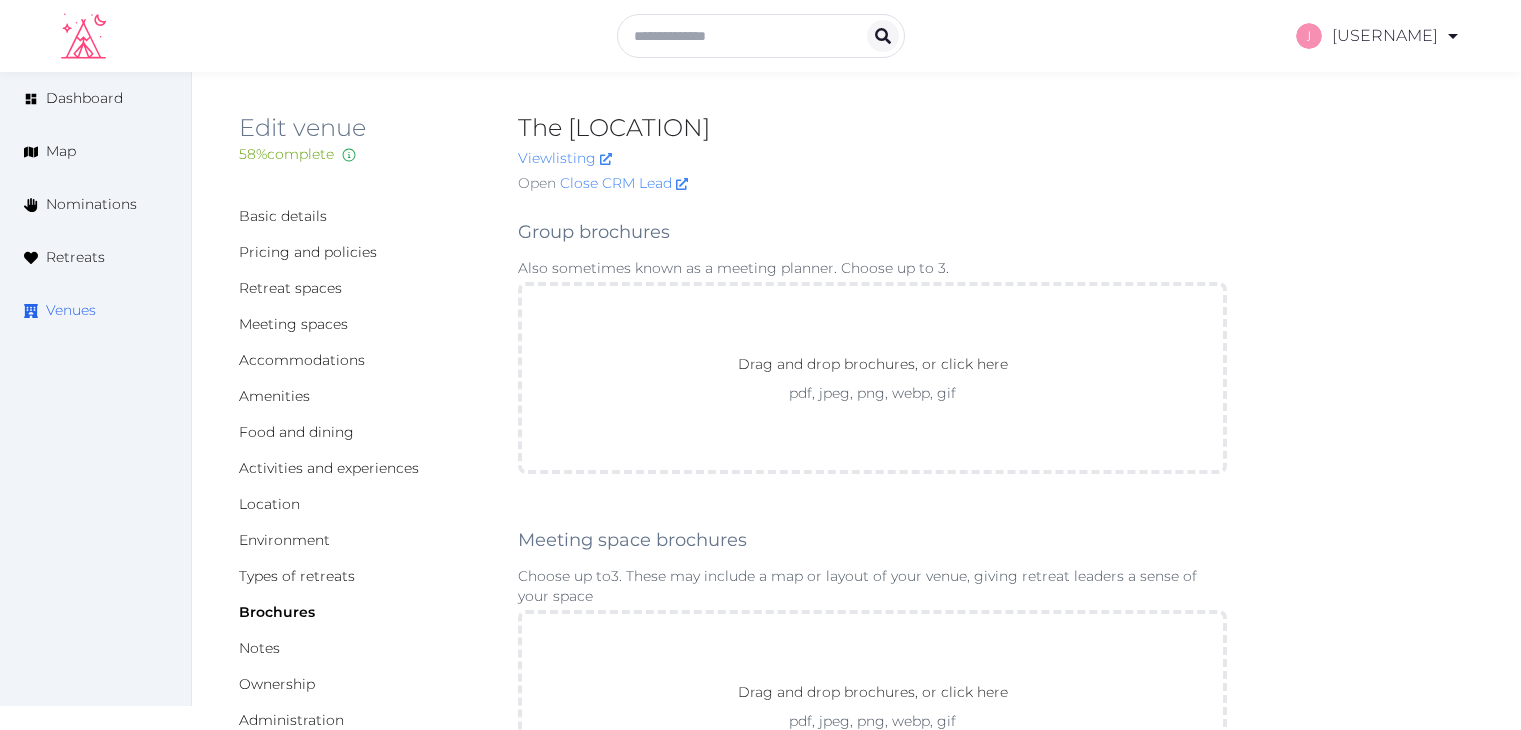 scroll, scrollTop: 0, scrollLeft: 0, axis: both 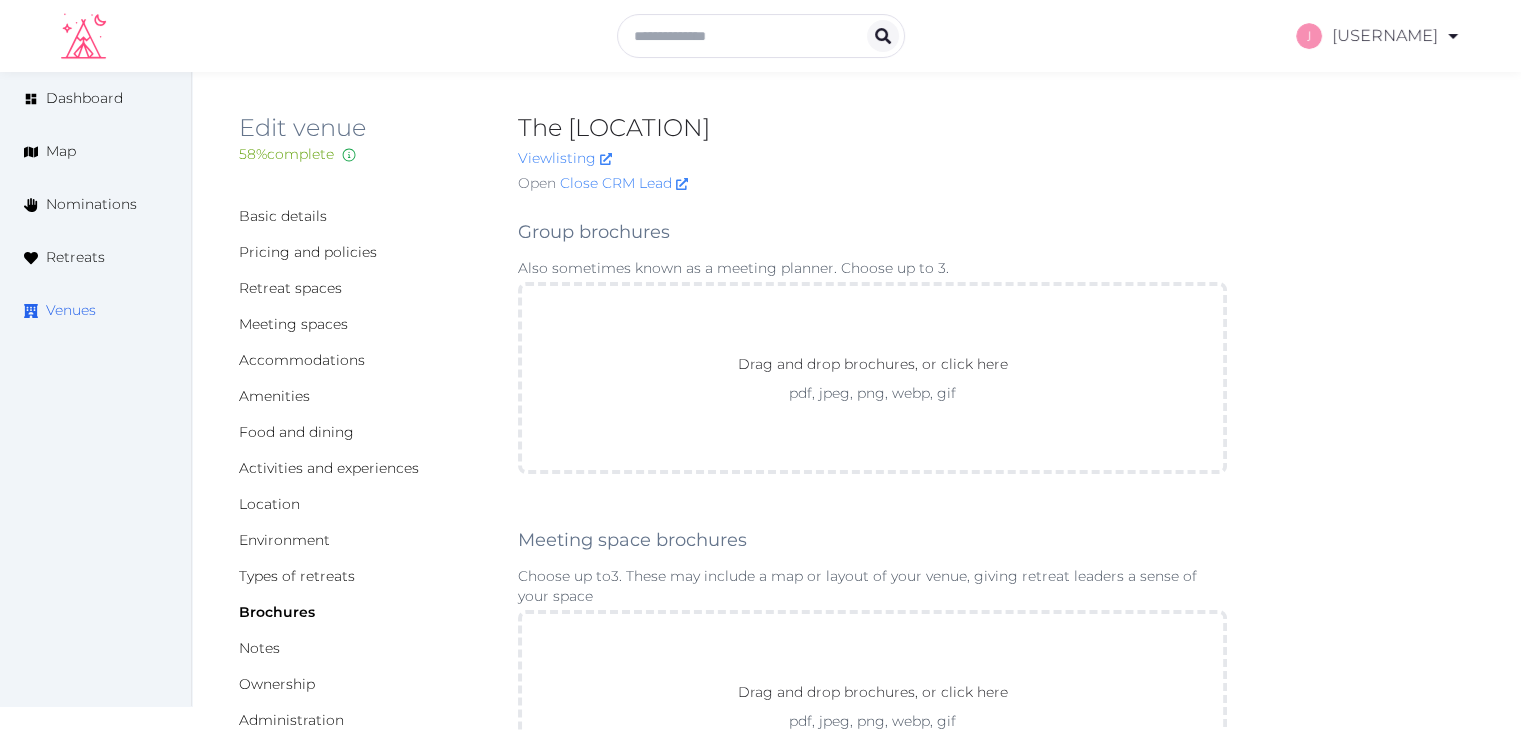 click on "Venues" at bounding box center (71, 310) 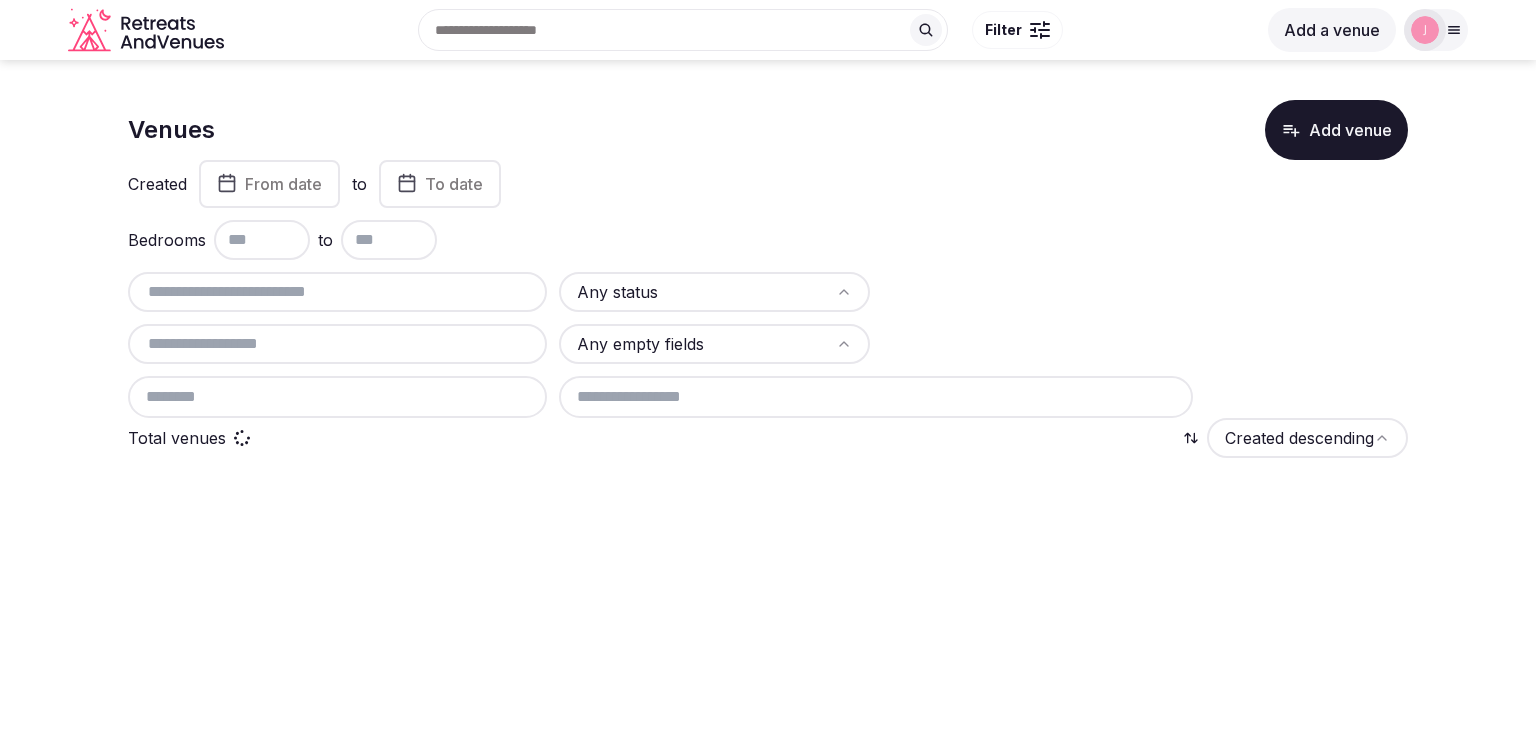 scroll, scrollTop: 0, scrollLeft: 0, axis: both 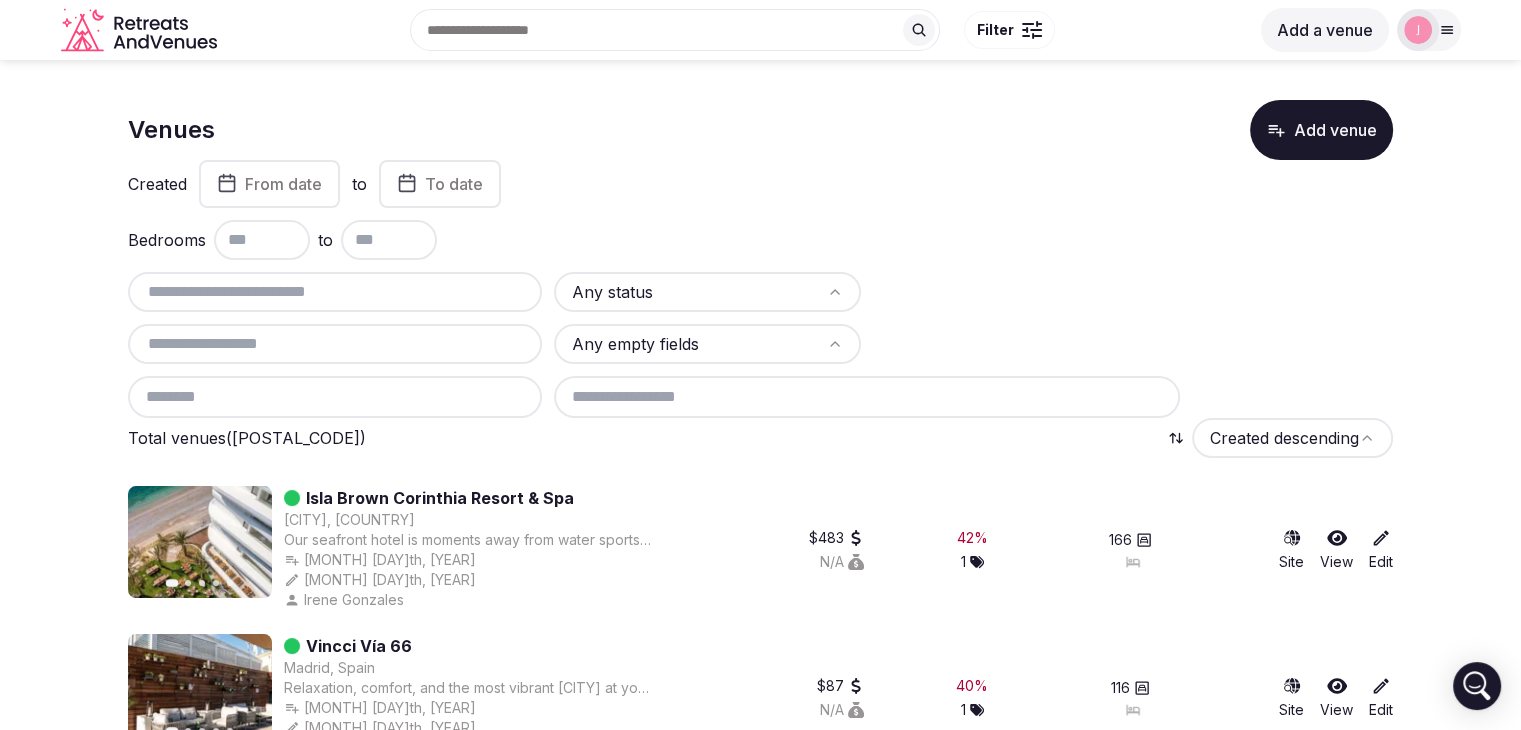 click at bounding box center (335, 292) 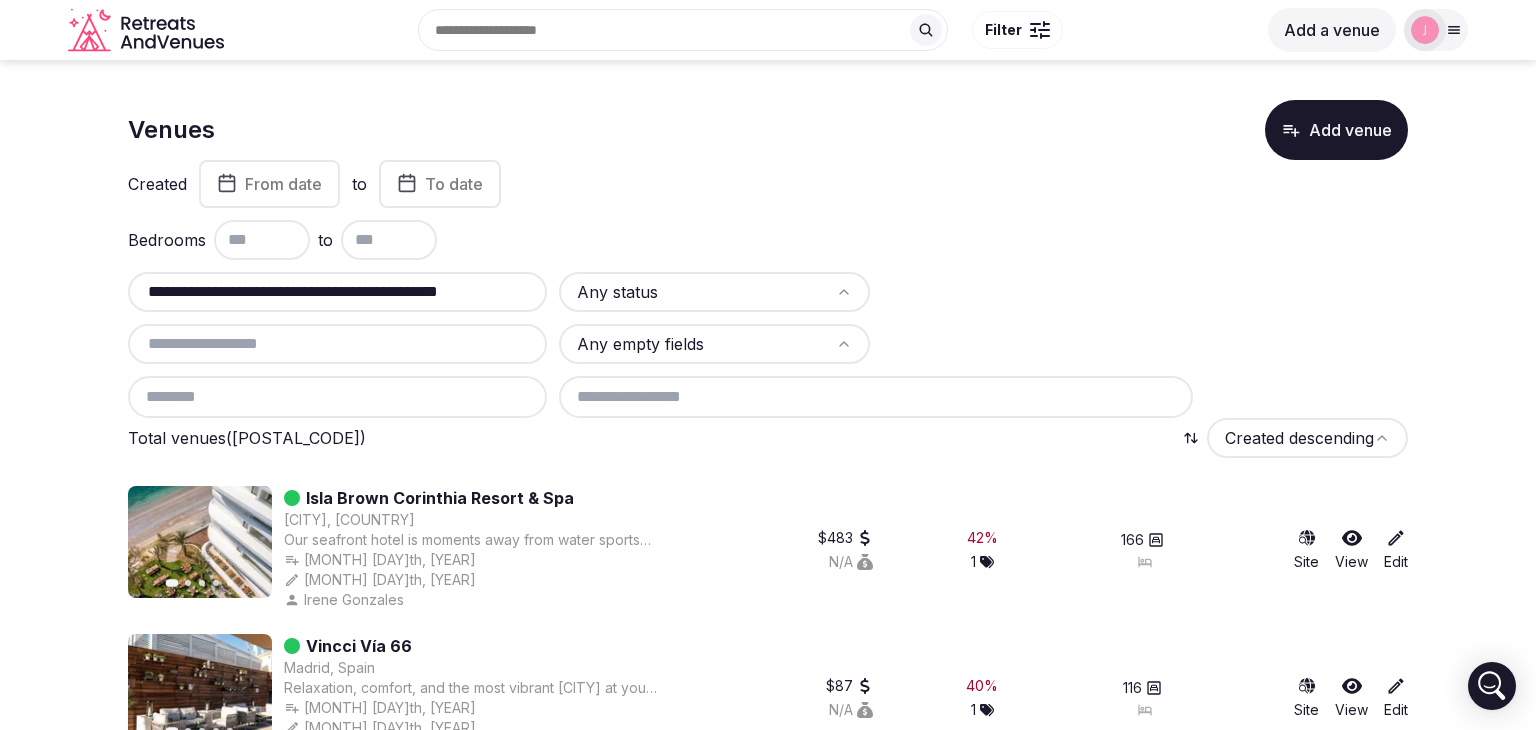 scroll, scrollTop: 0, scrollLeft: 74, axis: horizontal 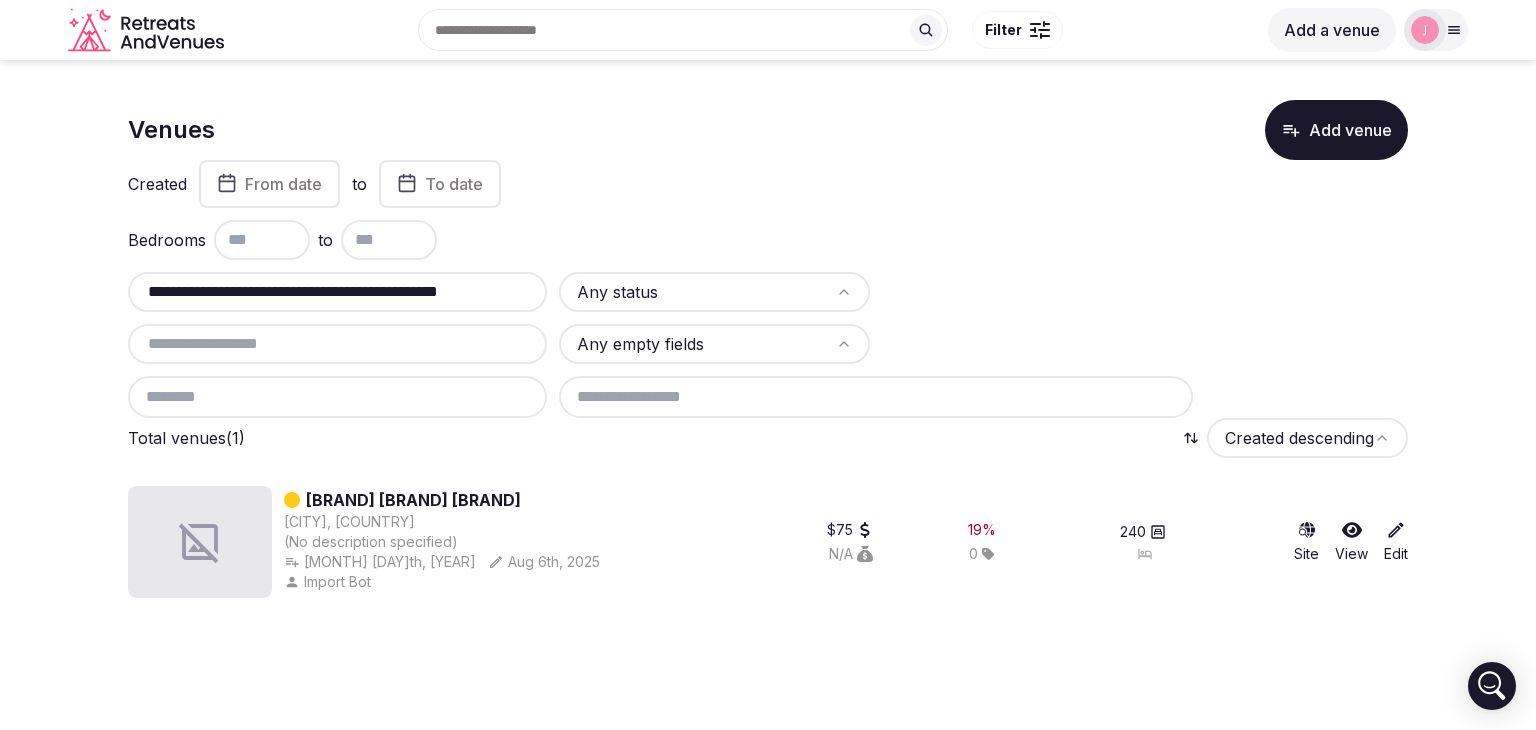 type on "**********" 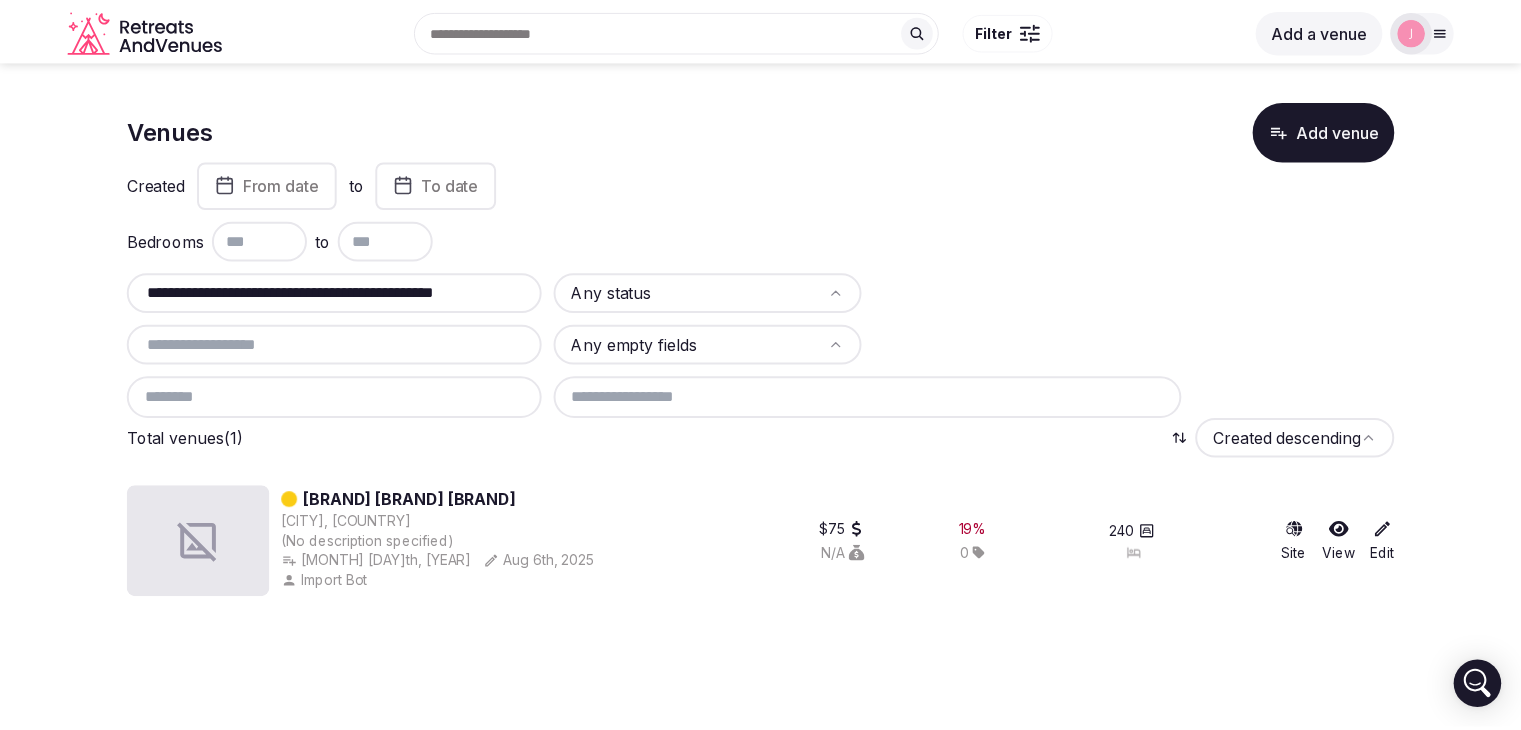 scroll, scrollTop: 0, scrollLeft: 0, axis: both 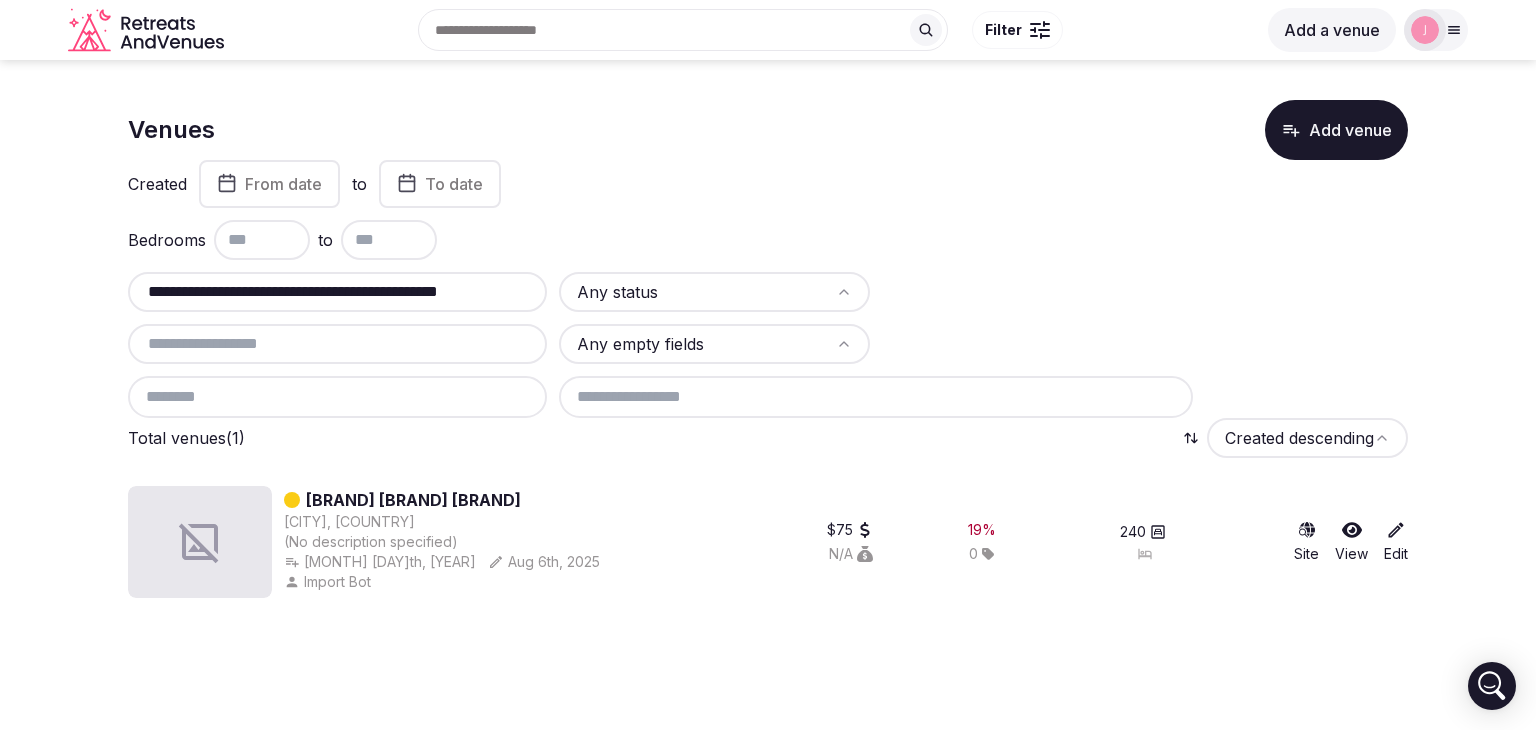 click on "**********" at bounding box center (337, 292) 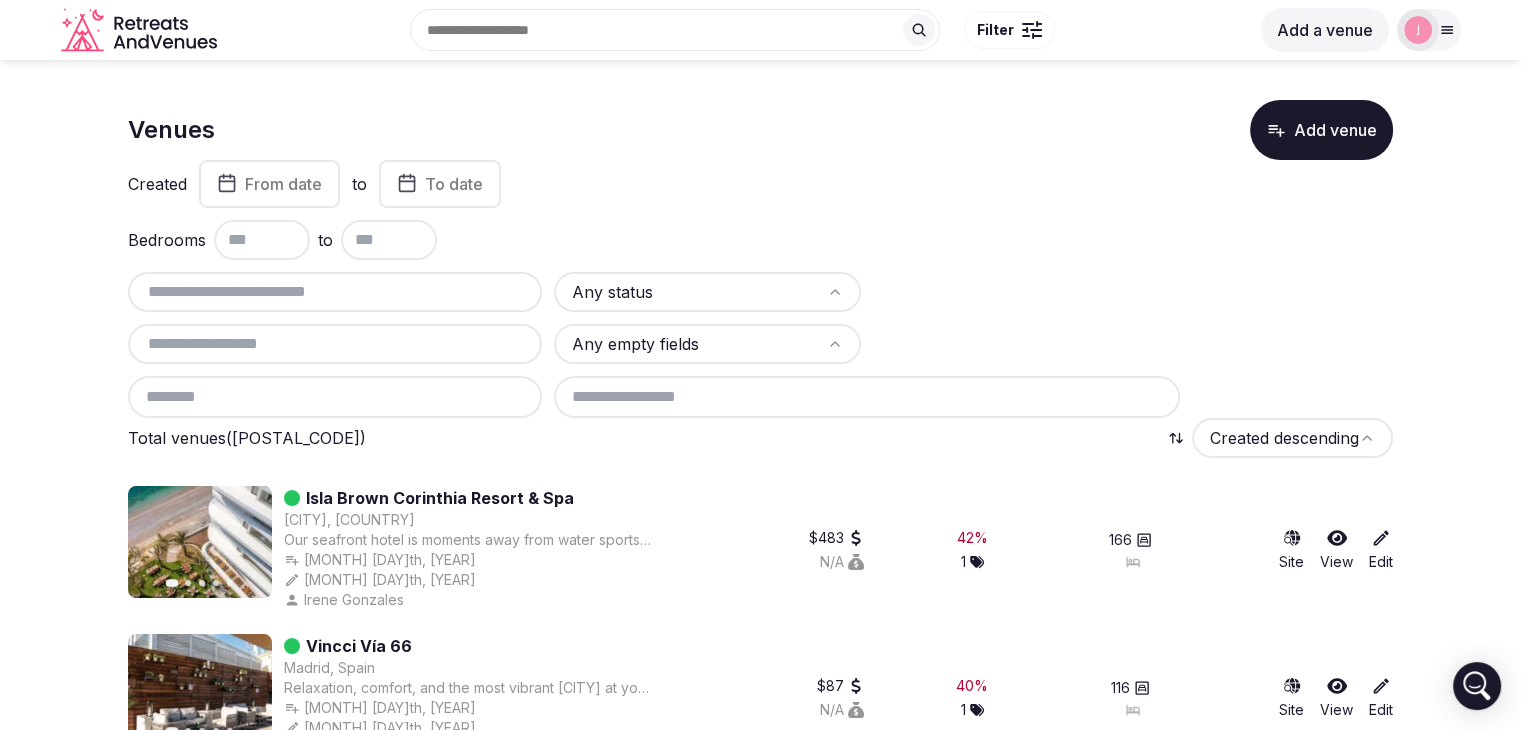 click at bounding box center (335, 292) 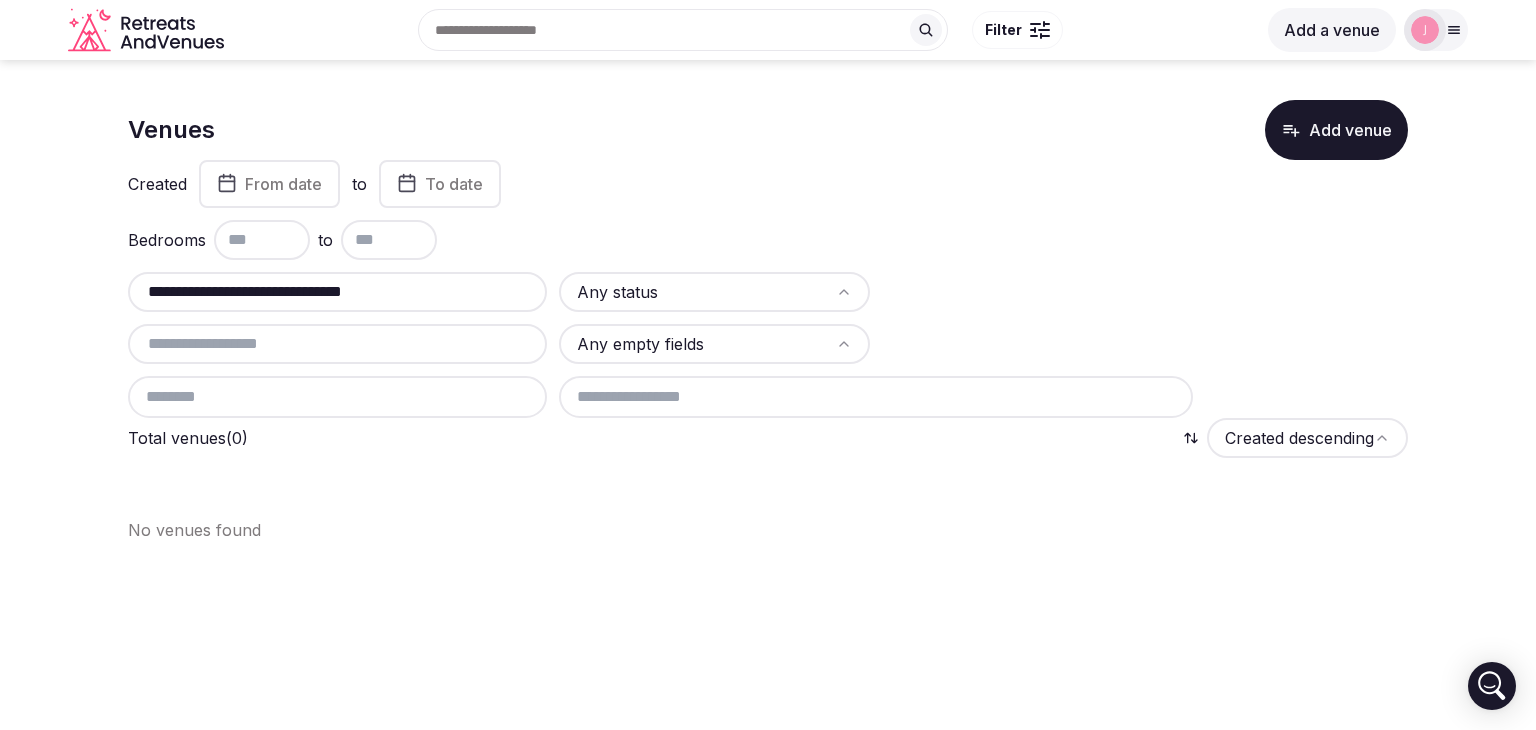 type on "**********" 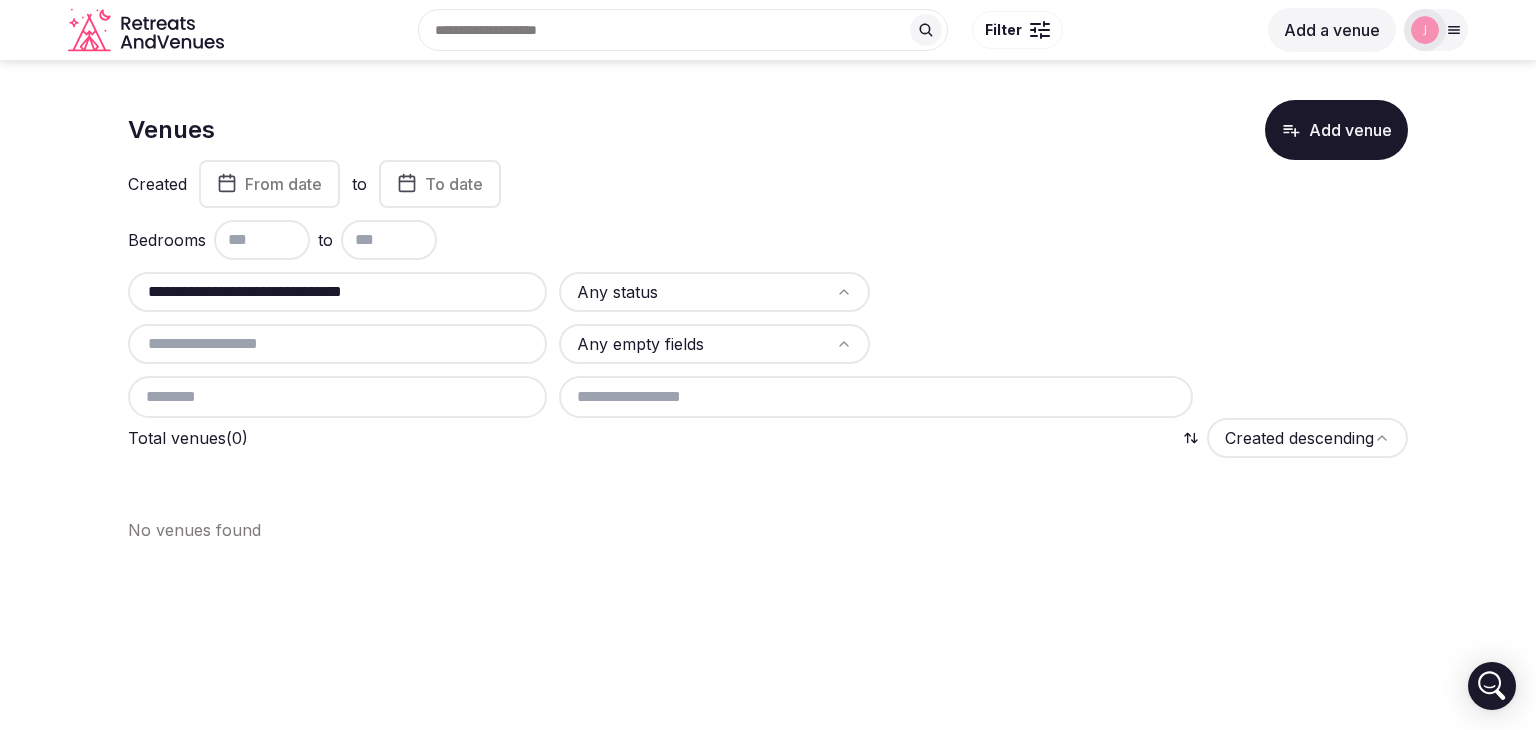 drag, startPoint x: 436, startPoint y: 286, endPoint x: 76, endPoint y: 276, distance: 360.13885 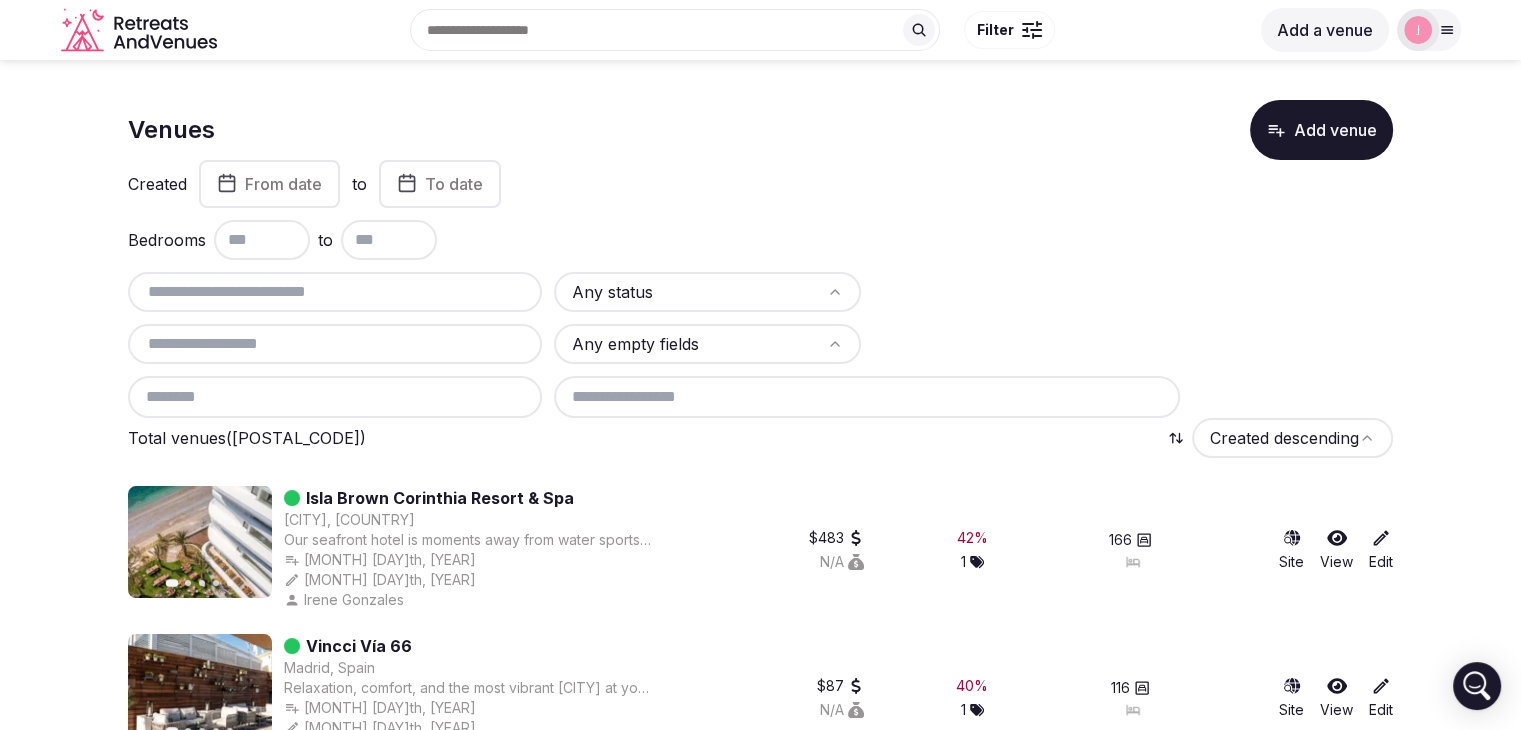 click at bounding box center [335, 292] 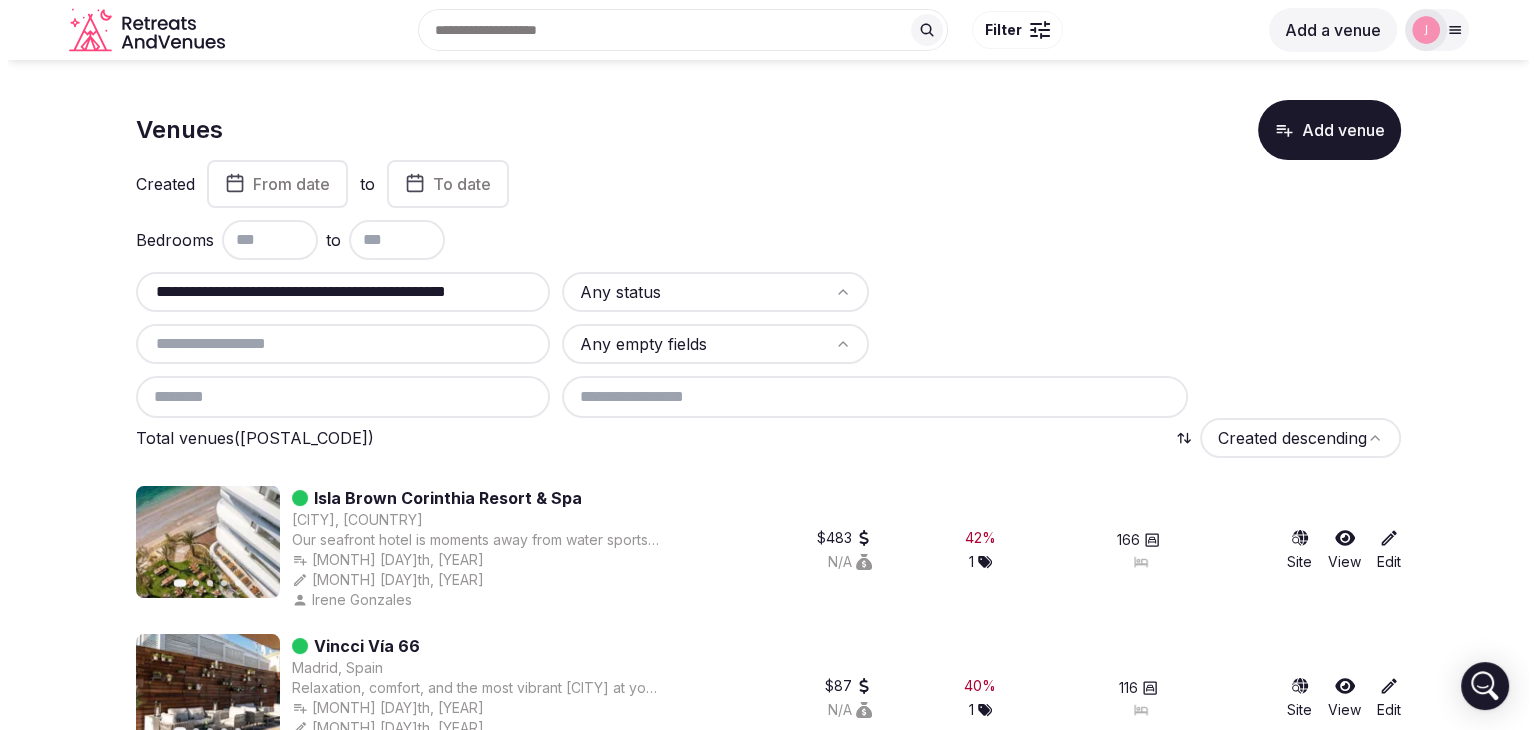 scroll, scrollTop: 0, scrollLeft: 74, axis: horizontal 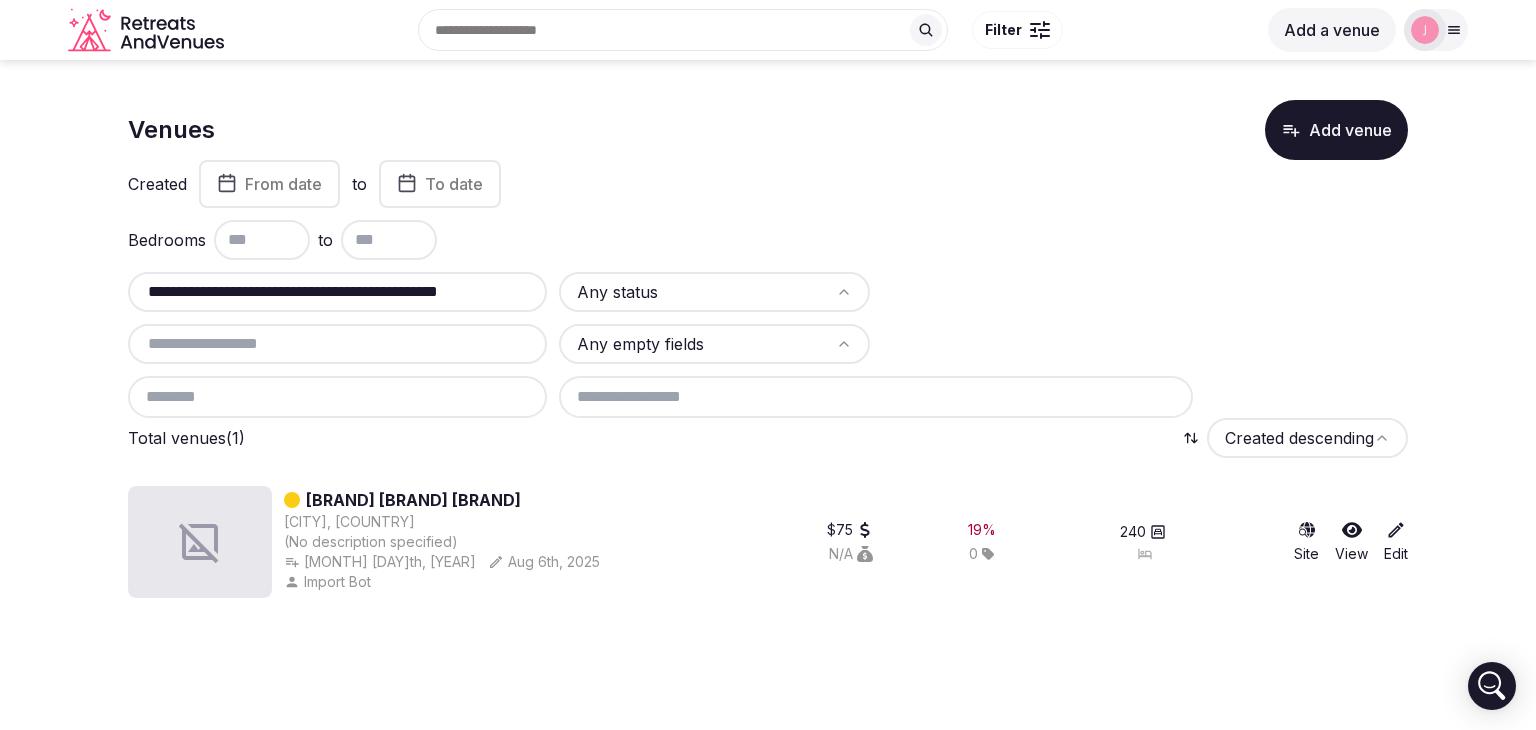 type on "**********" 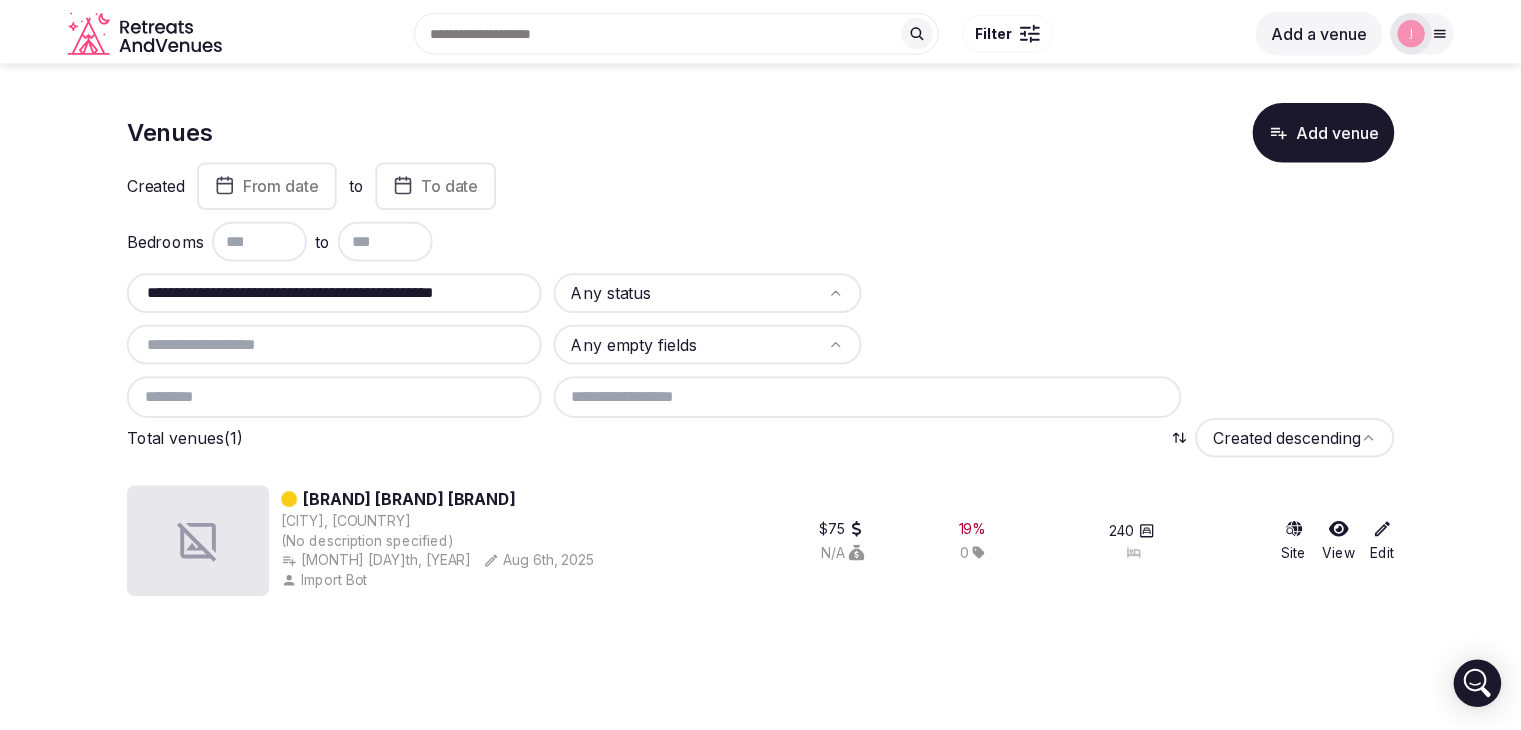 scroll, scrollTop: 0, scrollLeft: 0, axis: both 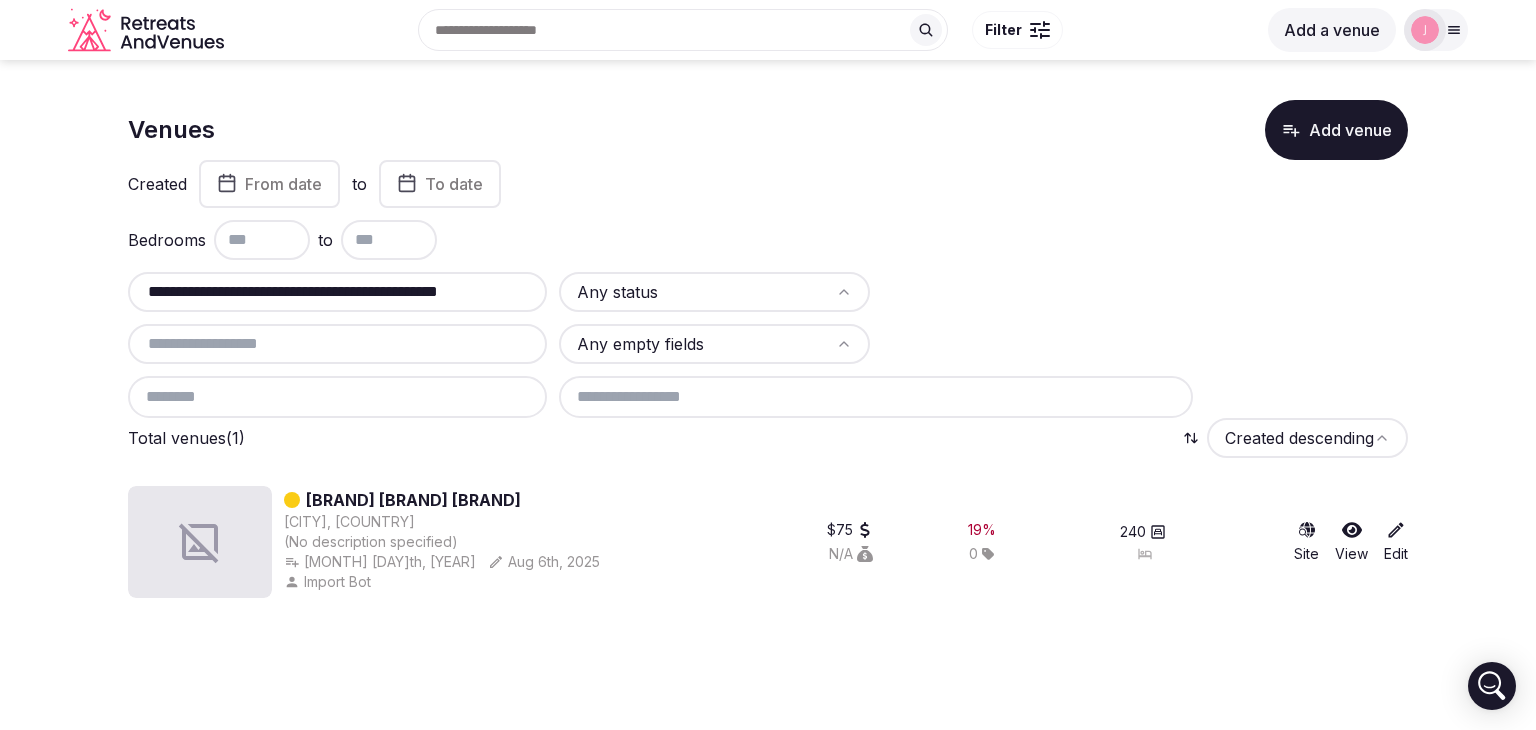 click on "**********" at bounding box center (337, 292) 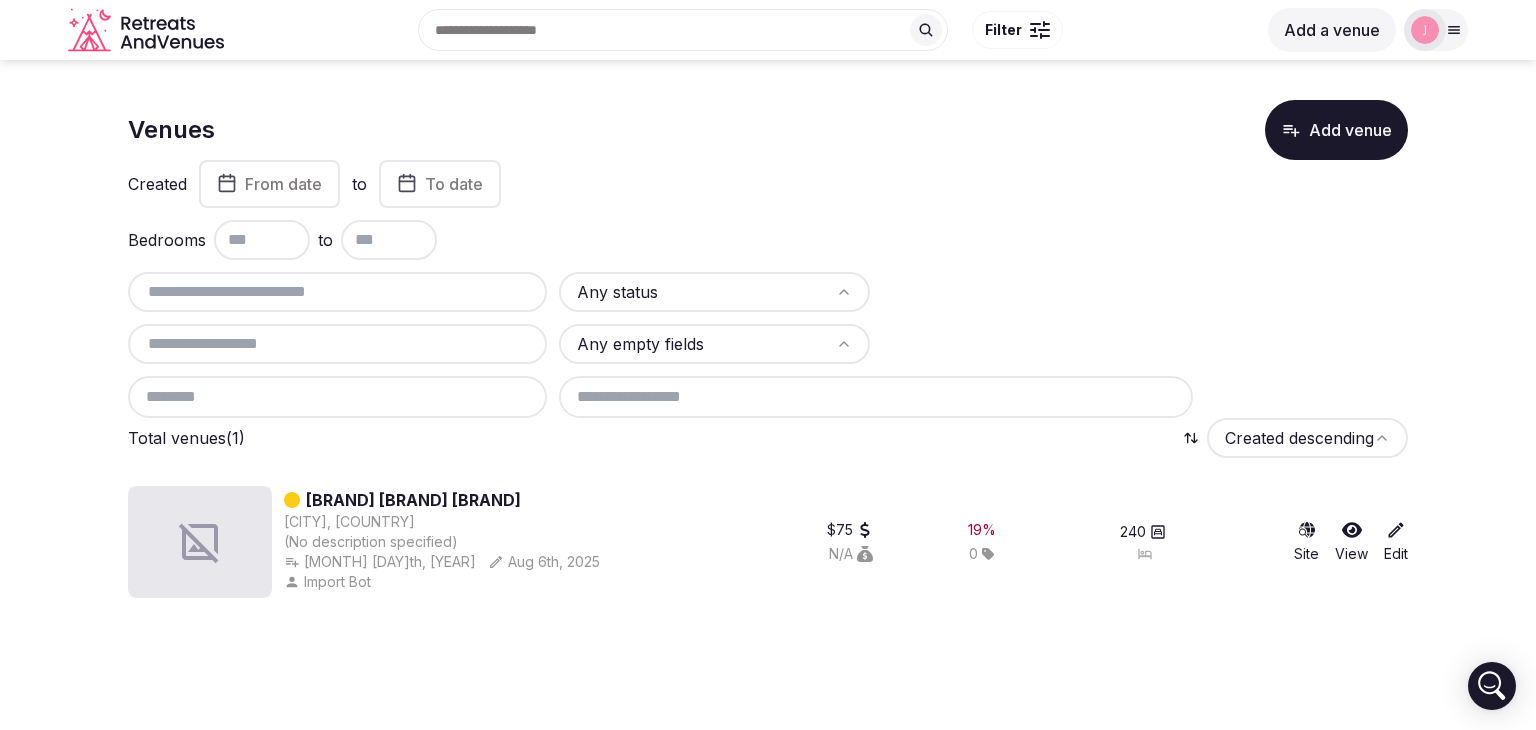 click at bounding box center [337, 292] 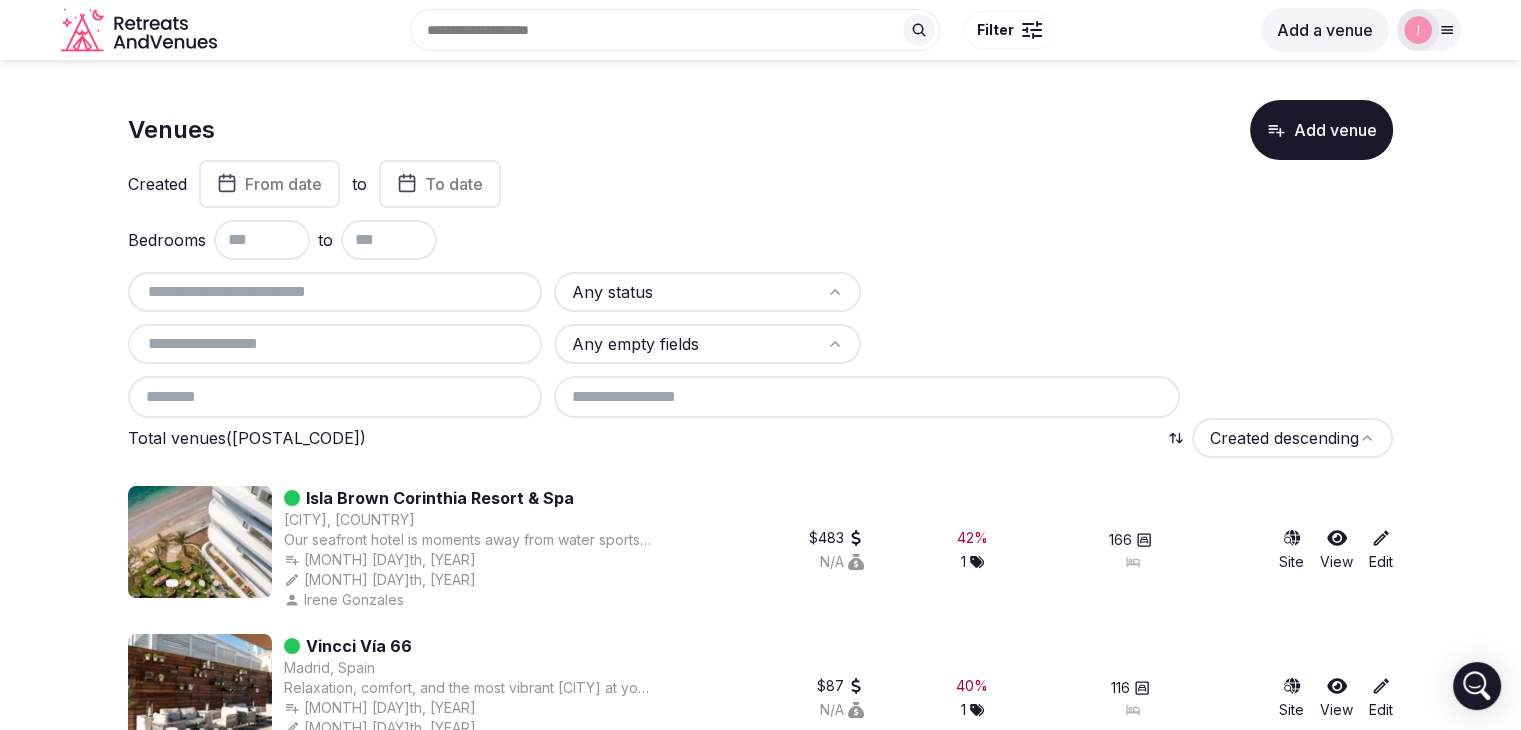 paste on "**********" 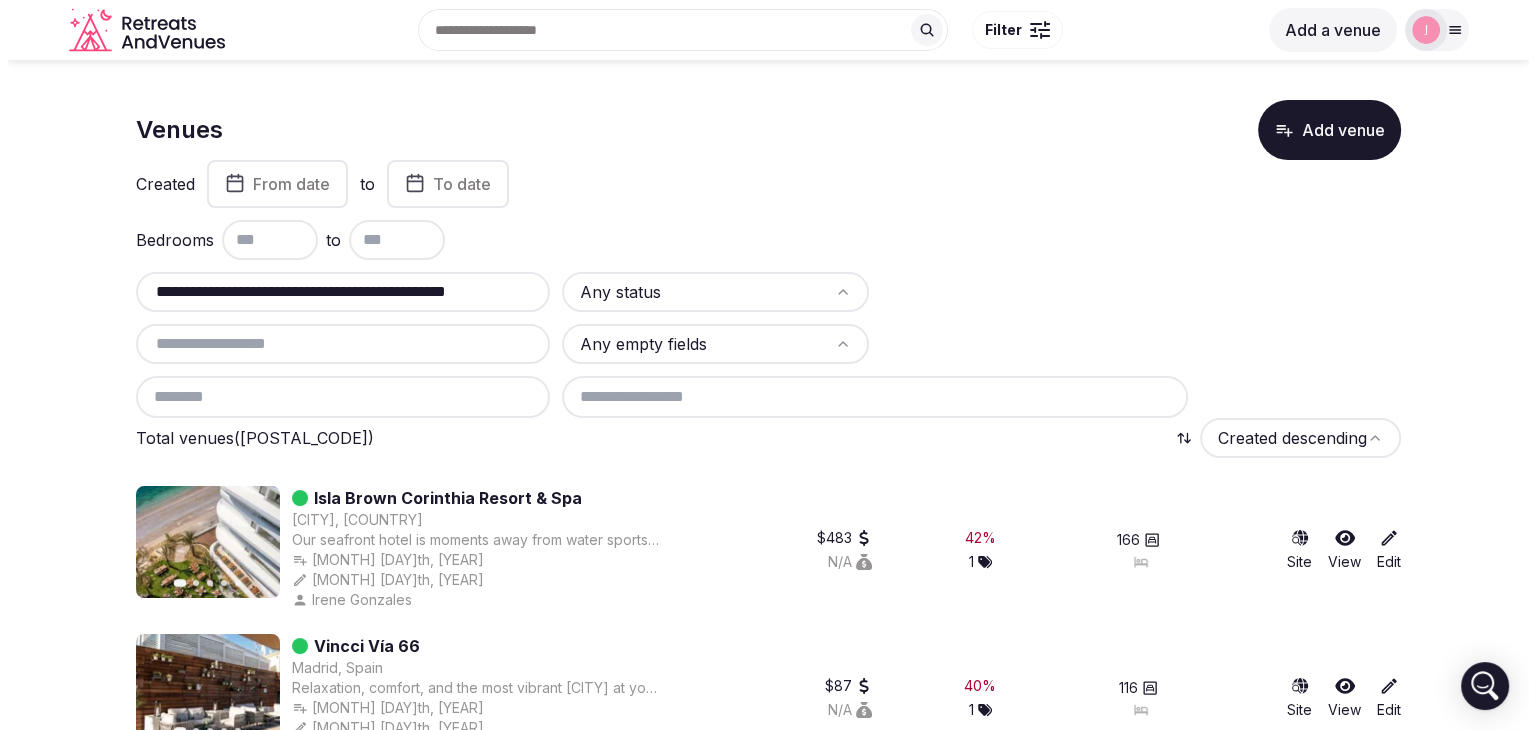 scroll, scrollTop: 0, scrollLeft: 96, axis: horizontal 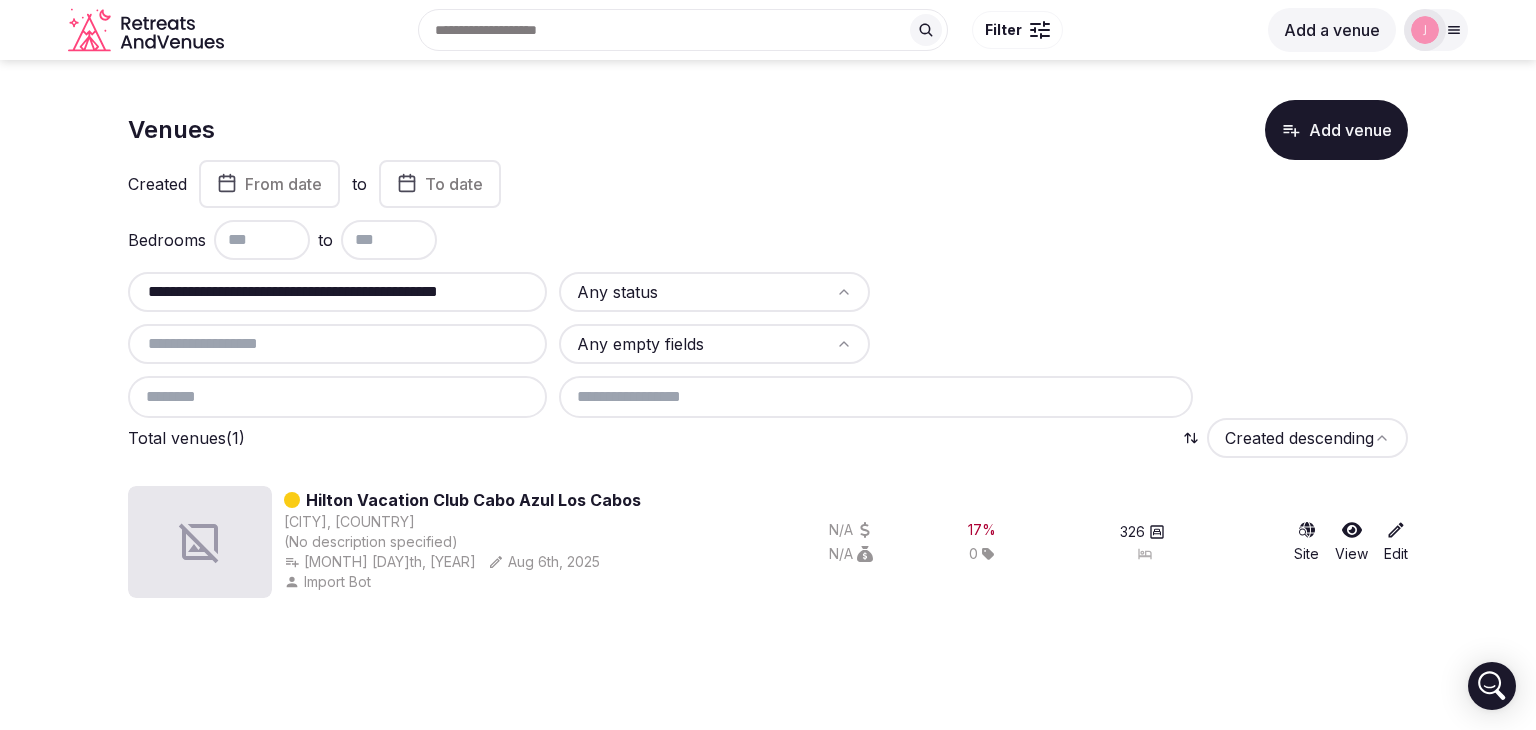 type on "**********" 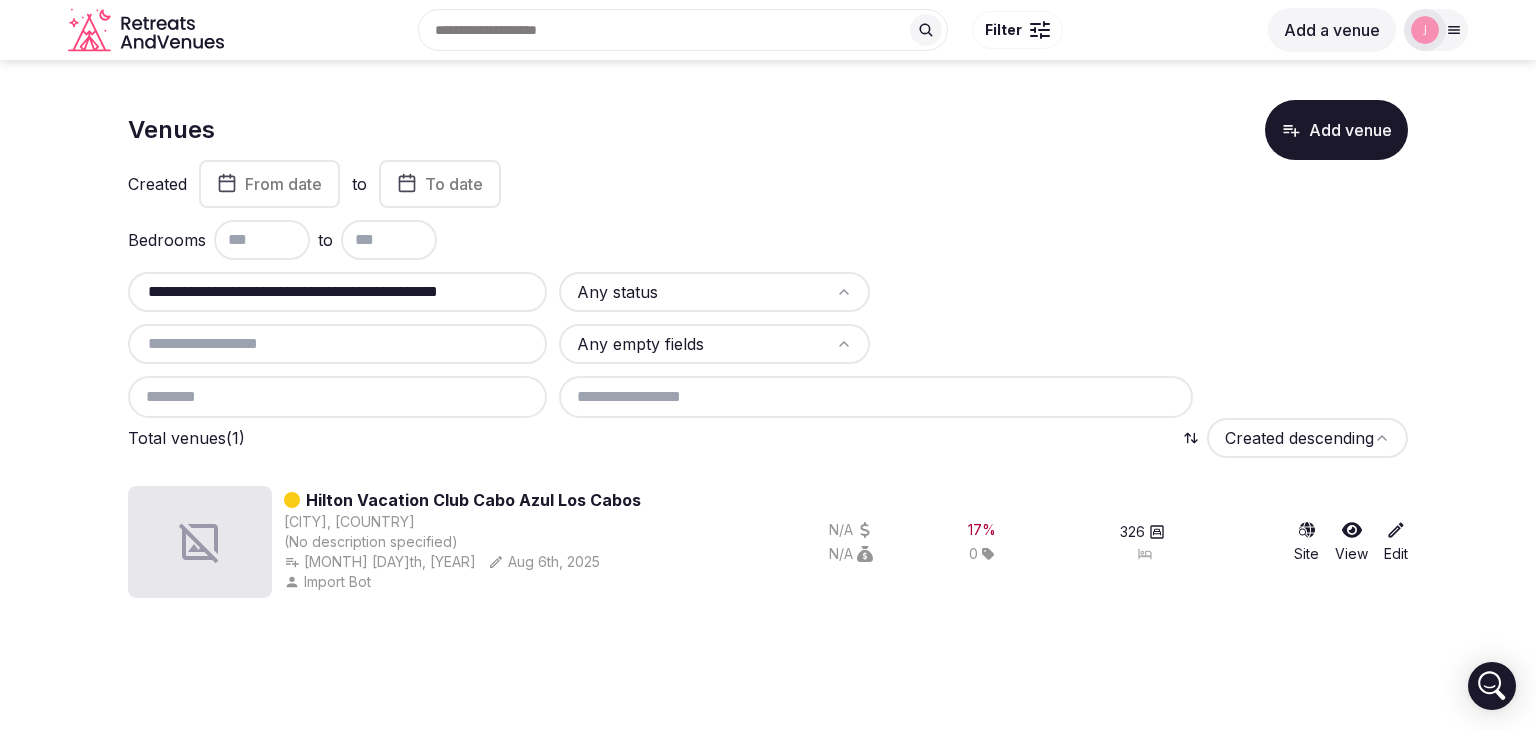 click on "**********" at bounding box center [337, 292] 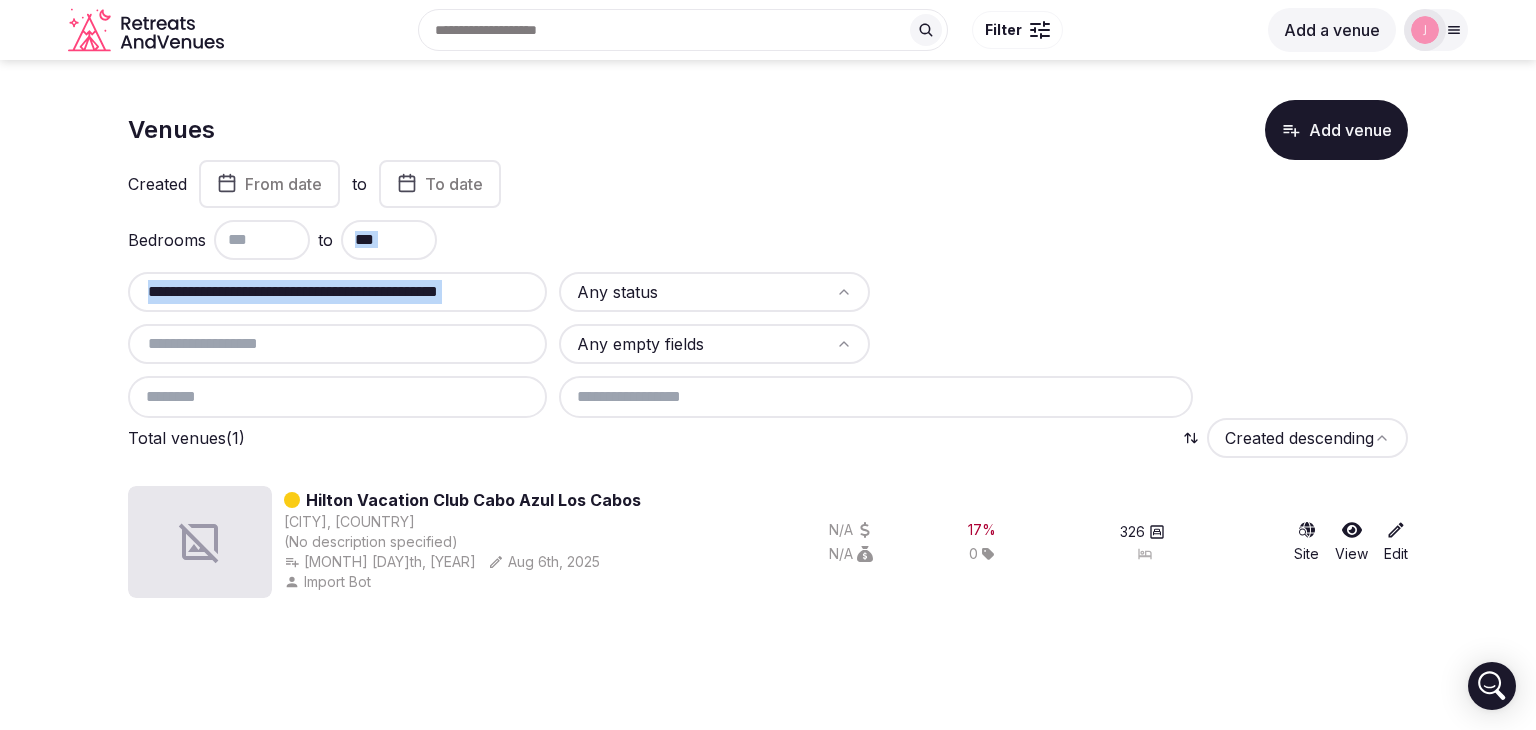 click on "**********" at bounding box center (337, 292) 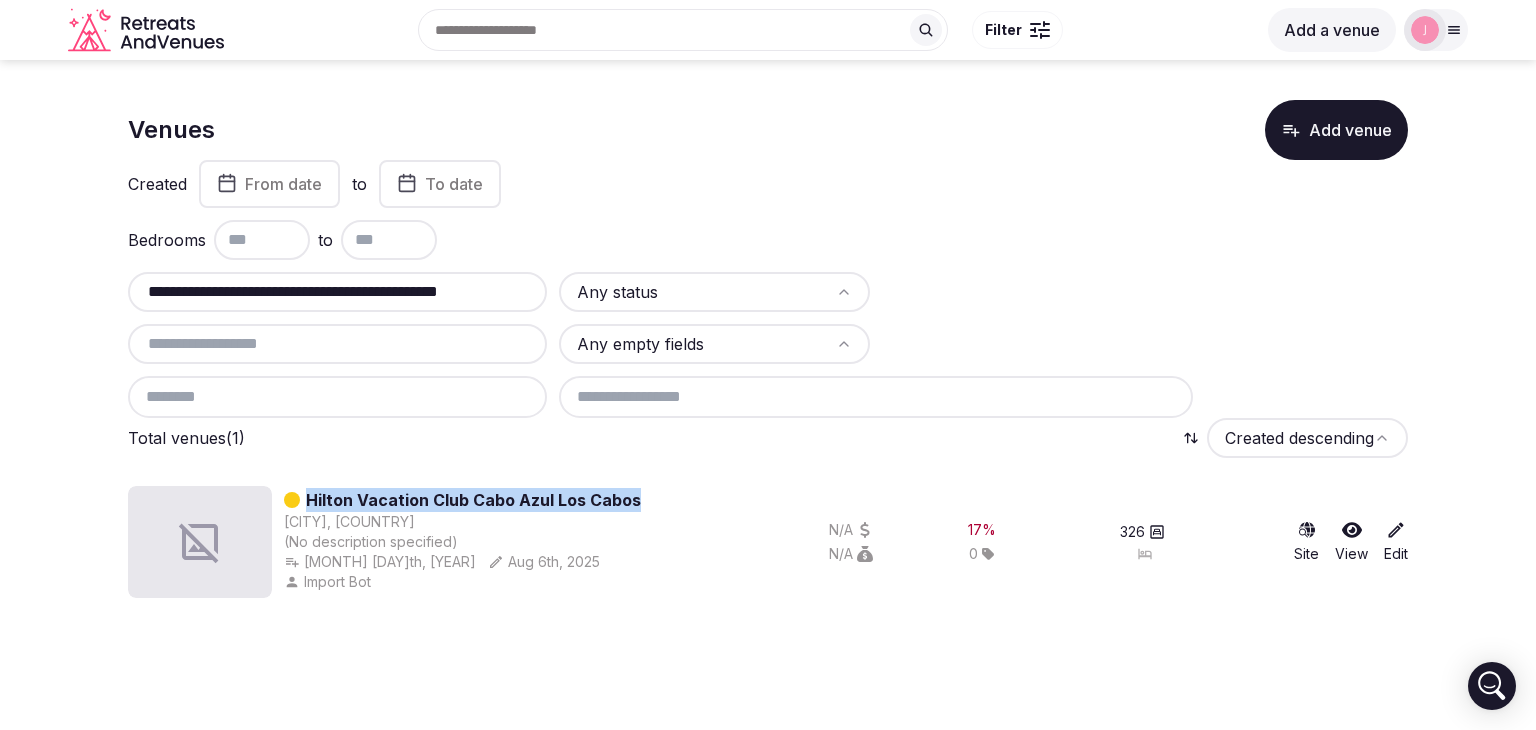 drag, startPoint x: 639, startPoint y: 495, endPoint x: 308, endPoint y: 493, distance: 331.00604 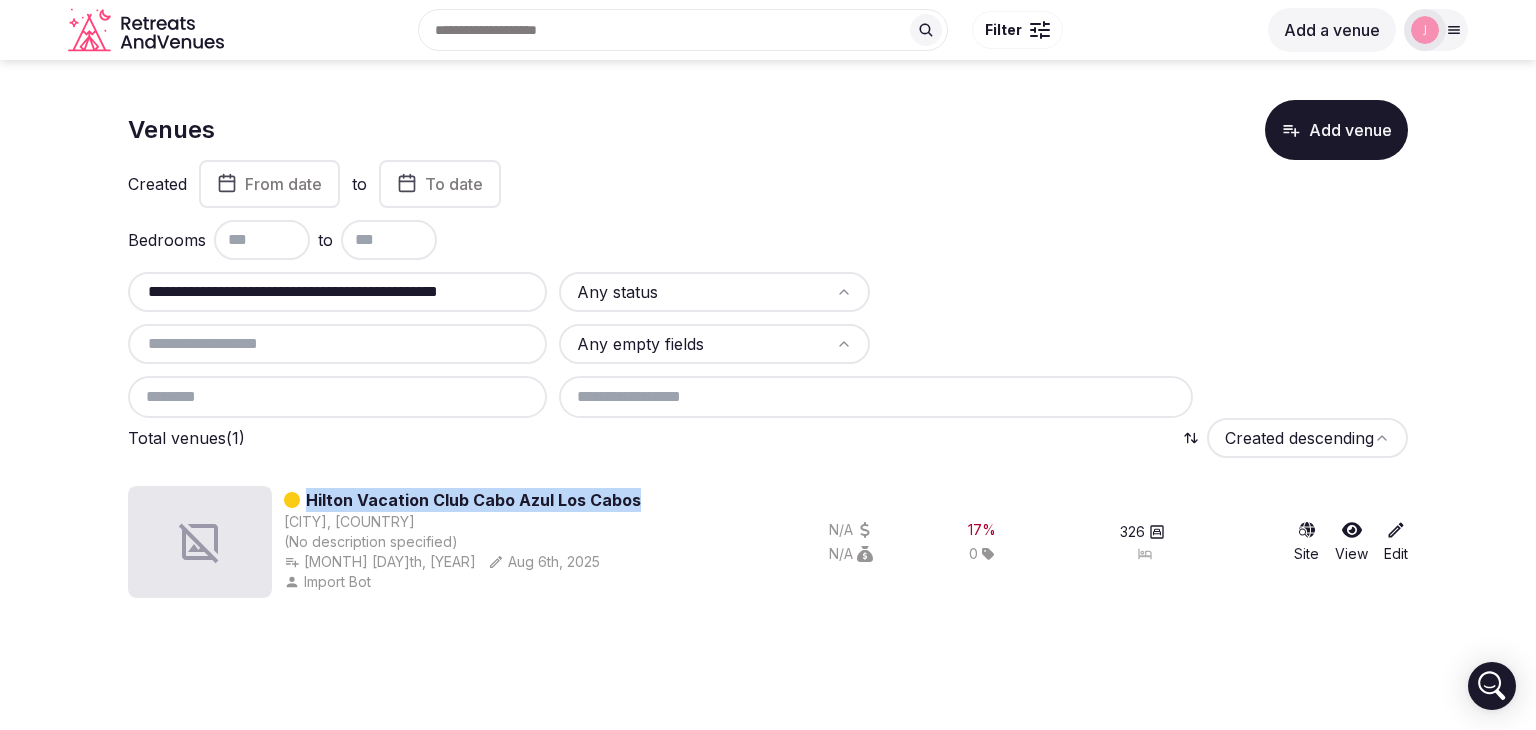 click on "Hilton Vacation Club Cabo Azul Los Cabos San José del Cabo, Mexico (No description specified)   Oct 12th, 2024   Aug 6th, 2025   Import Bot" at bounding box center [393, 542] 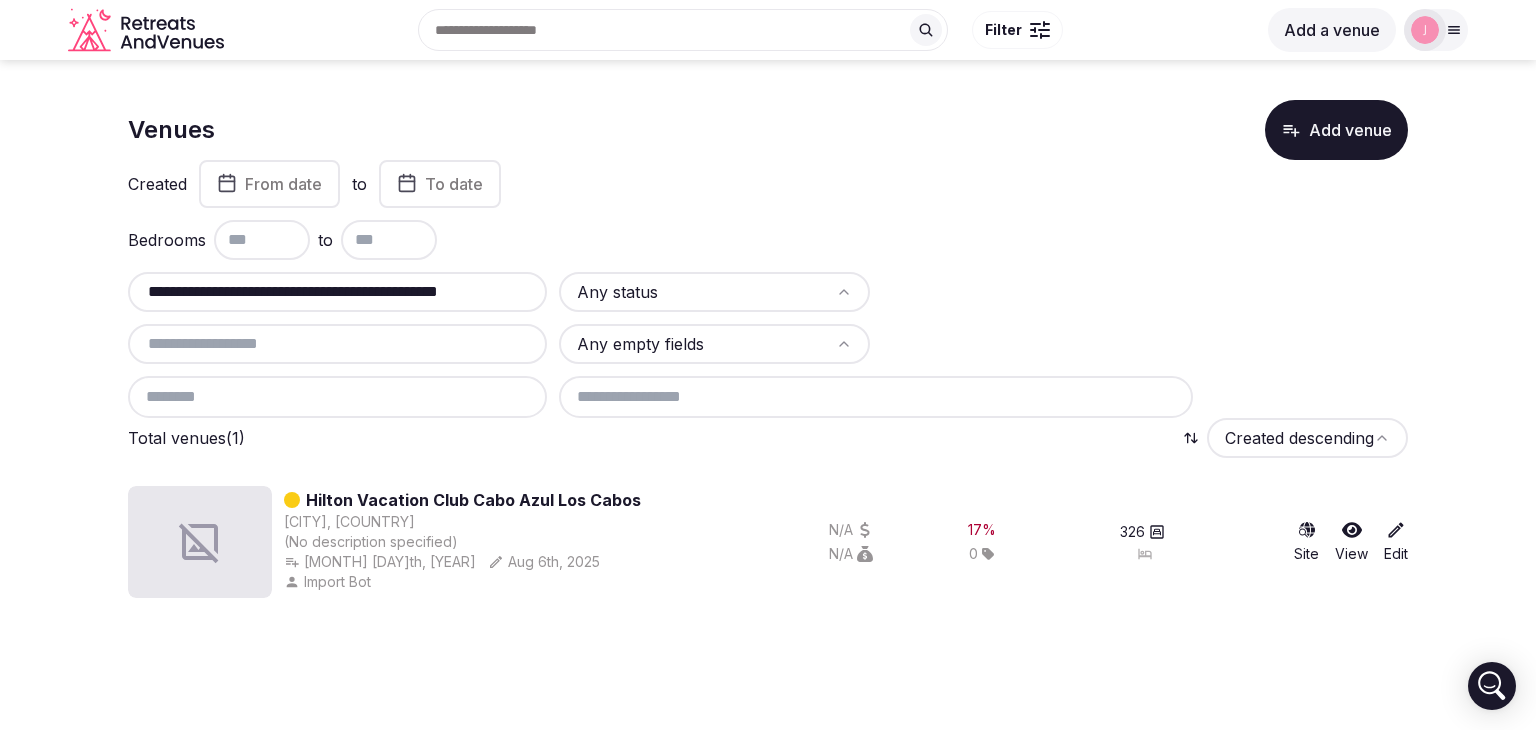 click on "**********" at bounding box center (337, 292) 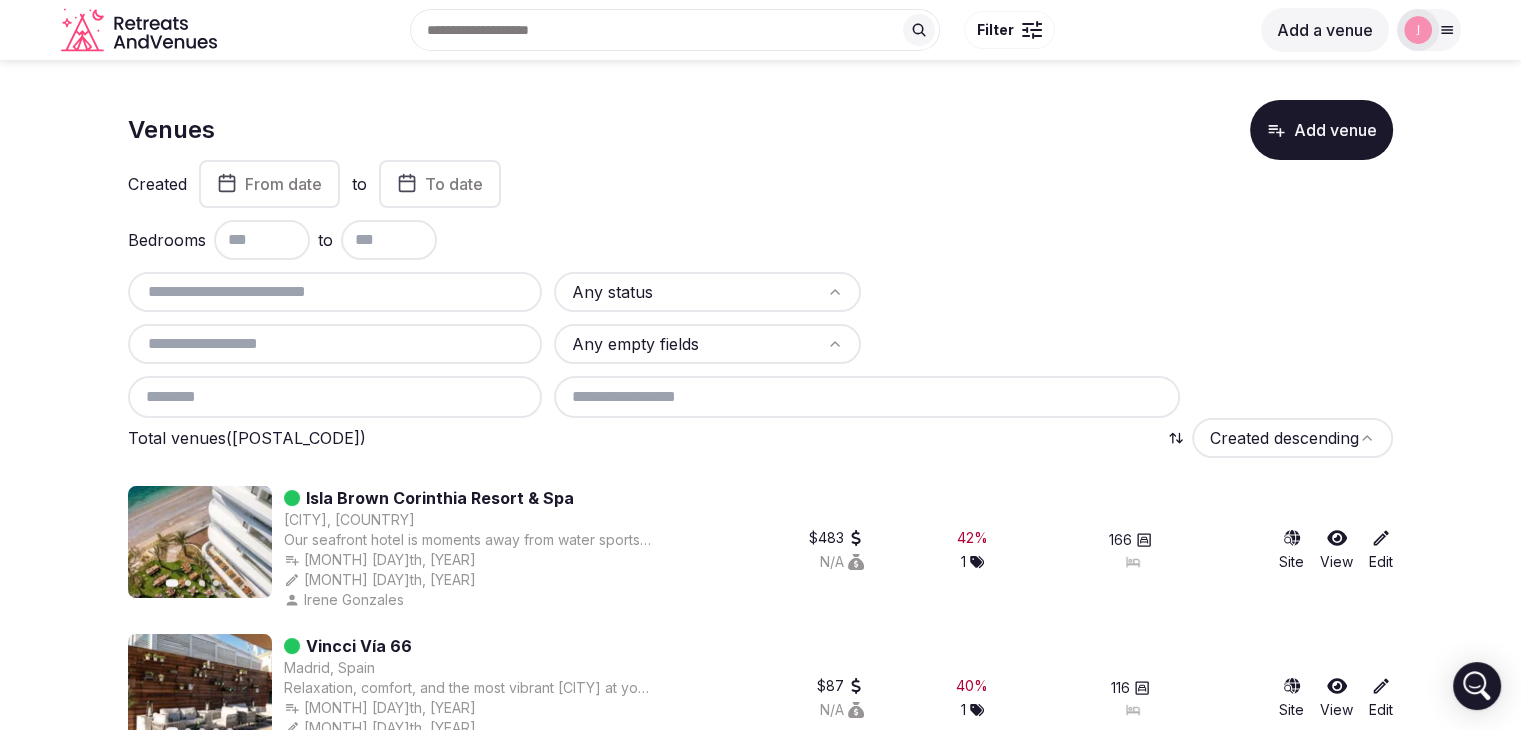 click at bounding box center [335, 292] 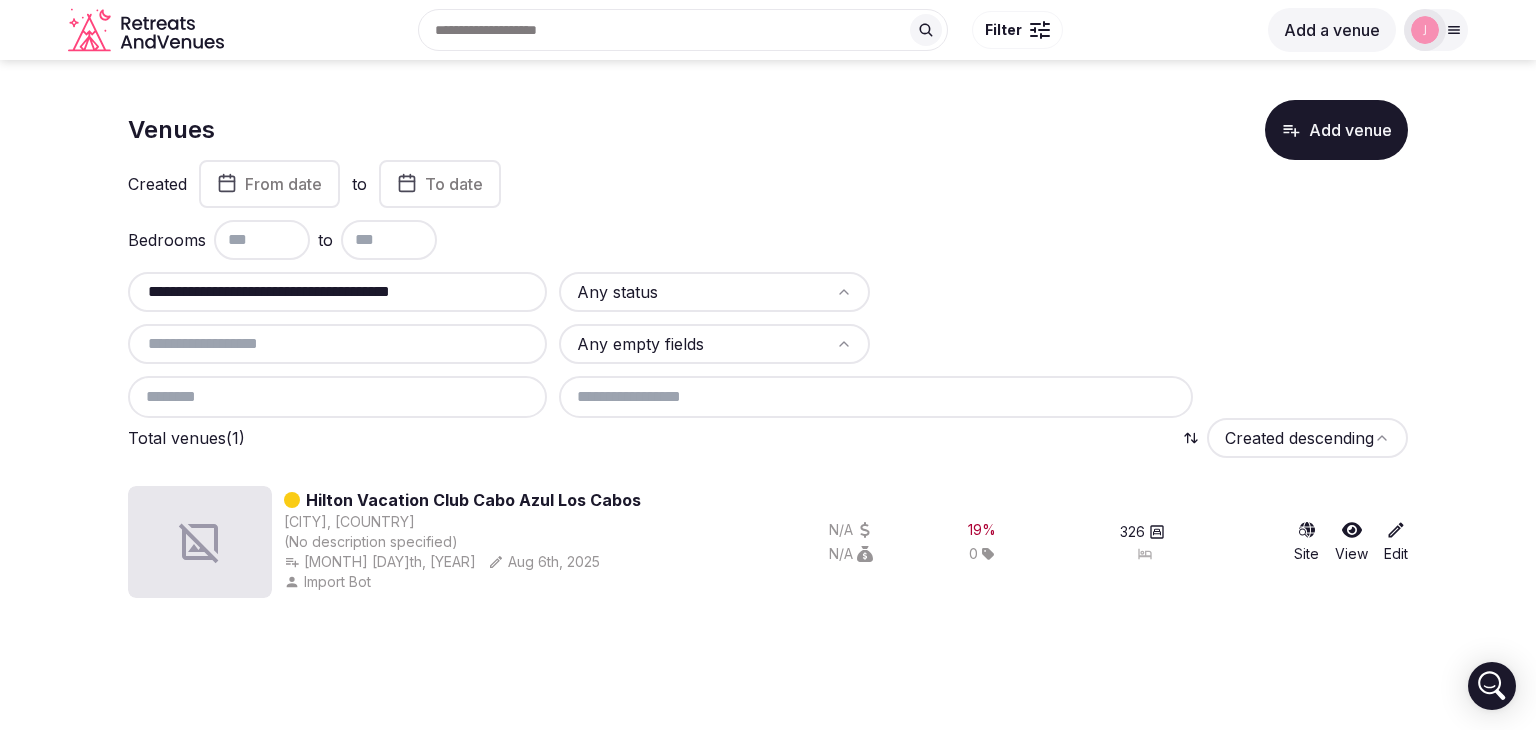 click on "**********" at bounding box center (337, 292) 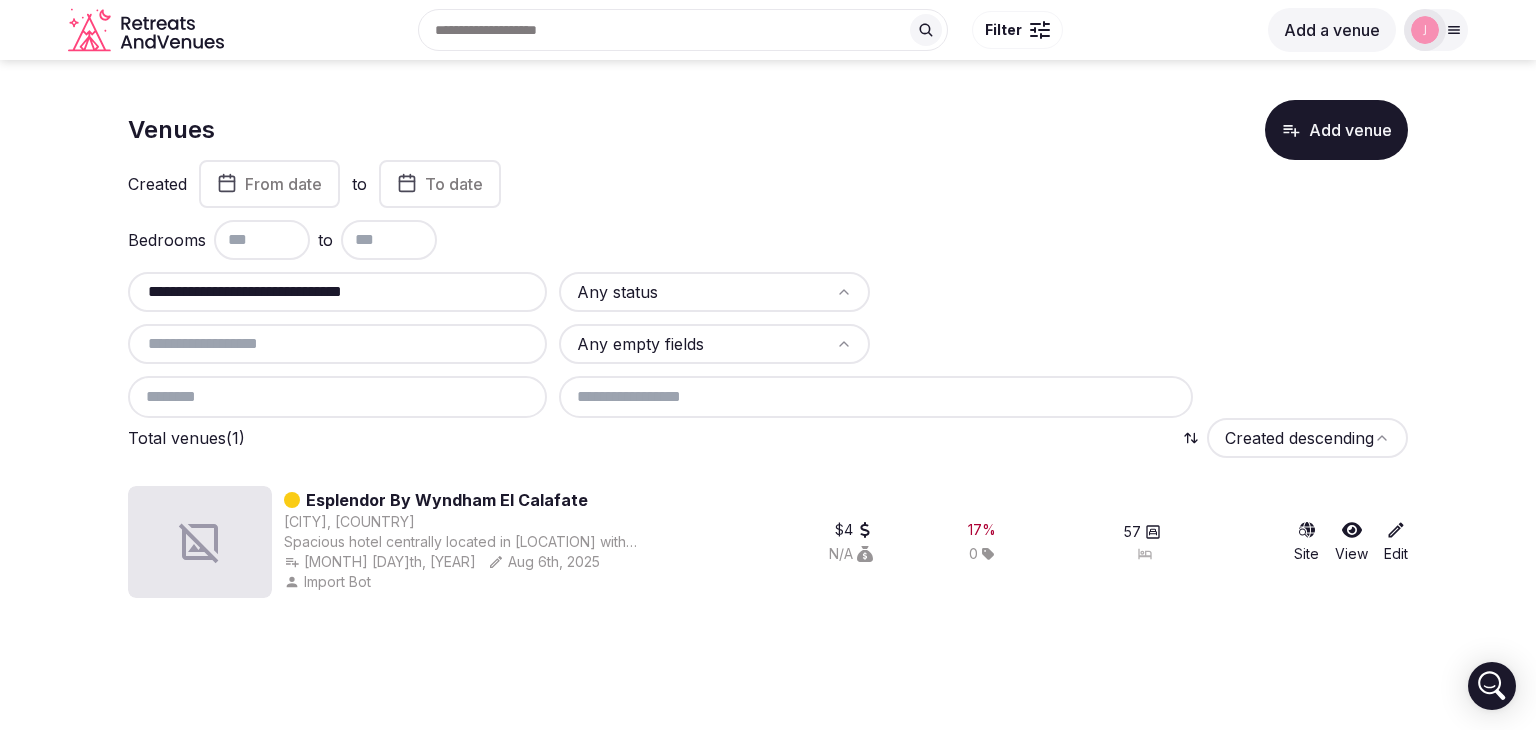 click on "**********" at bounding box center (337, 292) 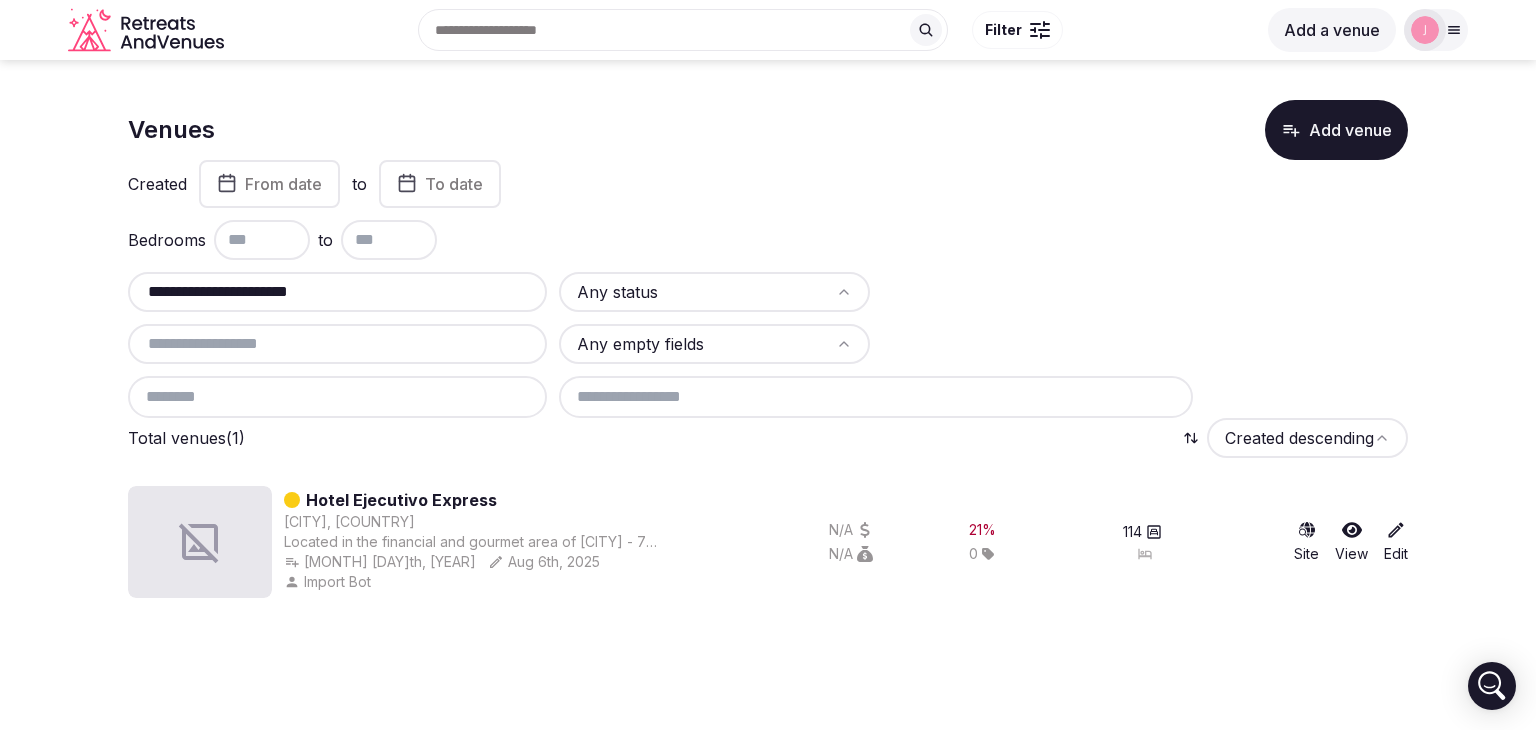 click on "**********" at bounding box center [337, 292] 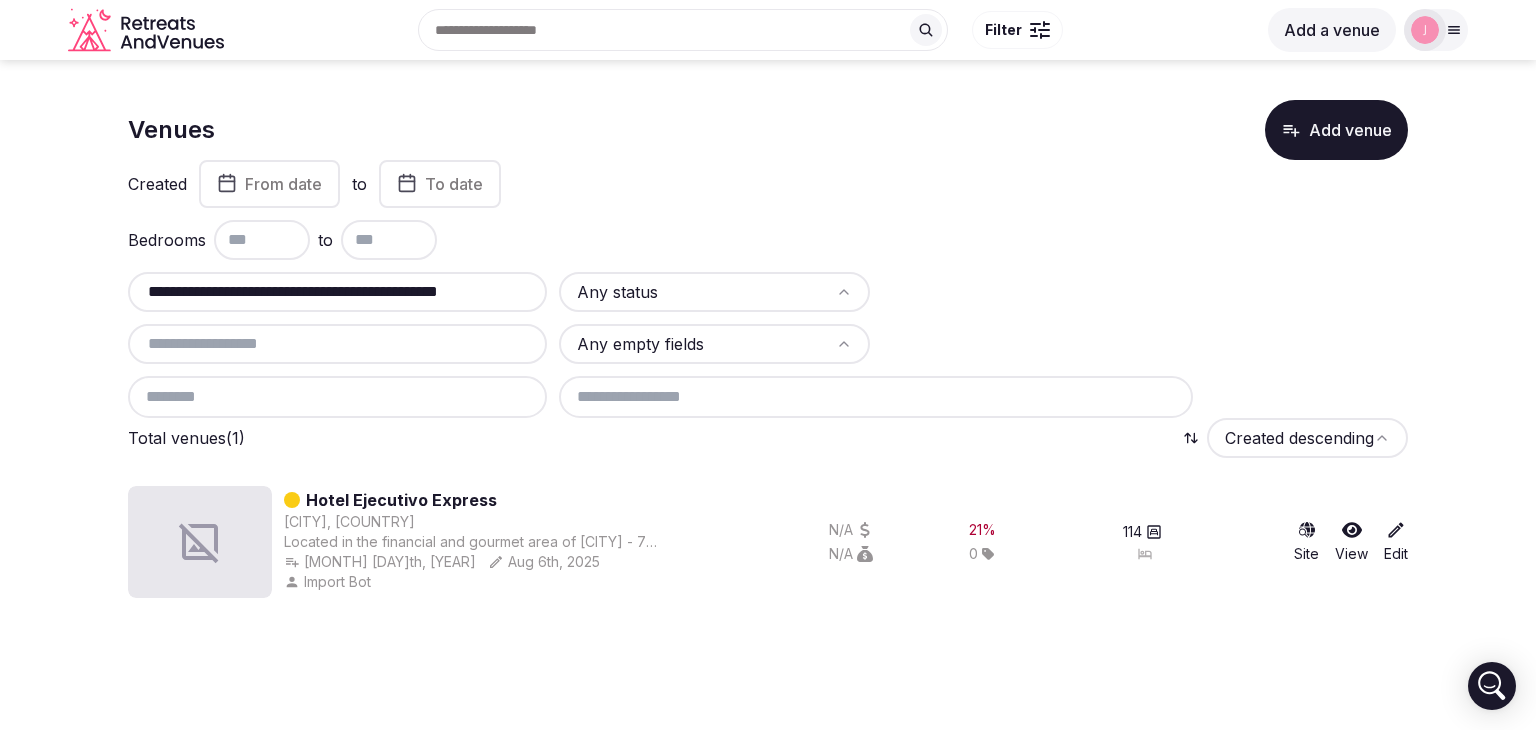 scroll, scrollTop: 0, scrollLeft: 64, axis: horizontal 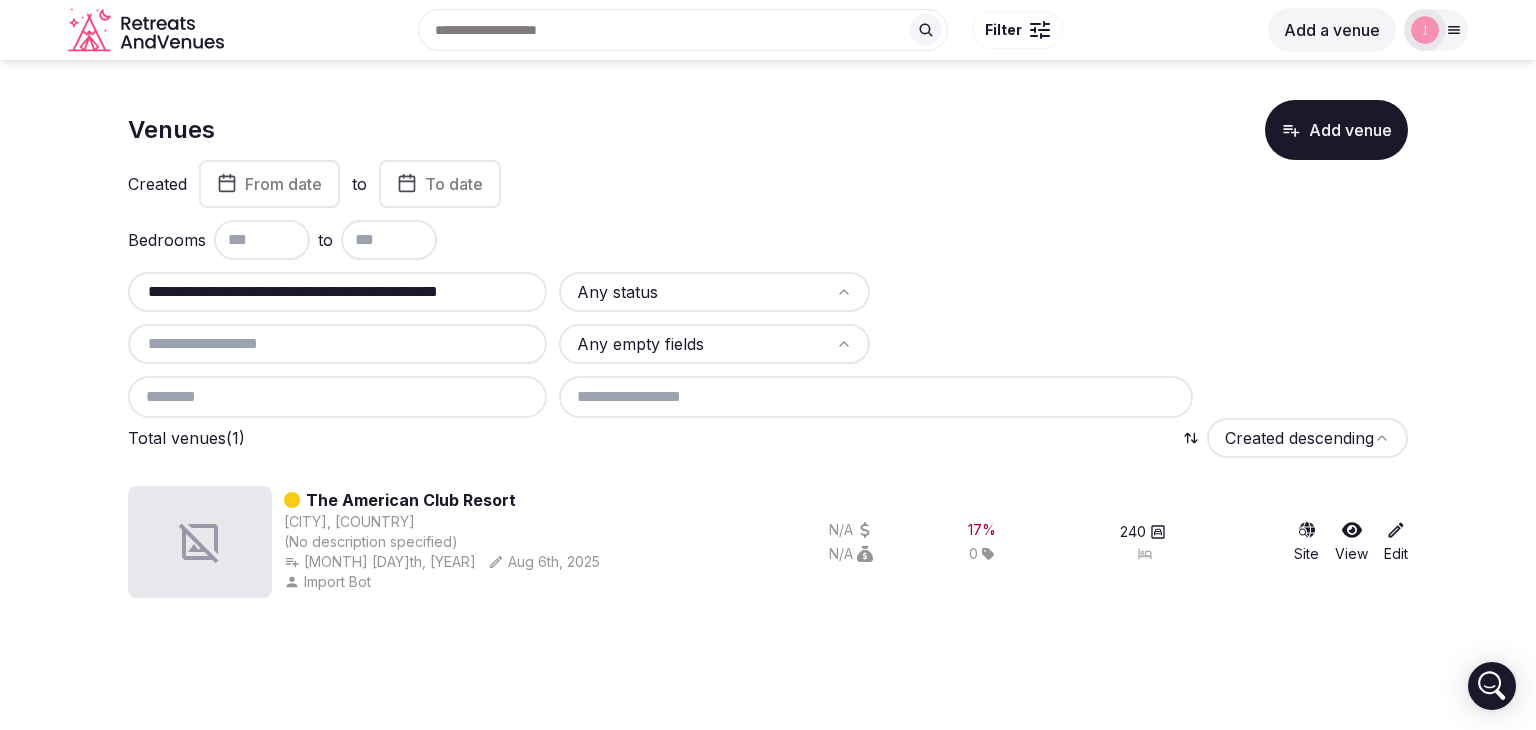 click on "**********" at bounding box center [337, 292] 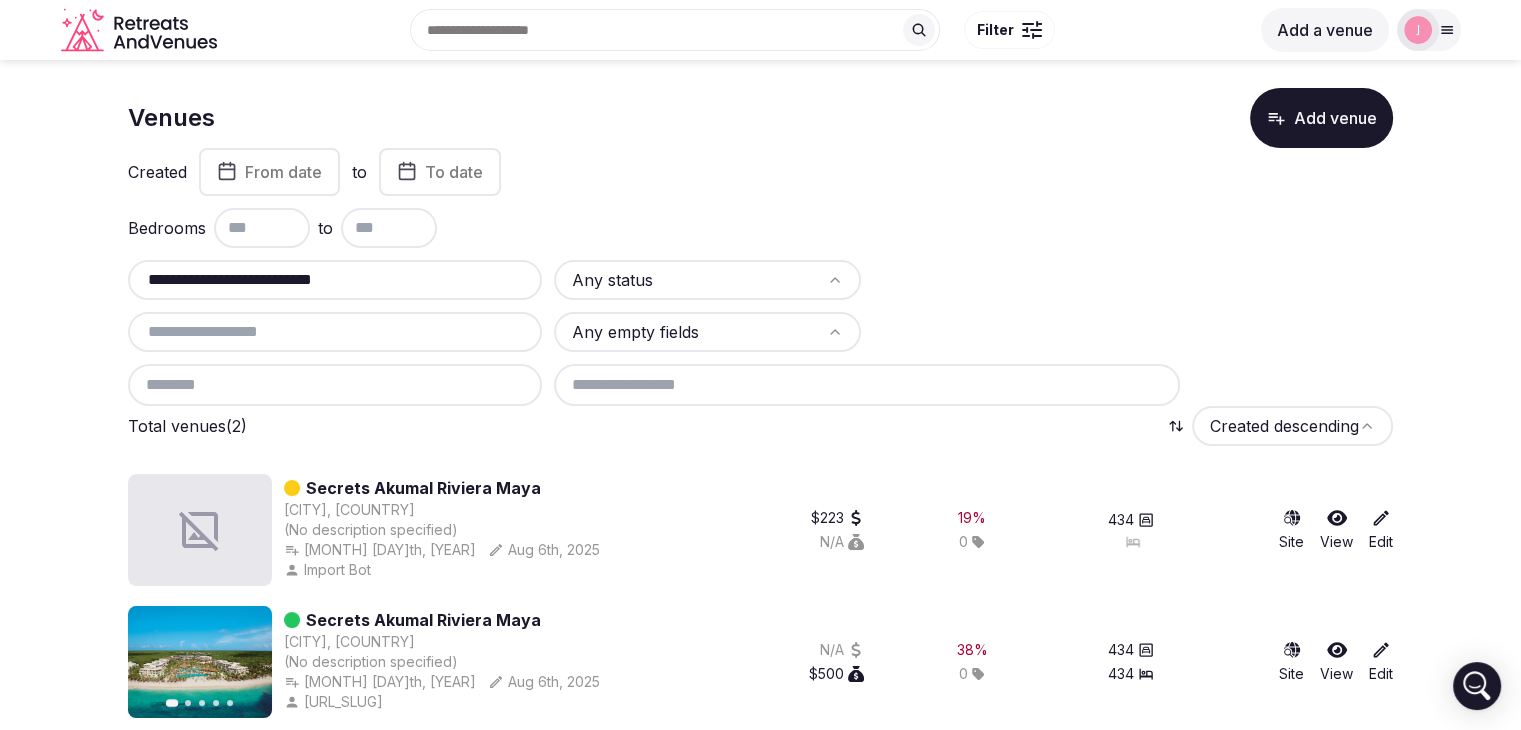 scroll, scrollTop: 23, scrollLeft: 0, axis: vertical 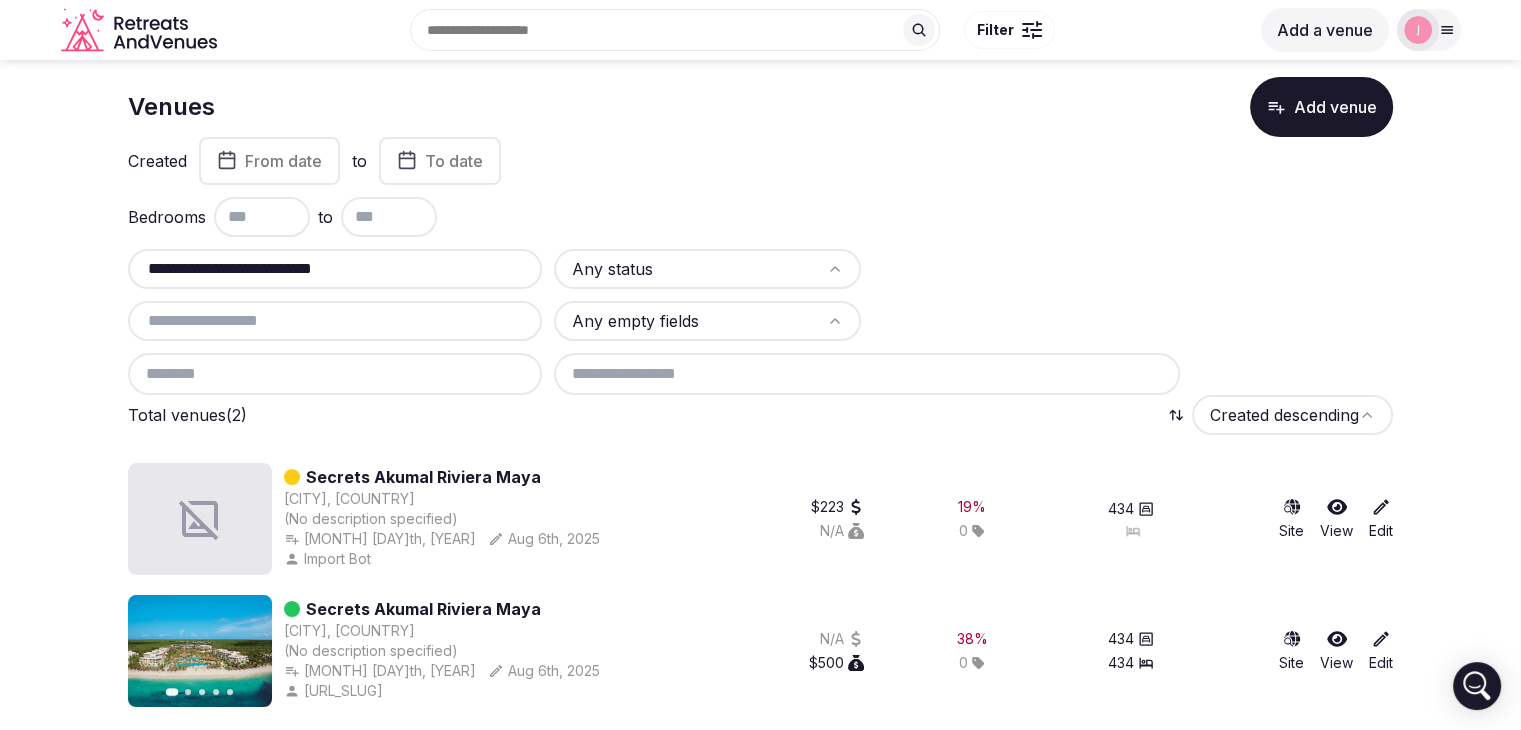 type on "**********" 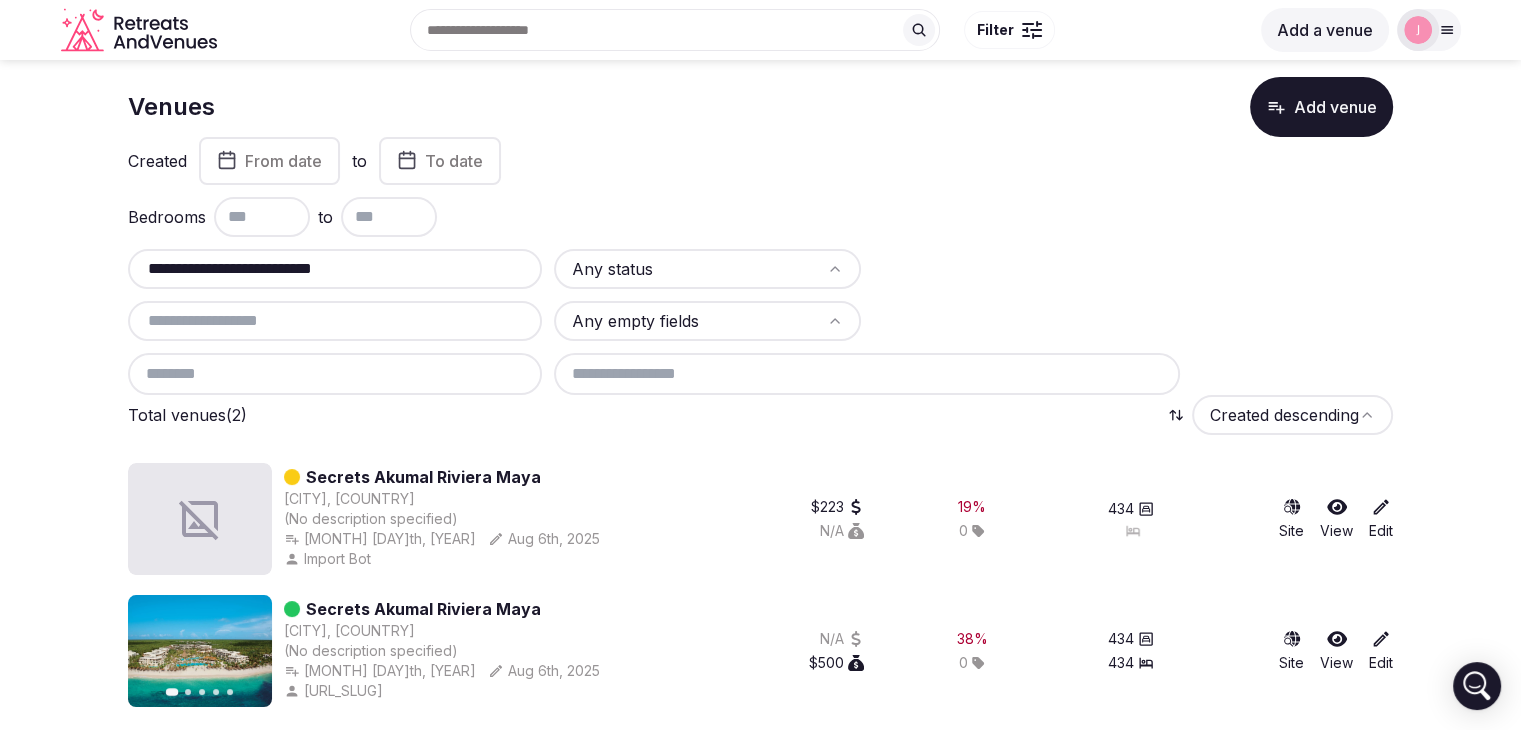 drag, startPoint x: 404, startPoint y: 269, endPoint x: 74, endPoint y: 257, distance: 330.2181 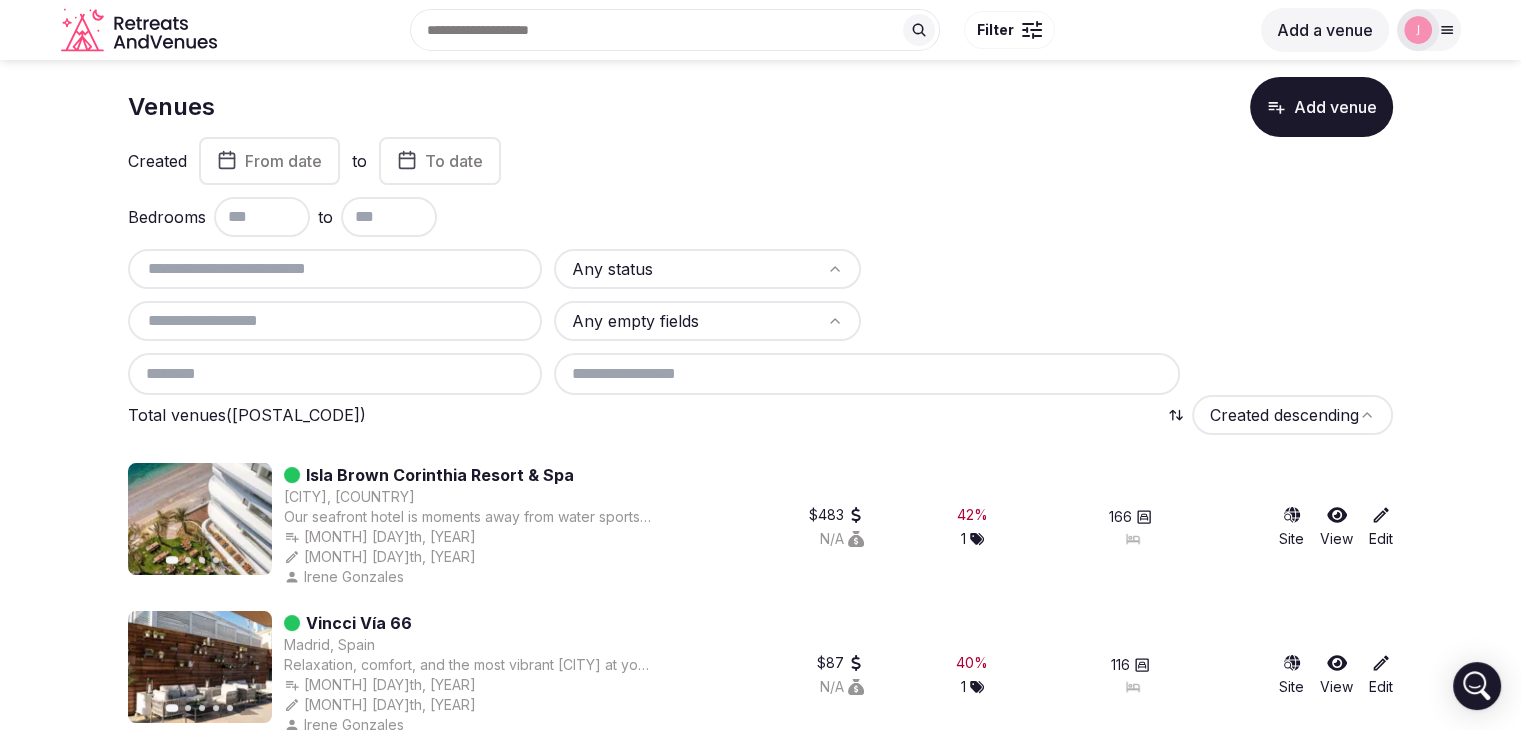 paste on "**********" 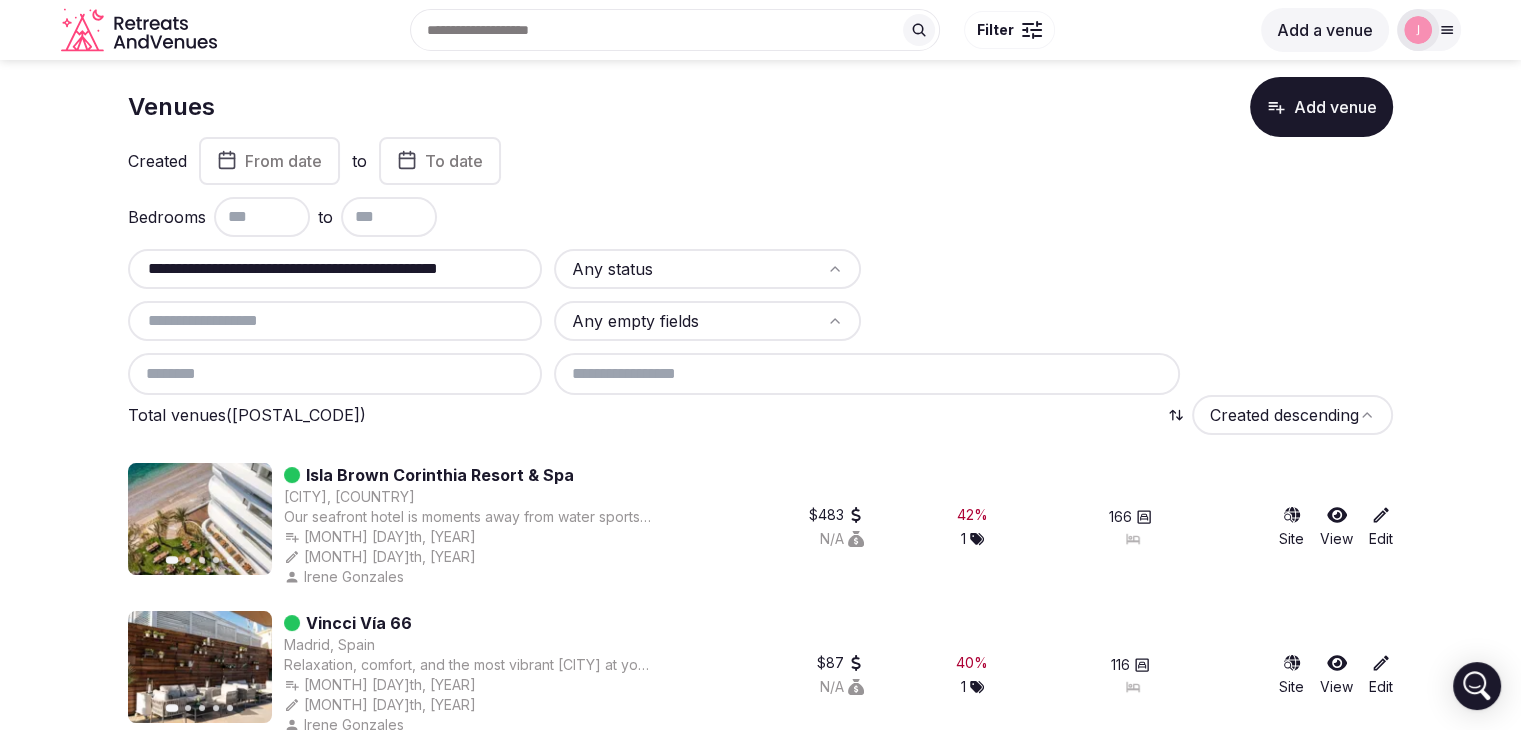 scroll, scrollTop: 0, scrollLeft: 78, axis: horizontal 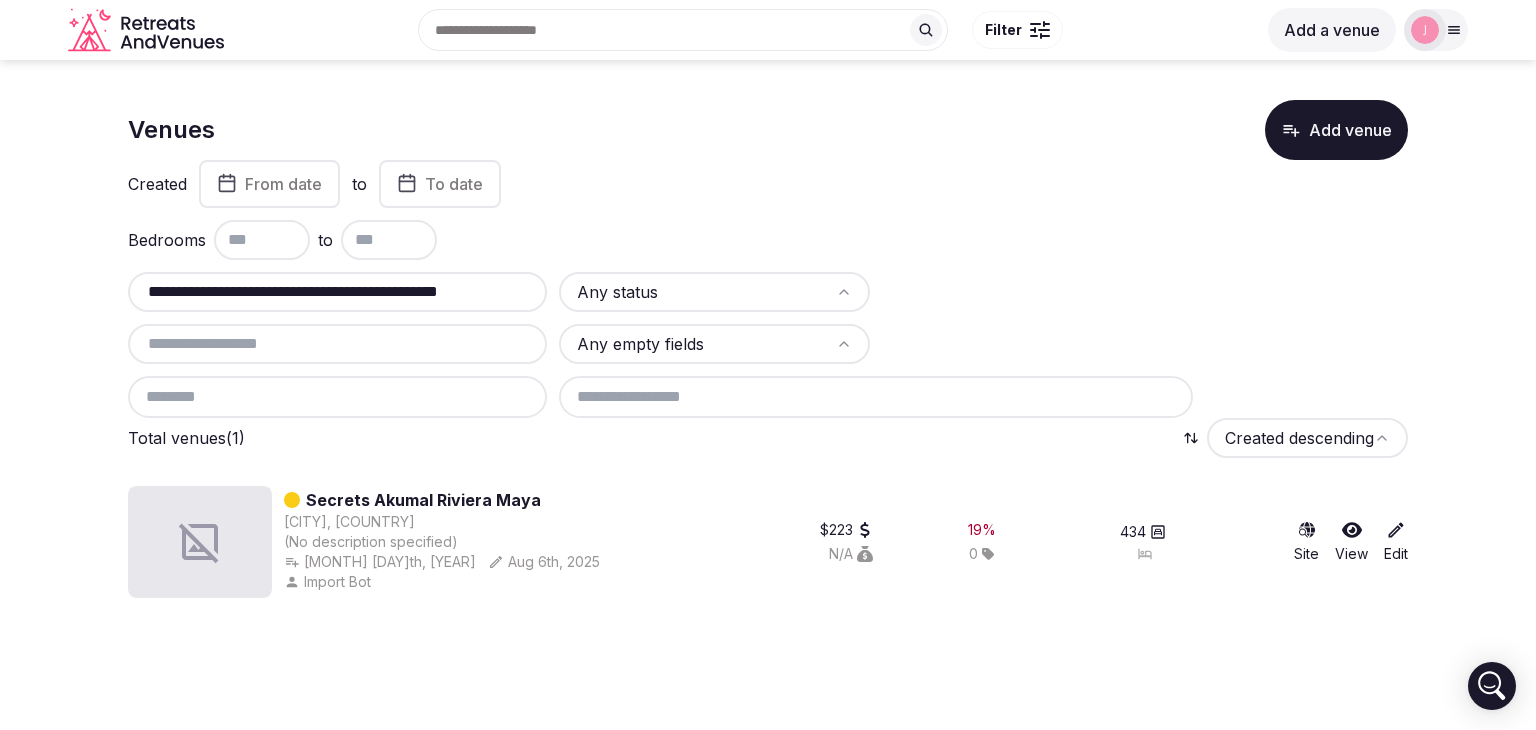 click on "**********" at bounding box center [337, 292] 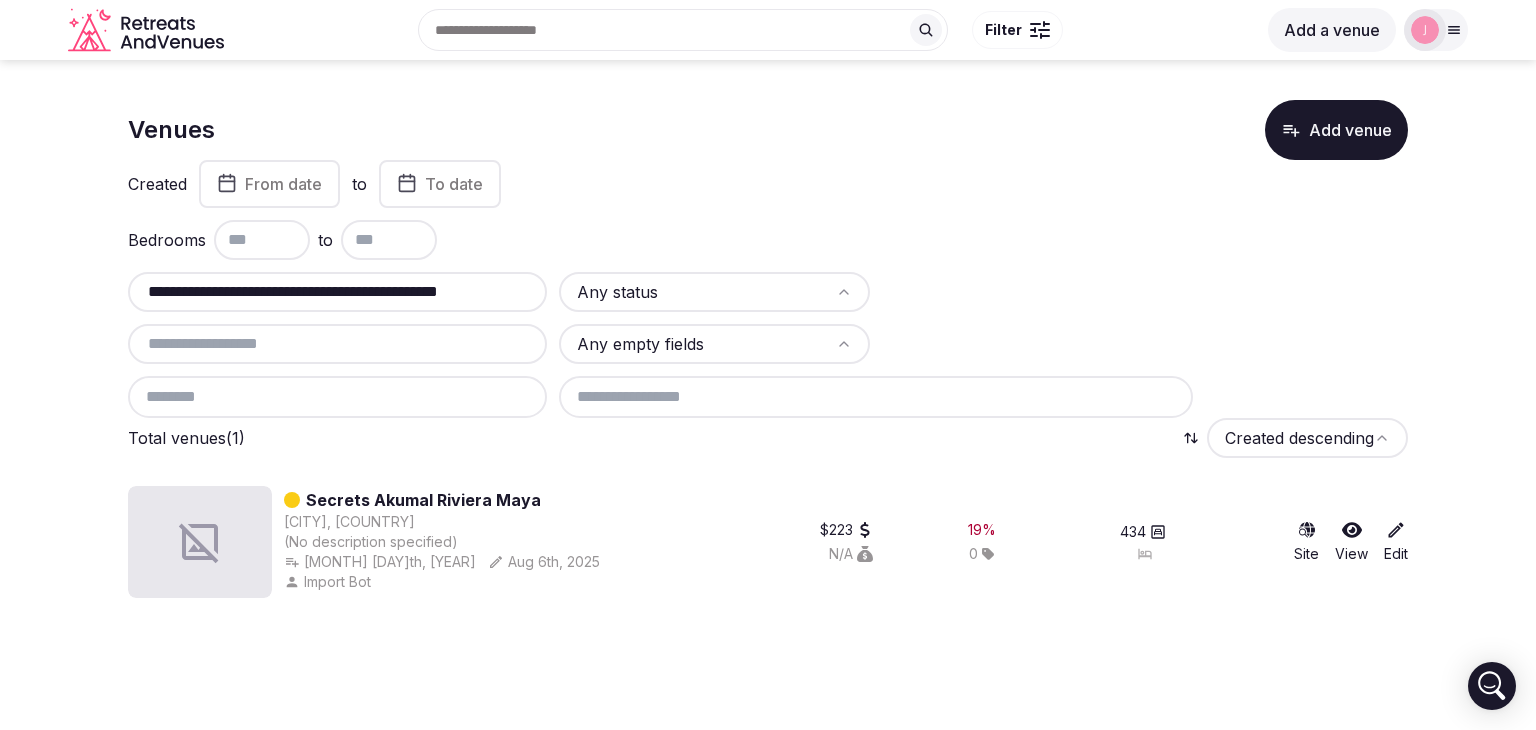 scroll, scrollTop: 0, scrollLeft: 51, axis: horizontal 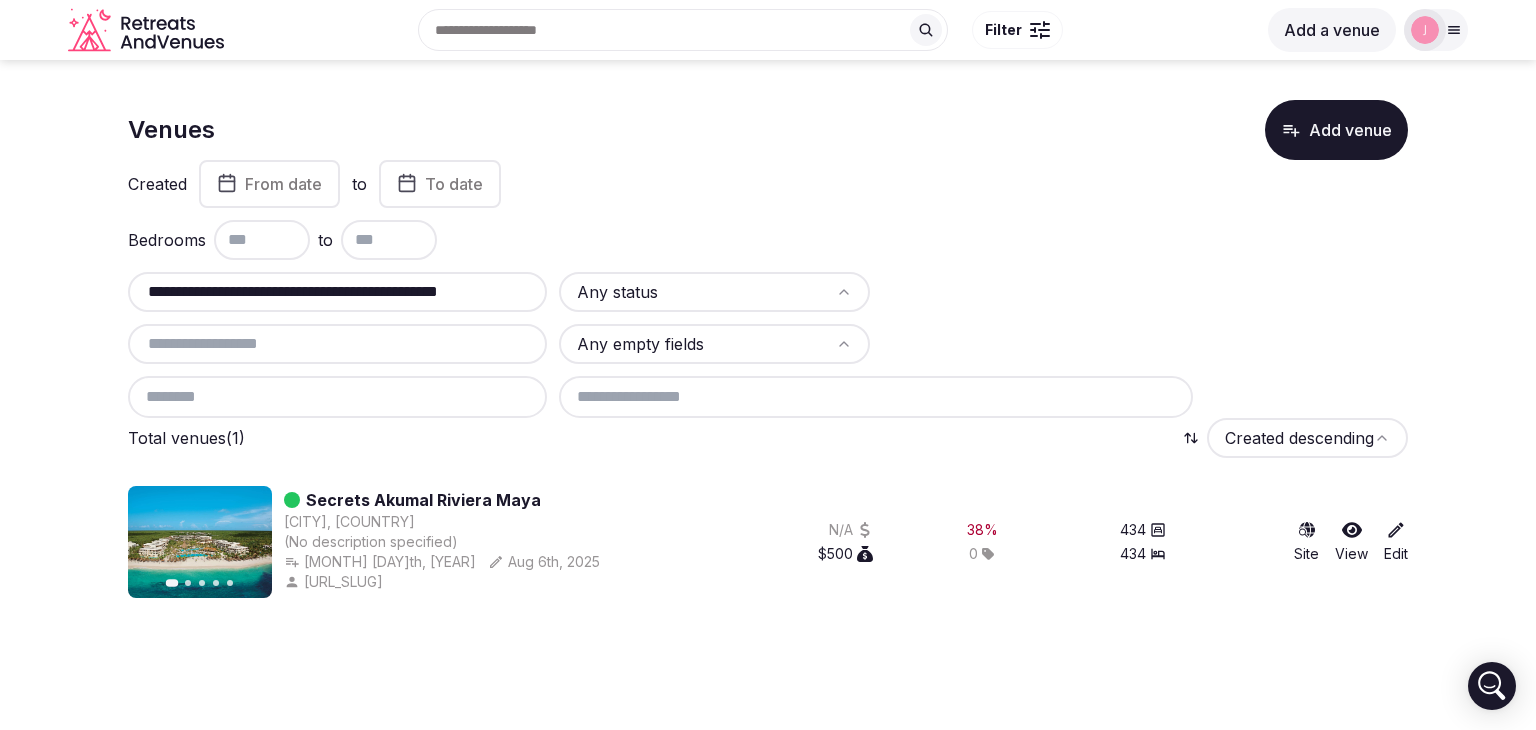 type on "**********" 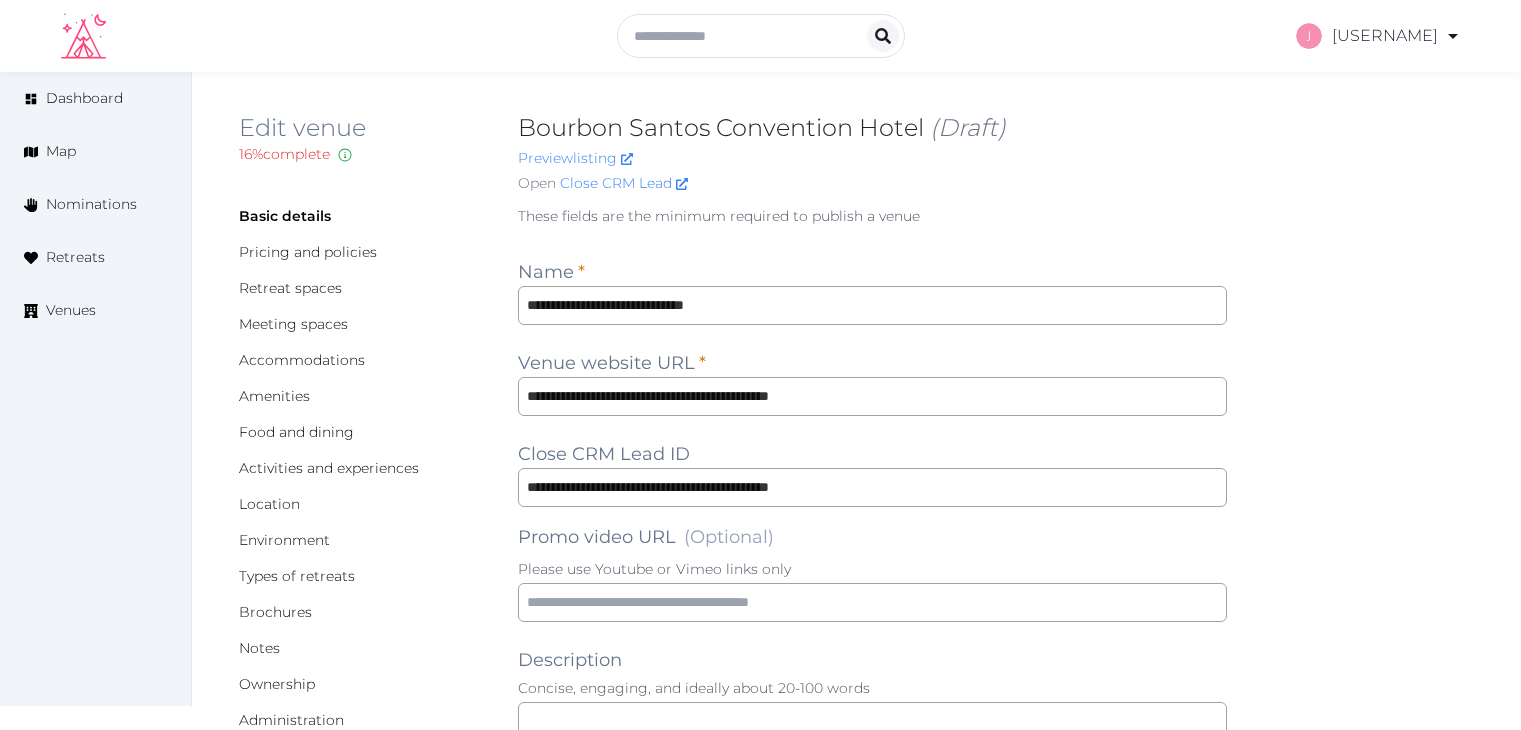 scroll, scrollTop: 0, scrollLeft: 0, axis: both 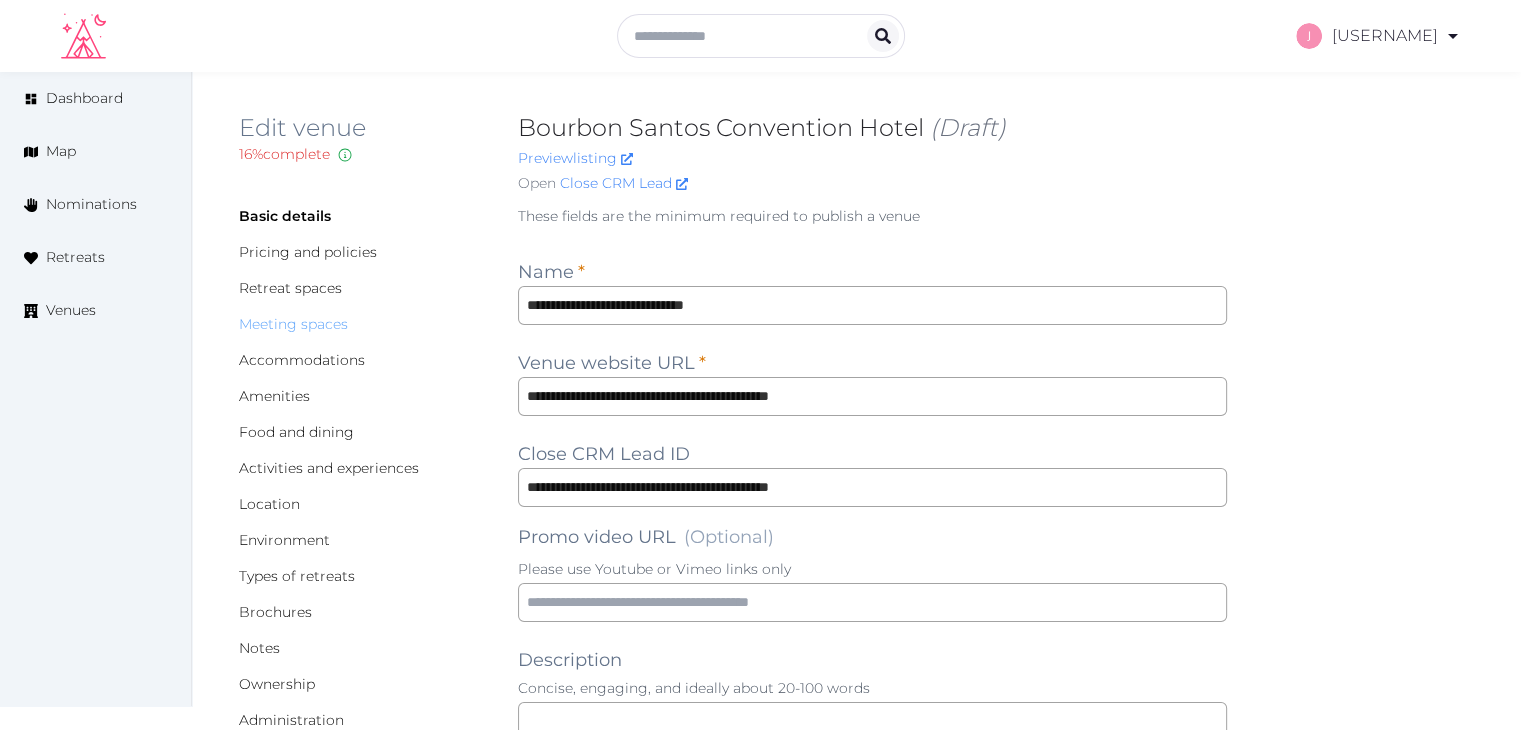 click on "Meeting spaces" at bounding box center [293, 324] 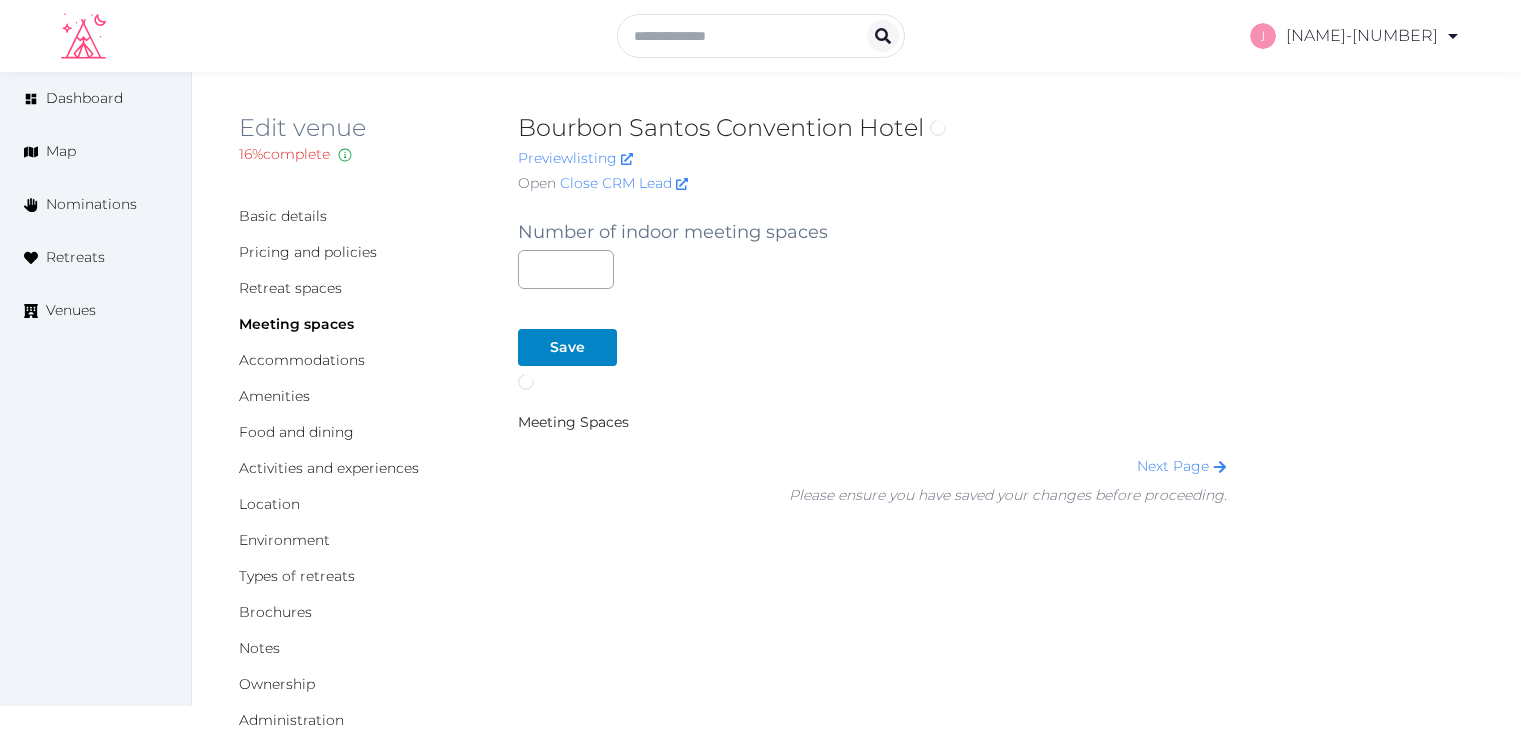 scroll, scrollTop: 0, scrollLeft: 0, axis: both 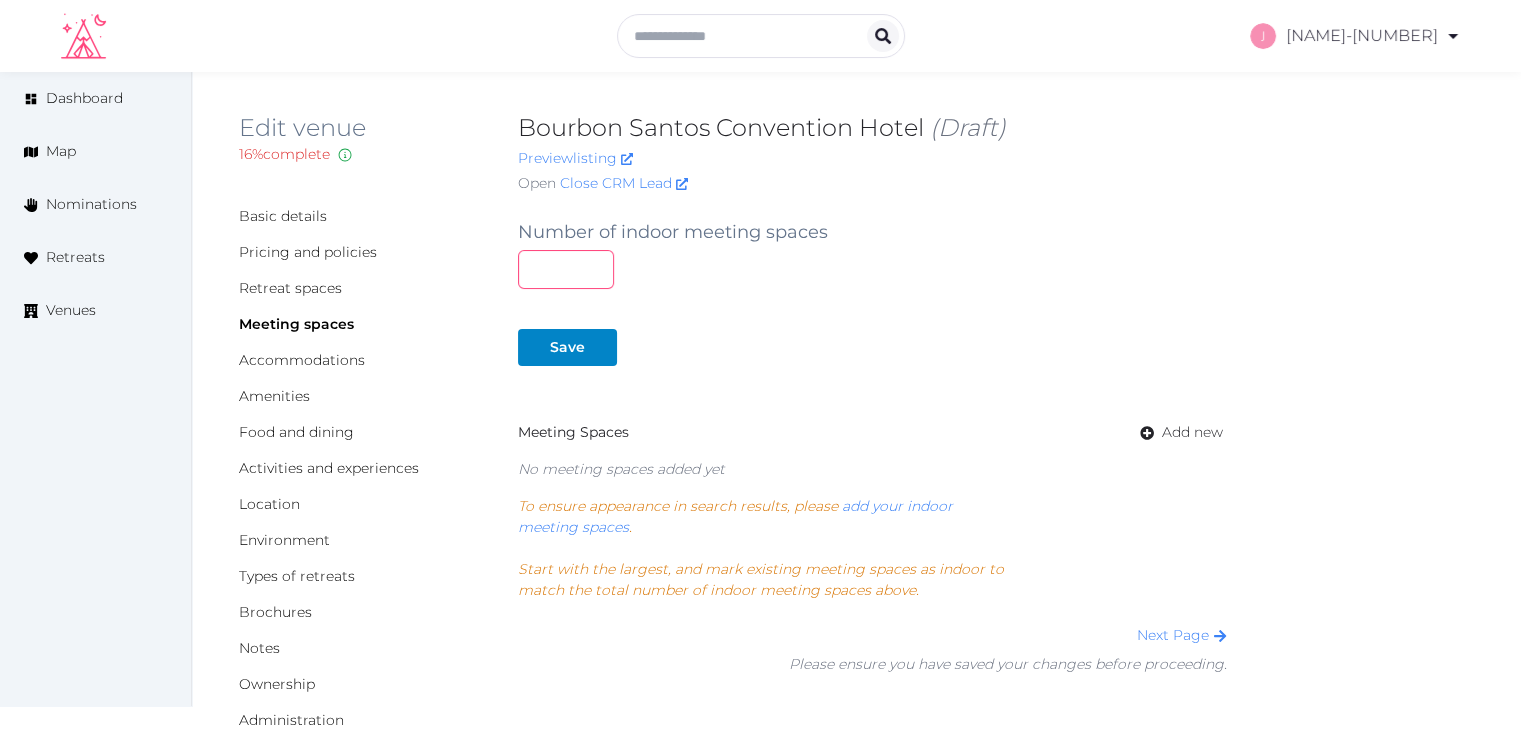 drag, startPoint x: 0, startPoint y: 0, endPoint x: 512, endPoint y: 275, distance: 581.17896 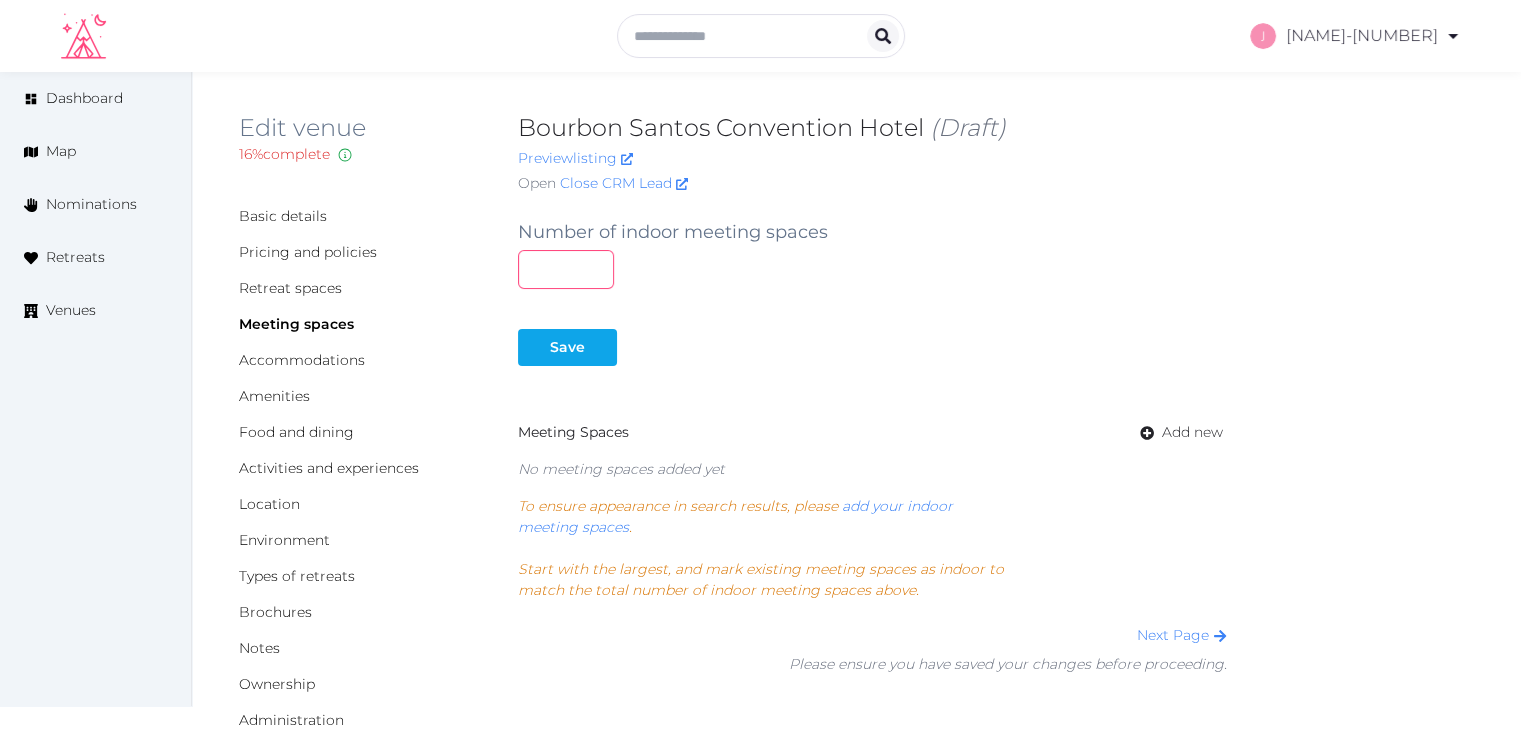 type on "**" 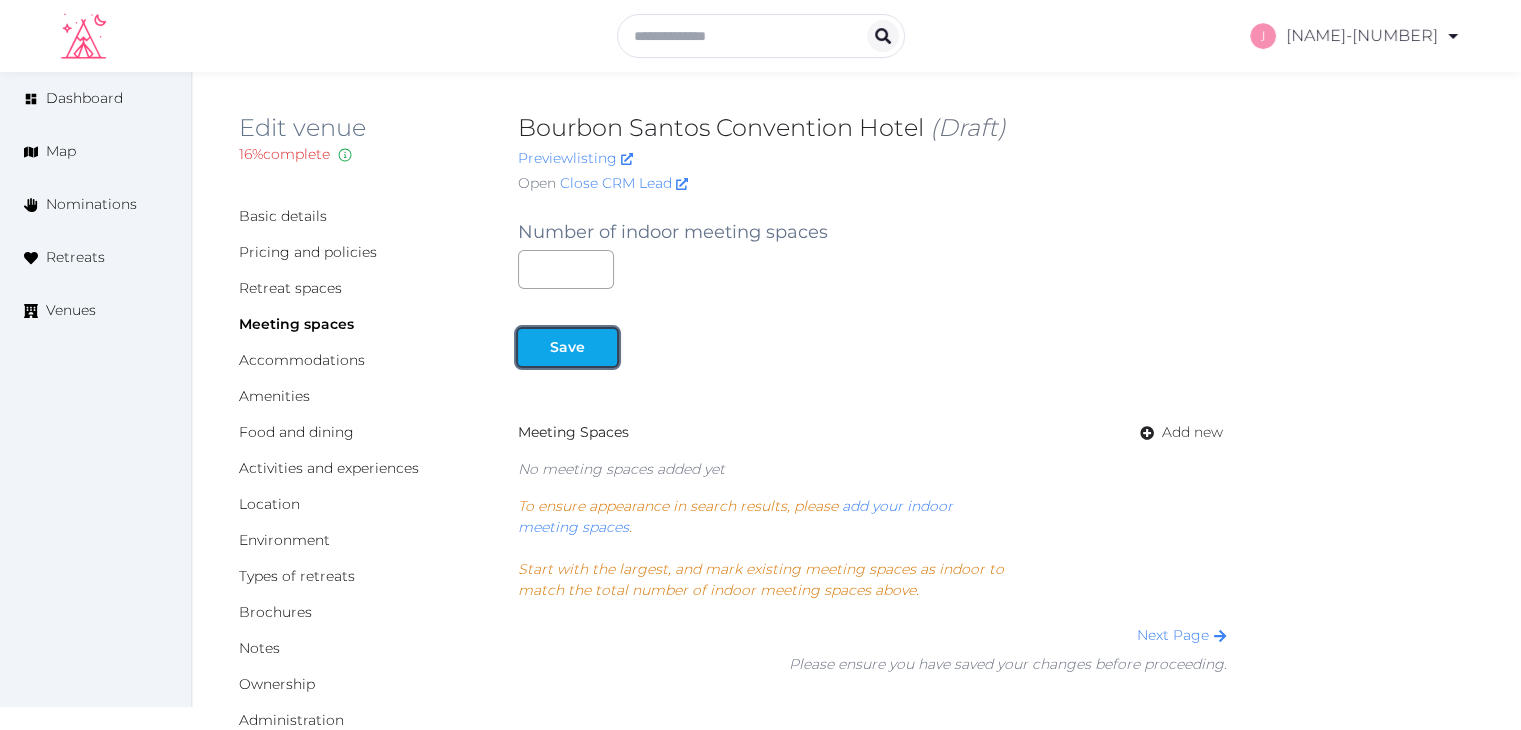 click on "Save" at bounding box center (567, 347) 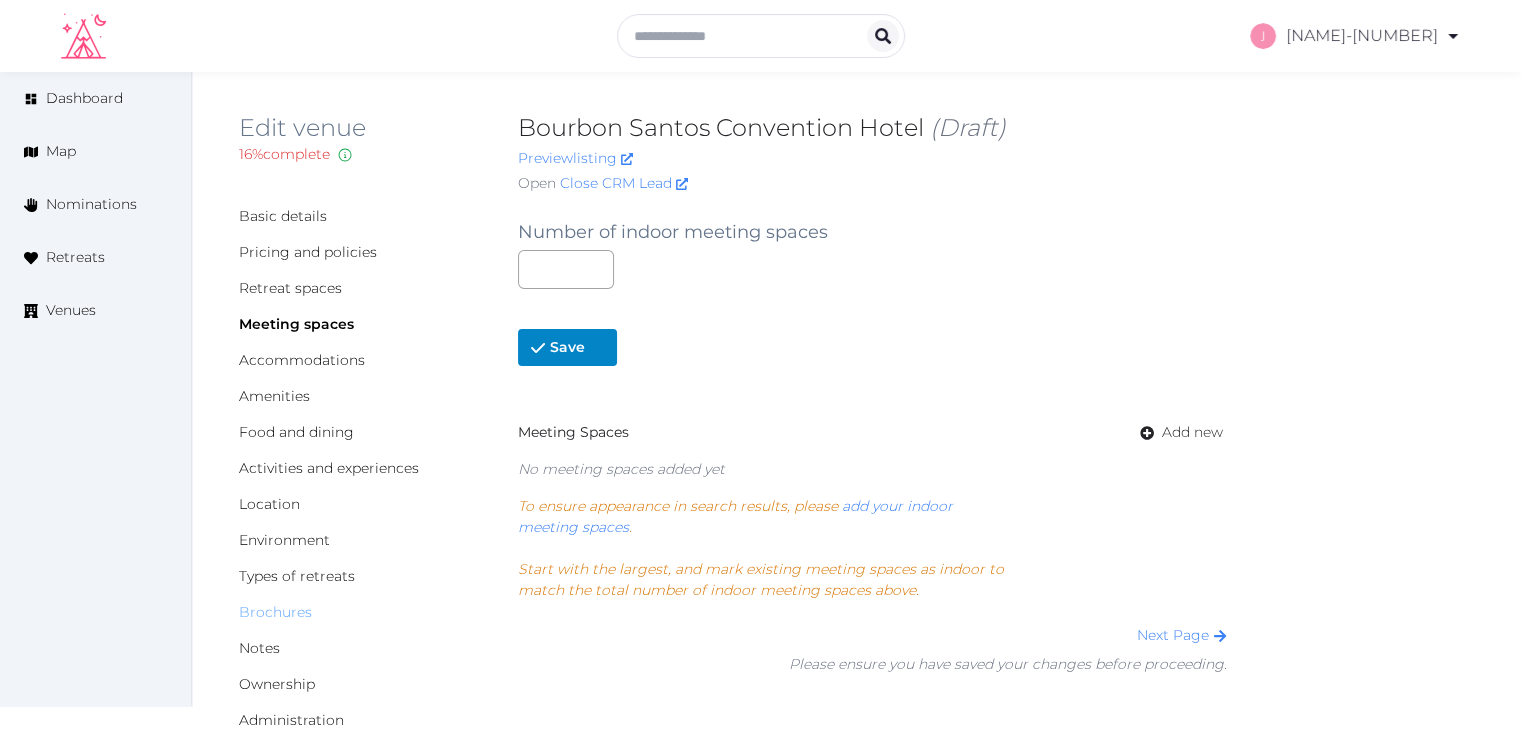 click on "Brochures" at bounding box center [275, 612] 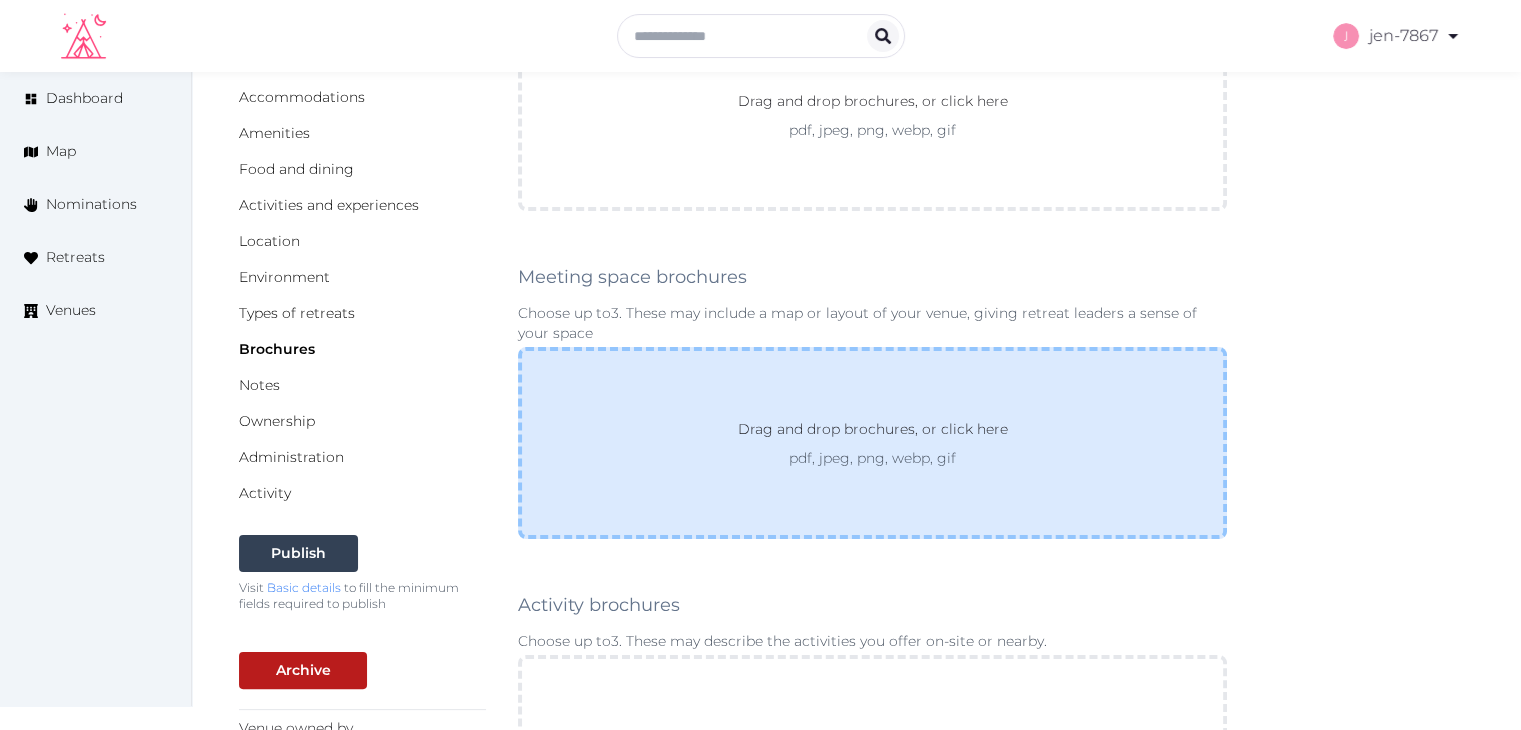 scroll, scrollTop: 300, scrollLeft: 0, axis: vertical 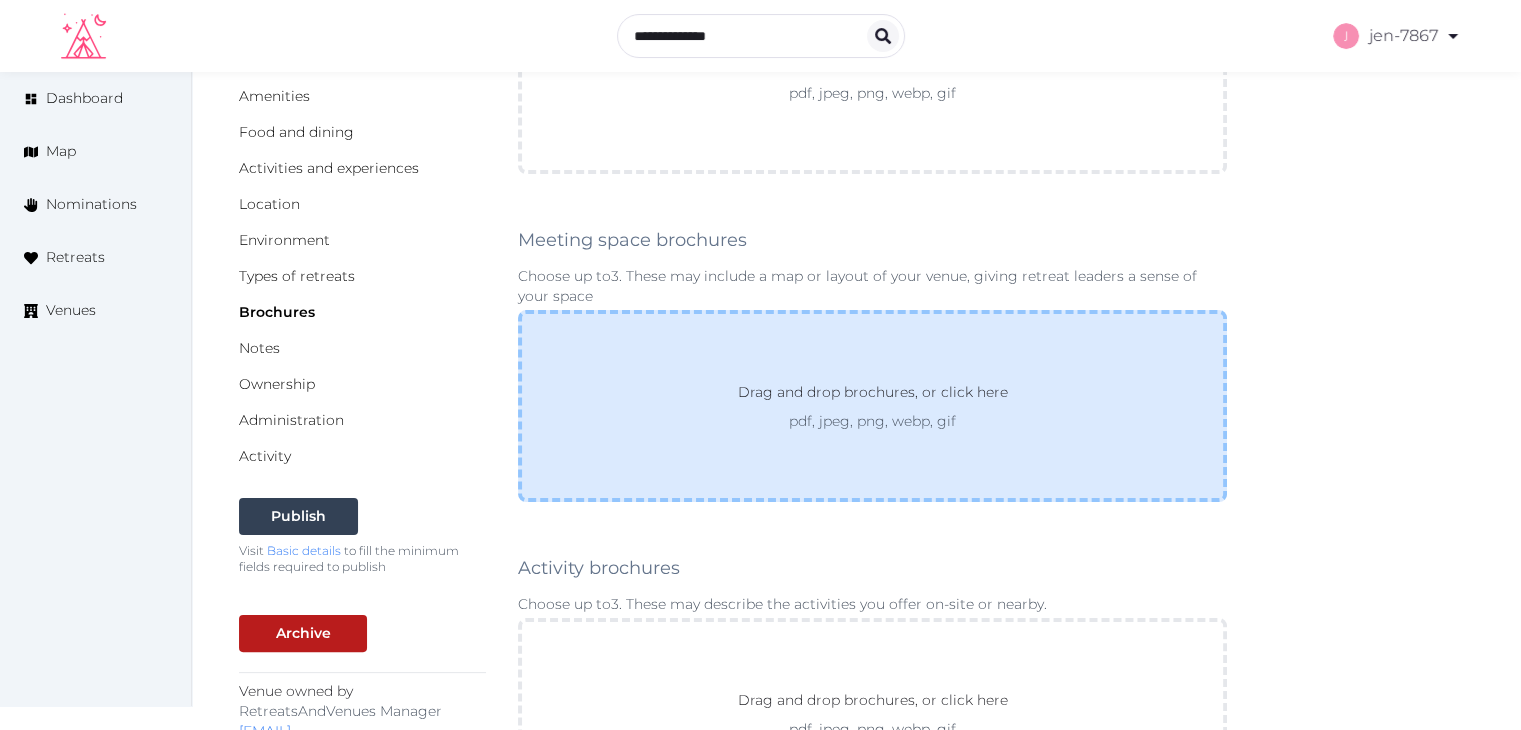 click on "Drag and drop brochures, or click here pdf, jpeg, png, webp, gif" at bounding box center [872, 406] 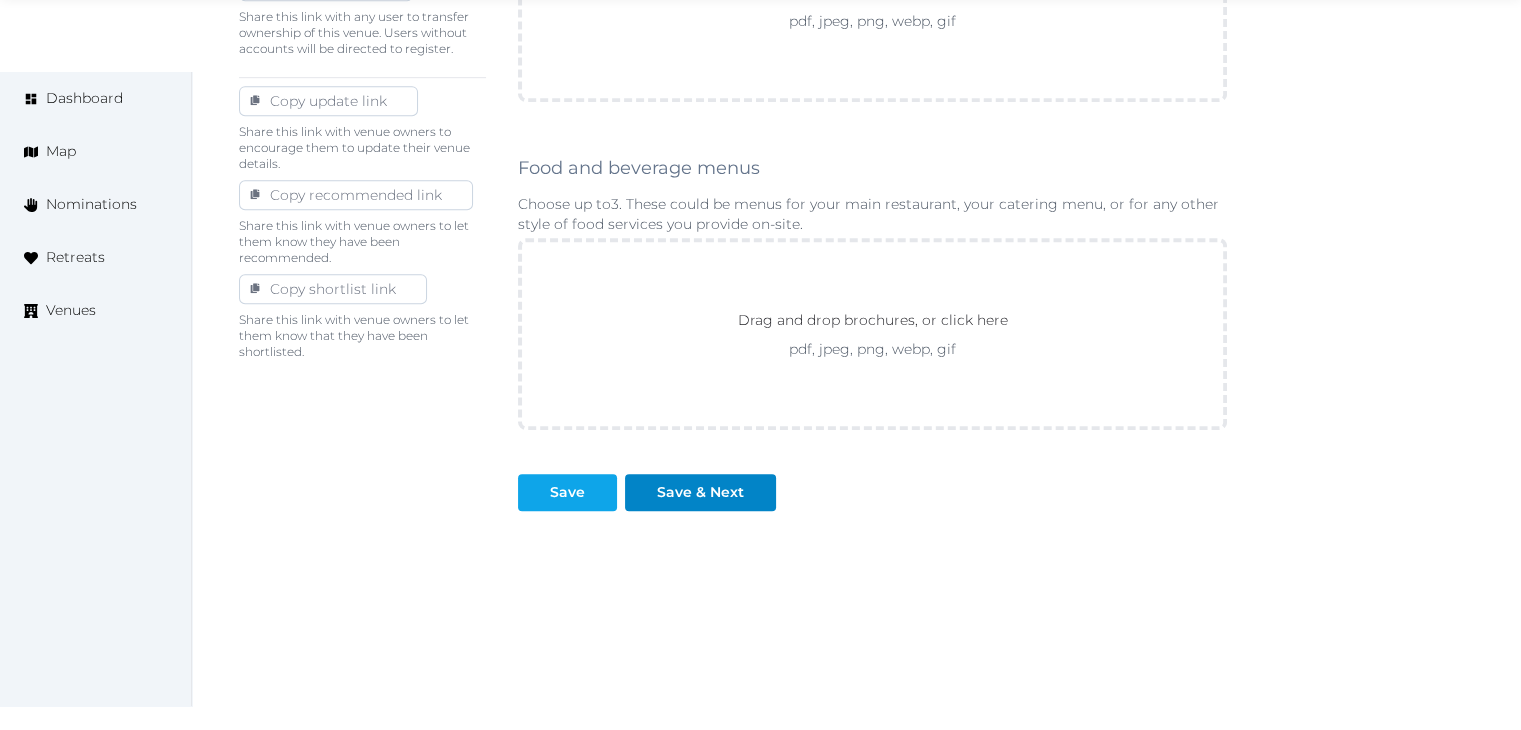 scroll, scrollTop: 1111, scrollLeft: 0, axis: vertical 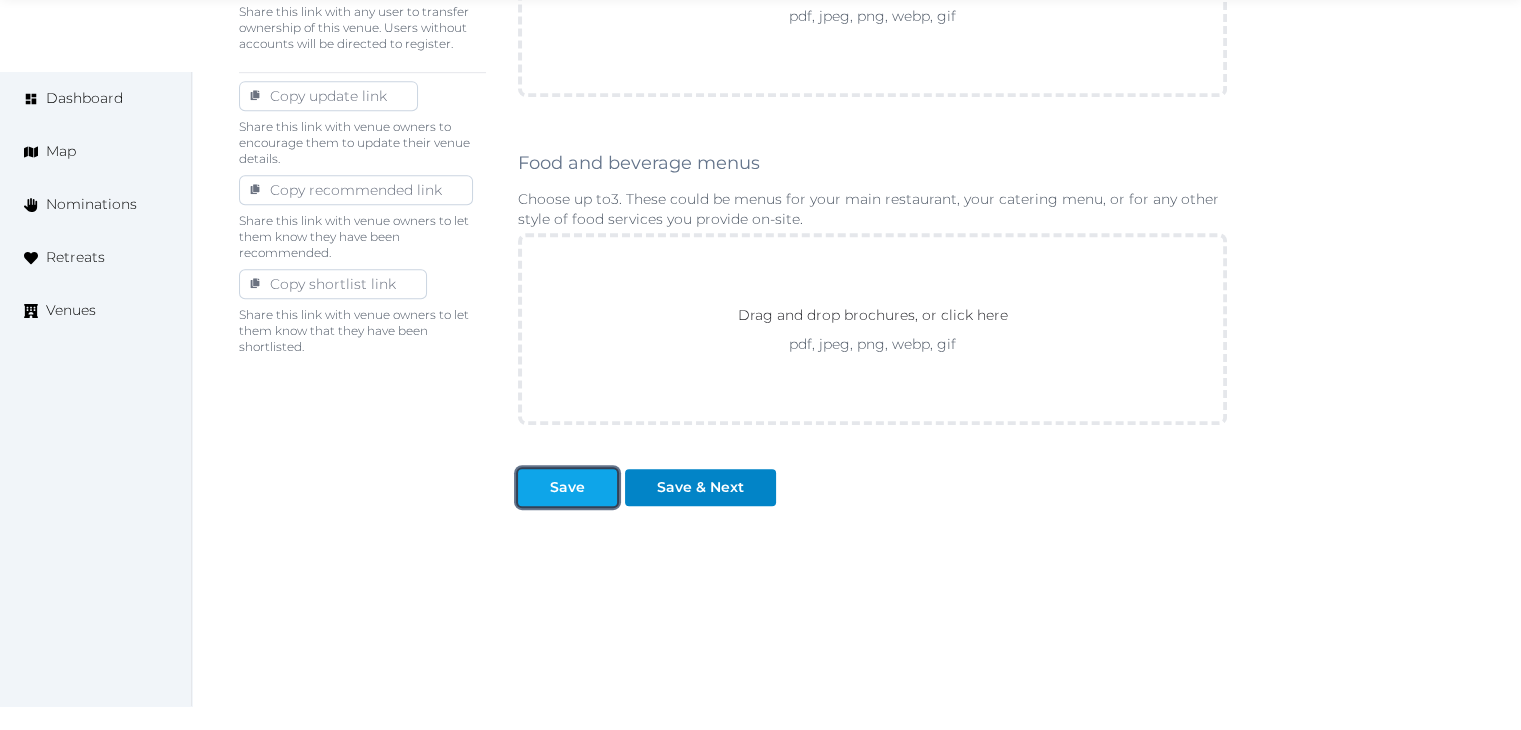 click on "Save" at bounding box center (567, 487) 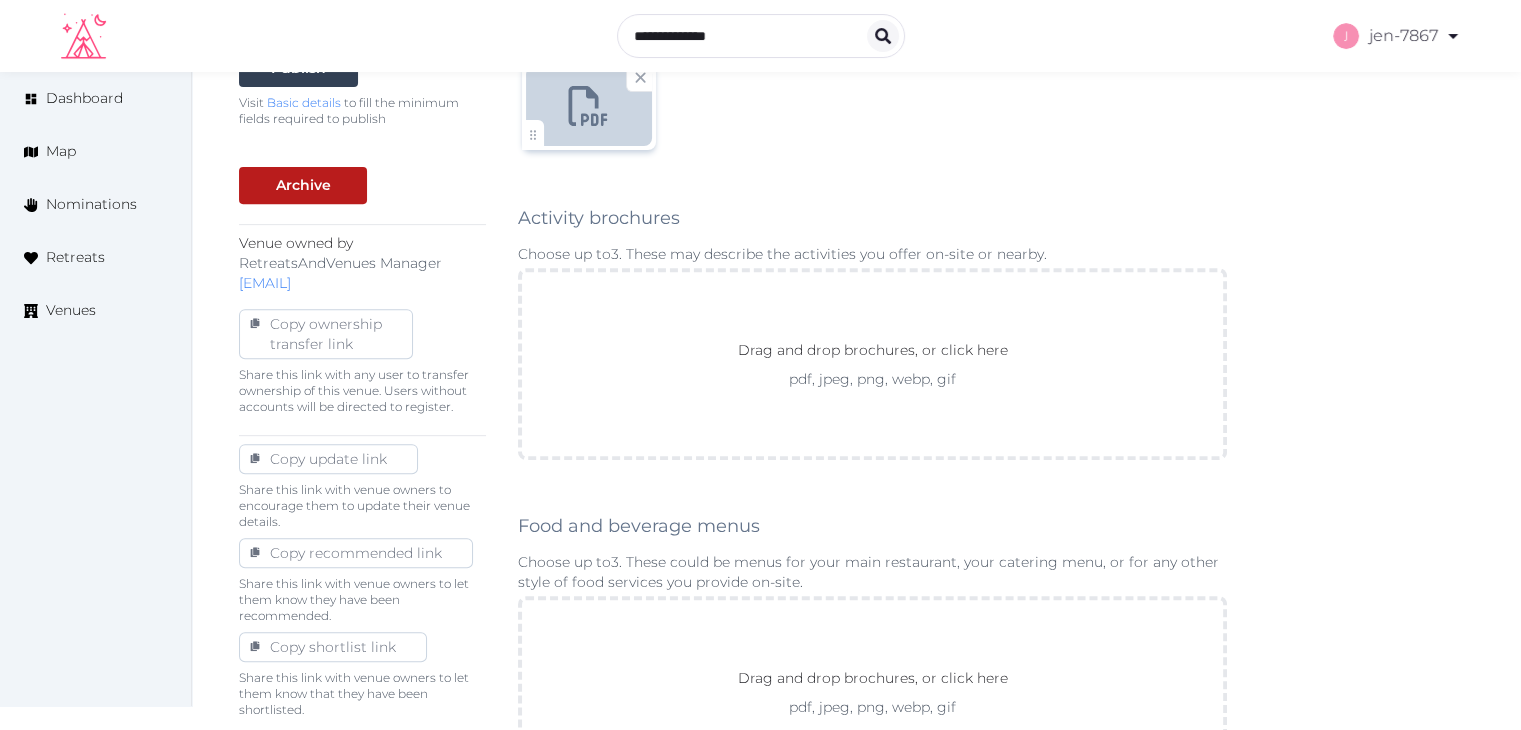 scroll, scrollTop: 911, scrollLeft: 0, axis: vertical 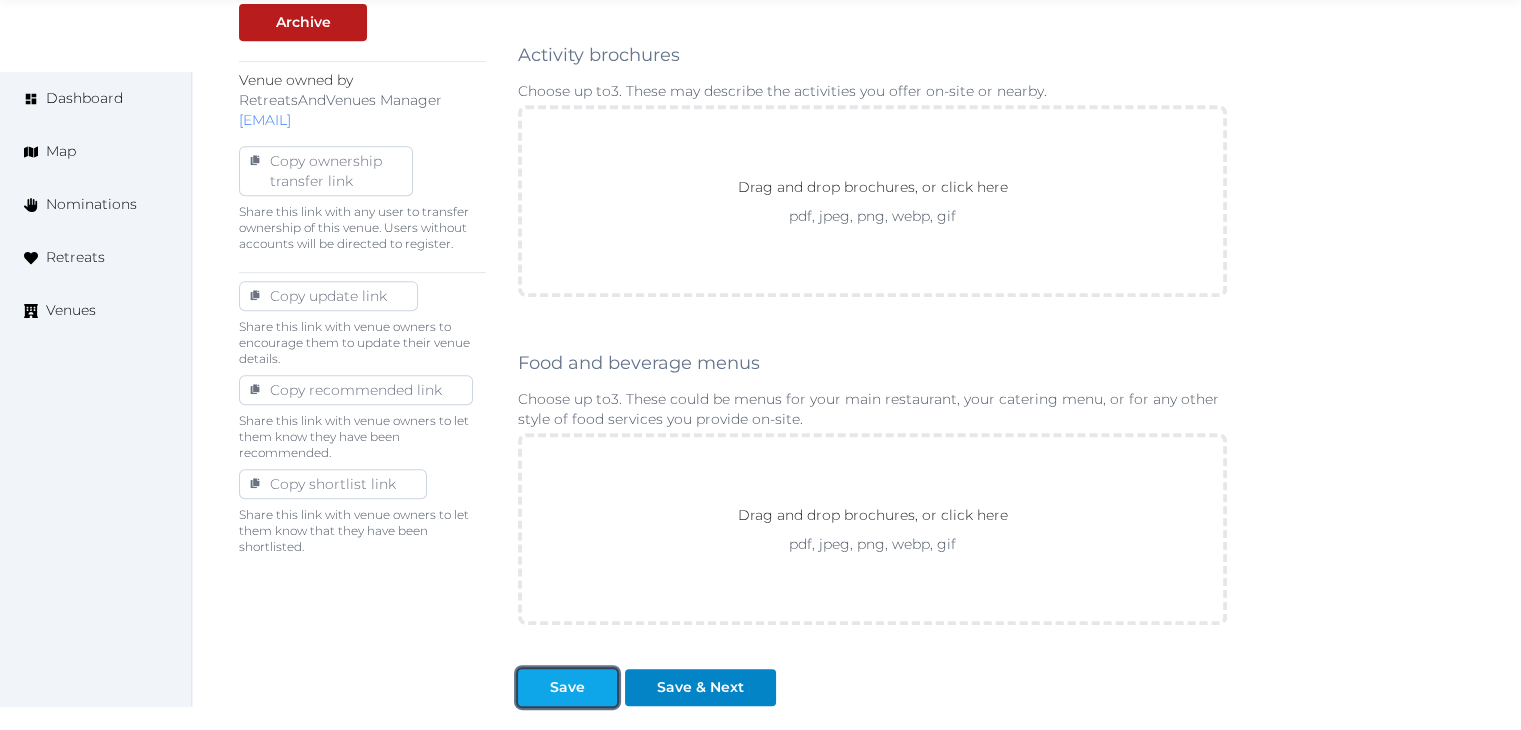 click on "Save" at bounding box center (567, 687) 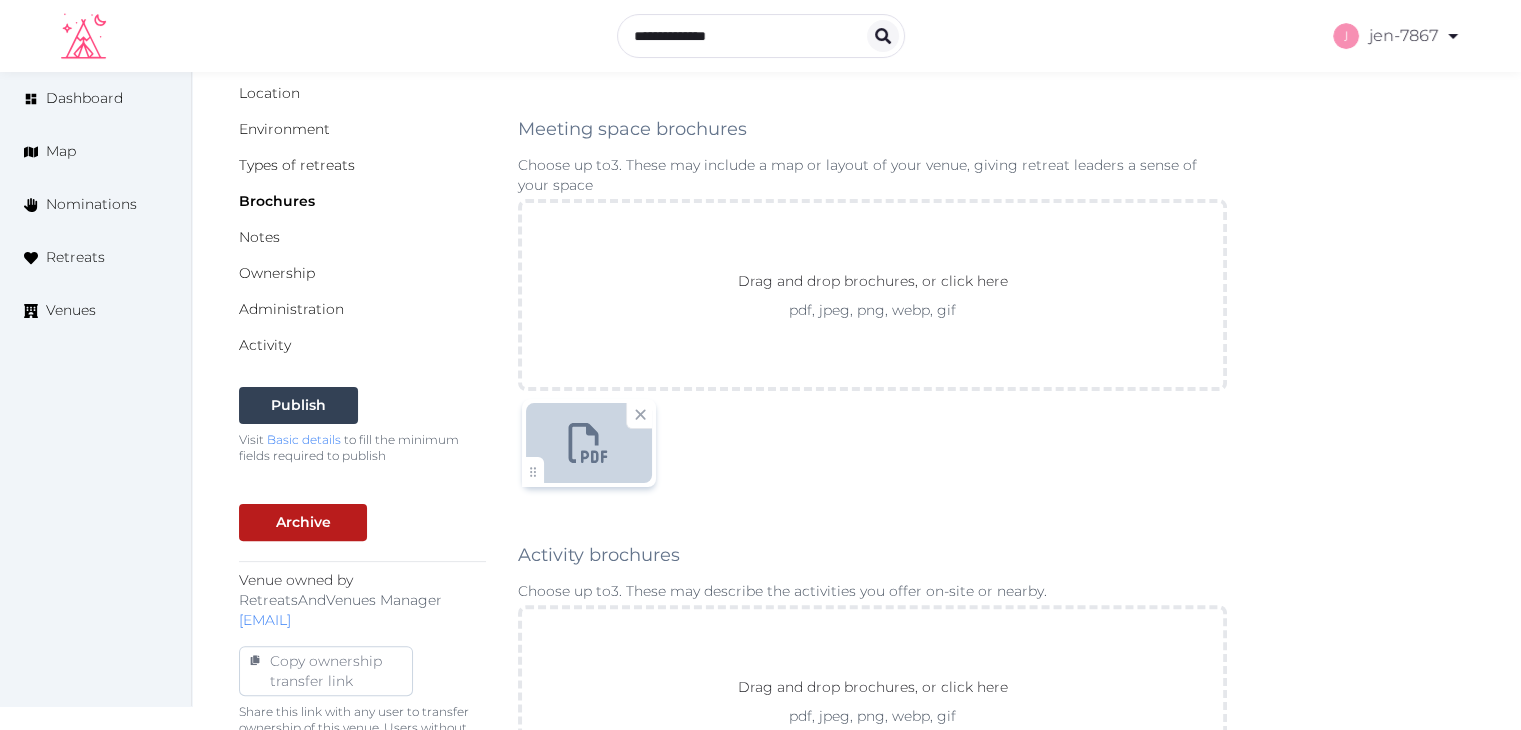 scroll, scrollTop: 11, scrollLeft: 0, axis: vertical 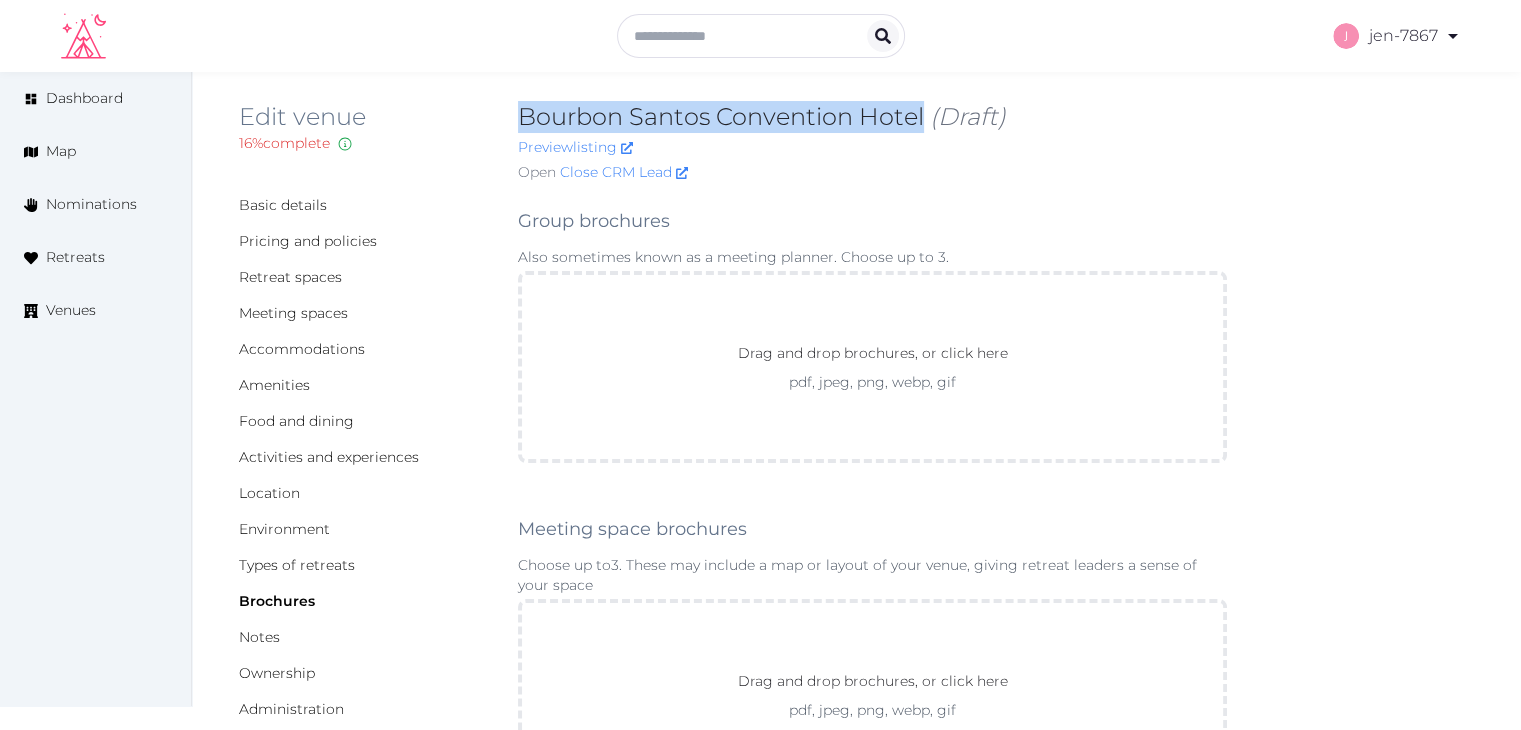 drag, startPoint x: 924, startPoint y: 118, endPoint x: 512, endPoint y: 109, distance: 412.0983 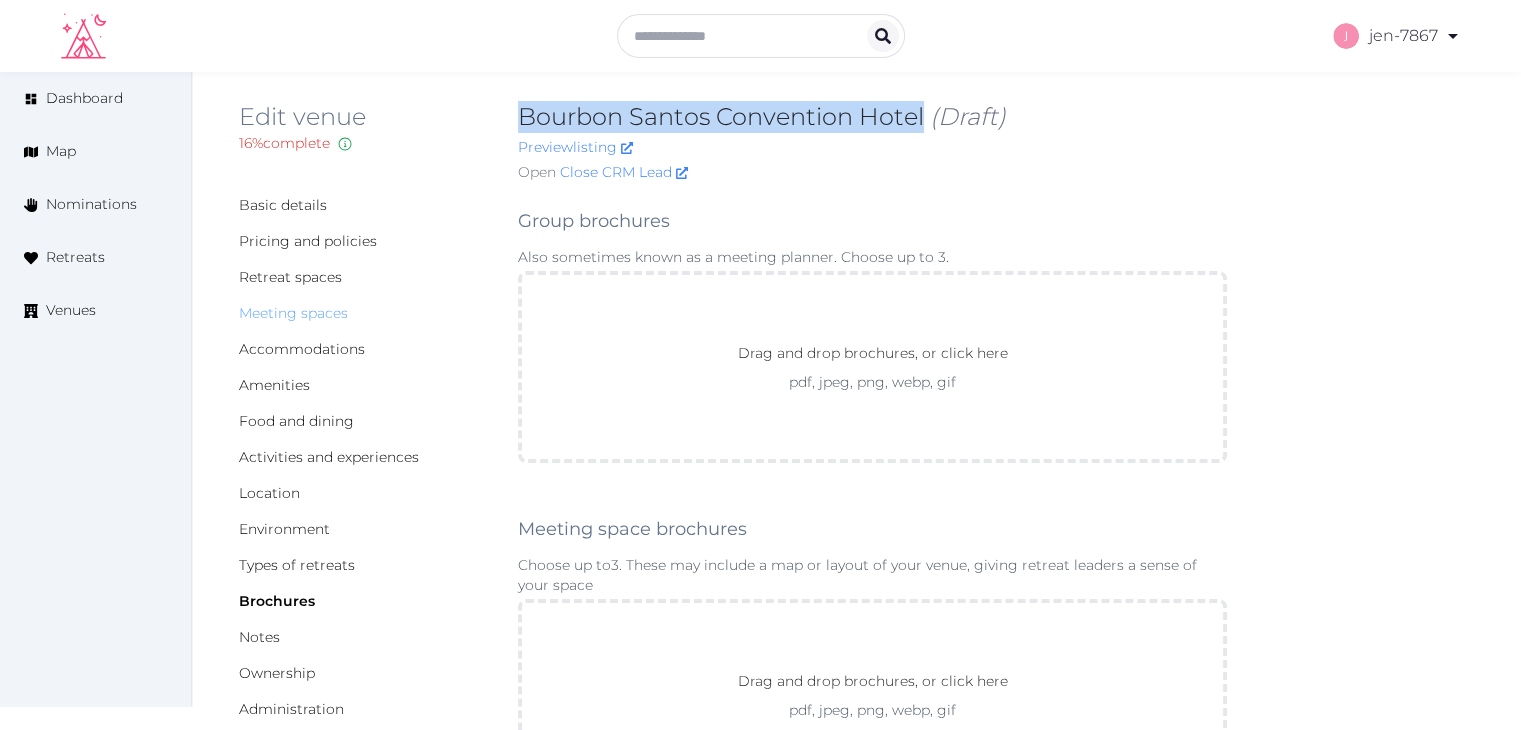 click on "Meeting spaces" at bounding box center [293, 313] 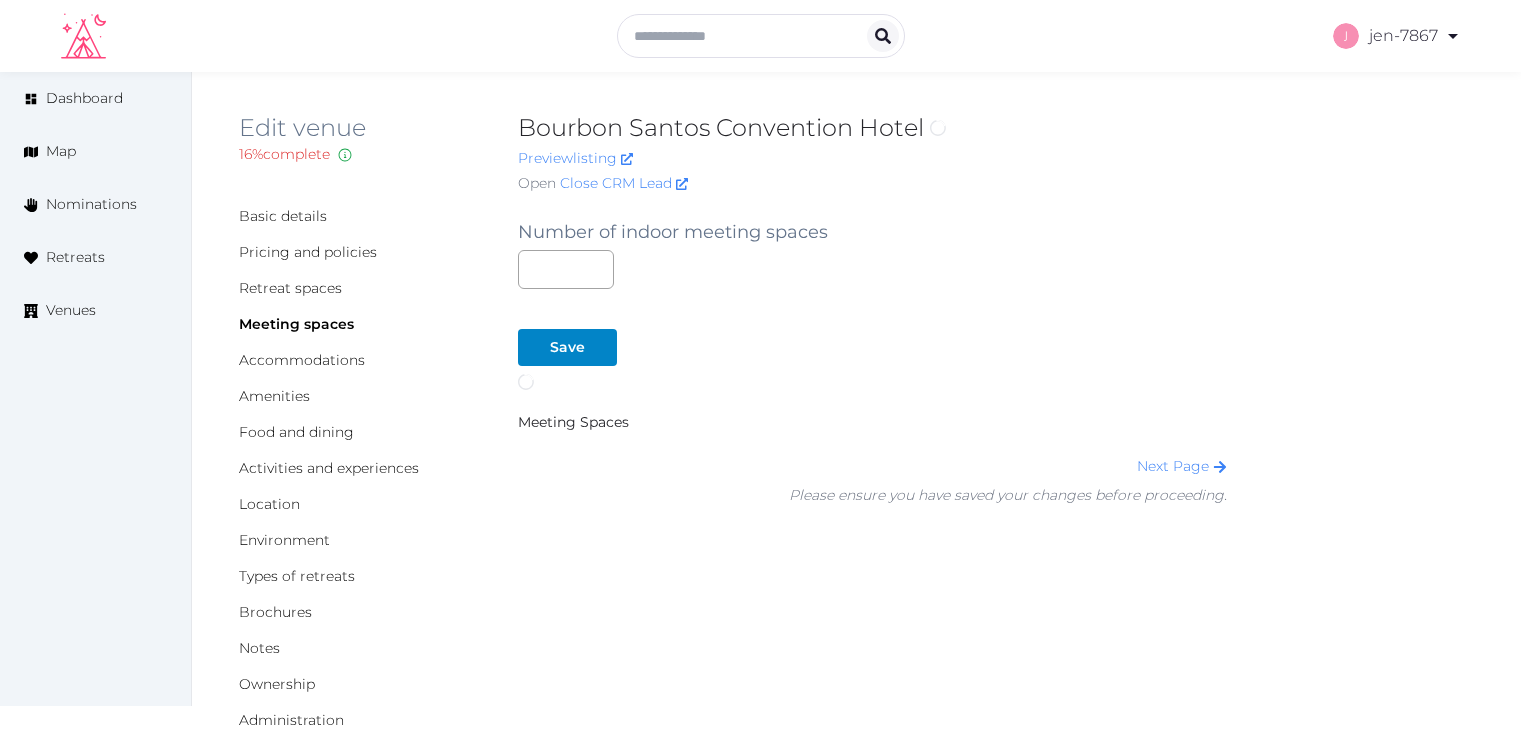 scroll, scrollTop: 0, scrollLeft: 0, axis: both 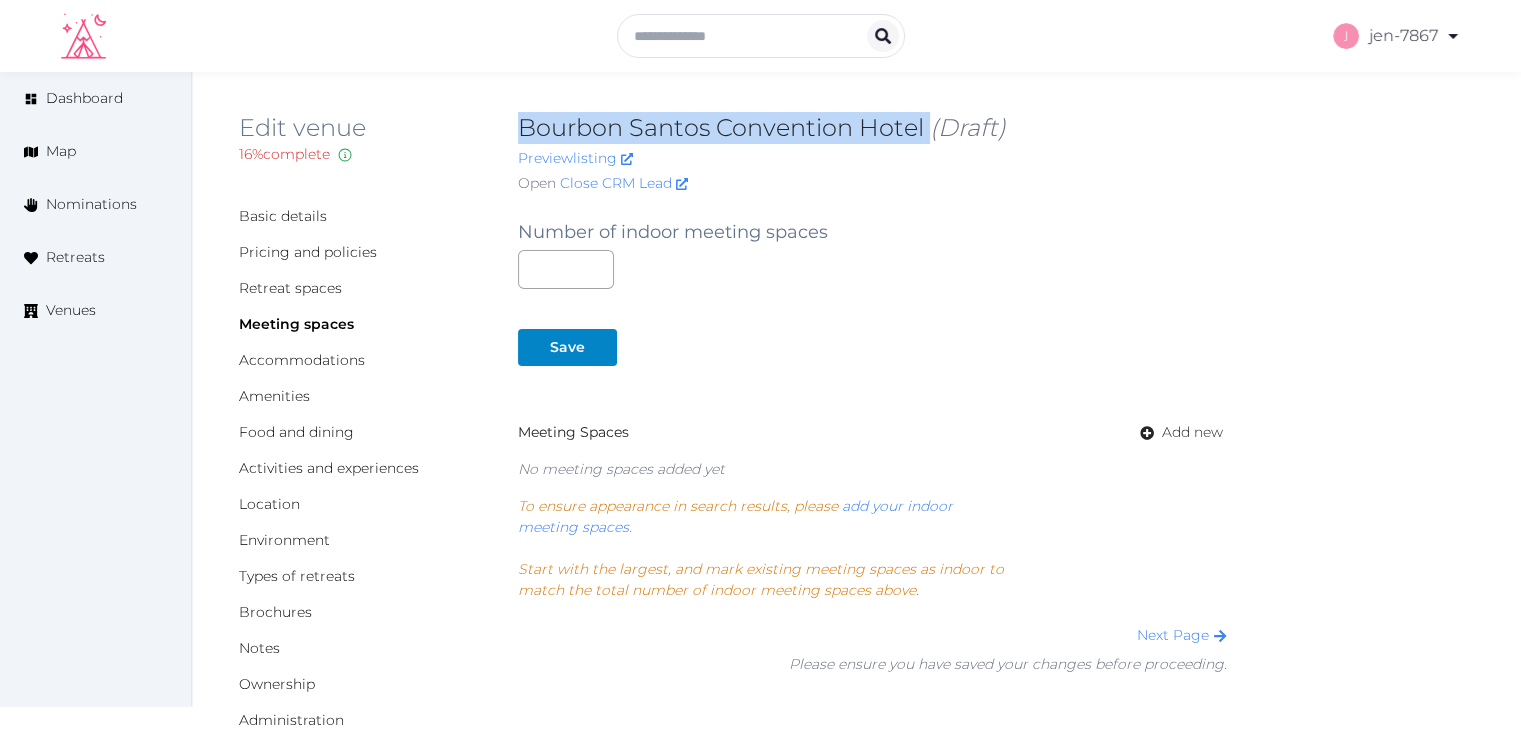 drag, startPoint x: 926, startPoint y: 128, endPoint x: 518, endPoint y: 121, distance: 408.06006 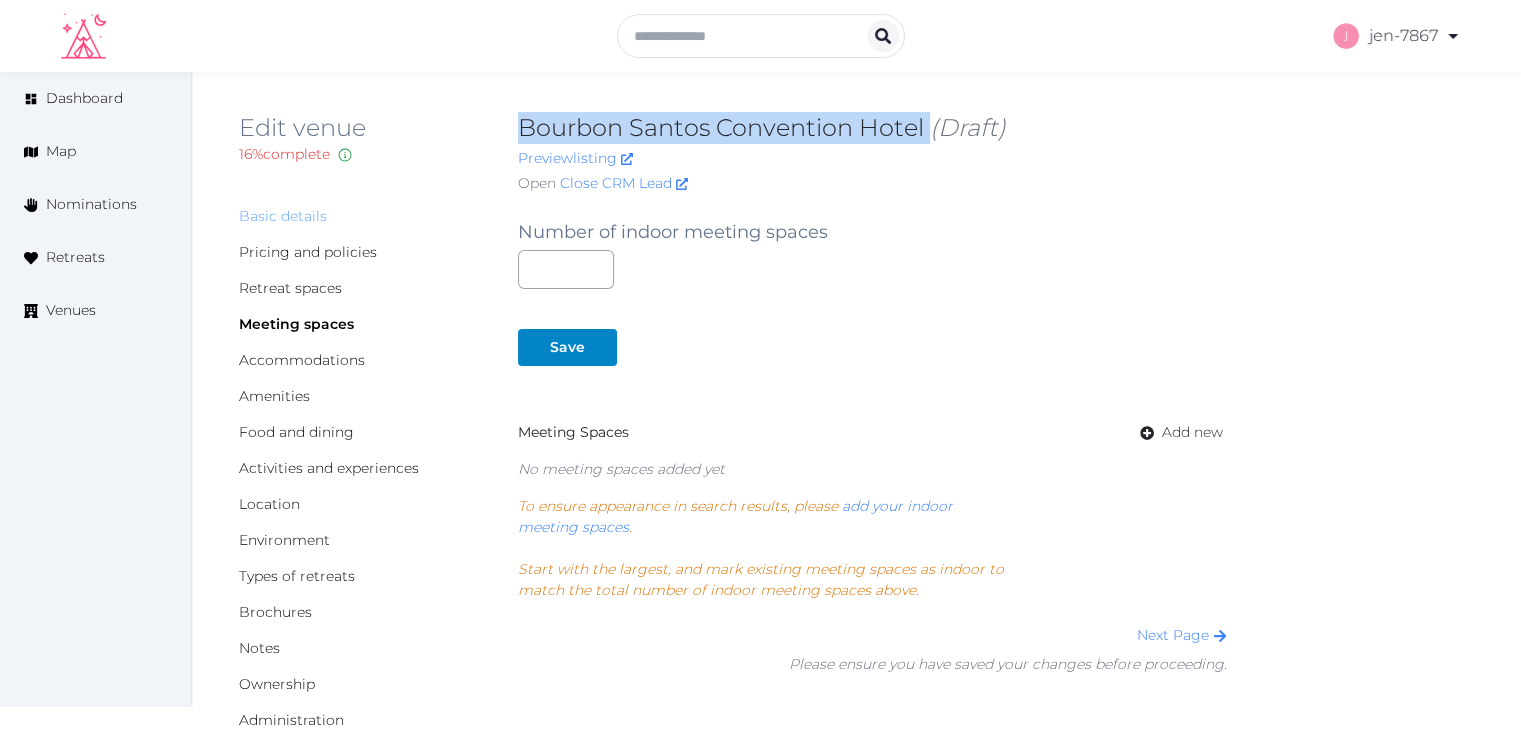 click on "Basic details" at bounding box center (283, 216) 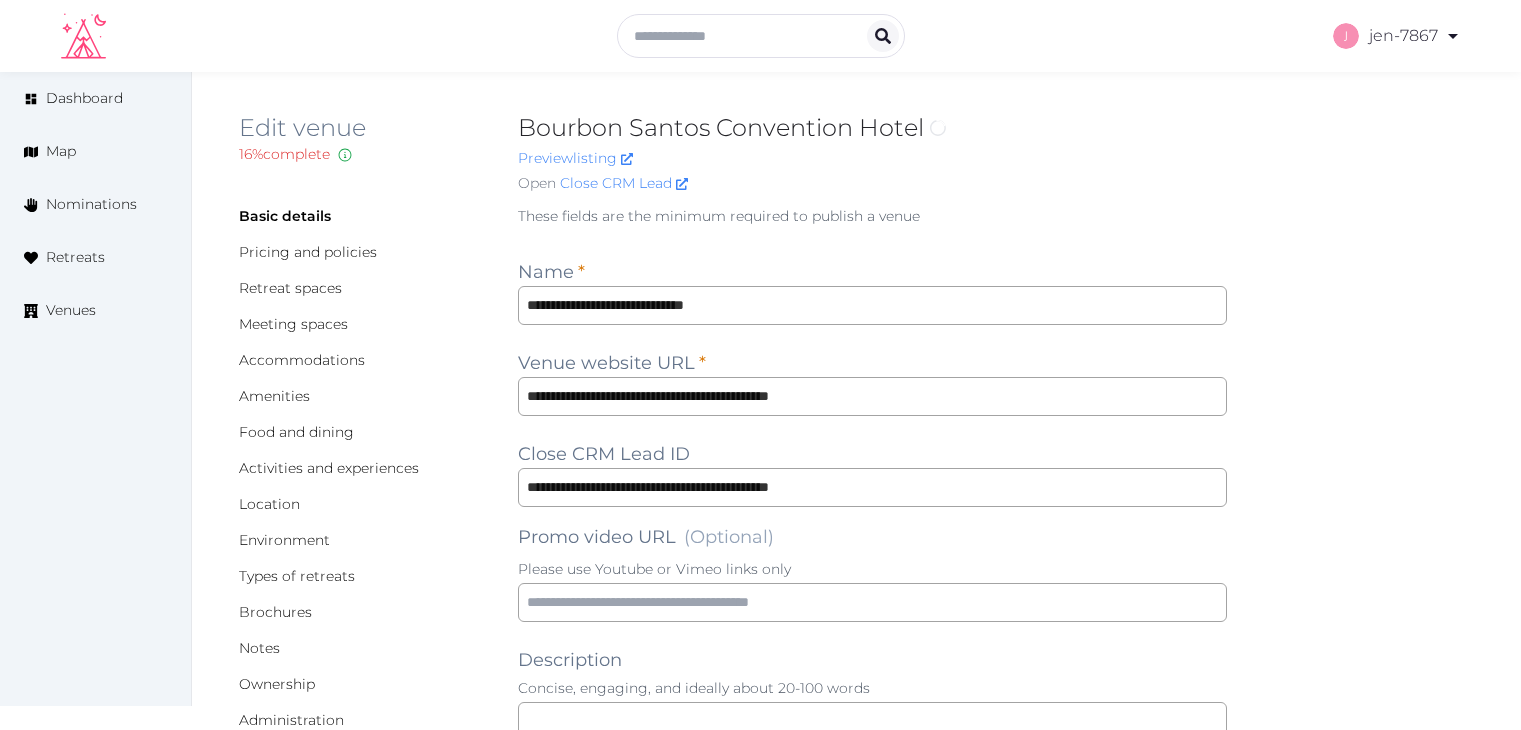 scroll, scrollTop: 0, scrollLeft: 0, axis: both 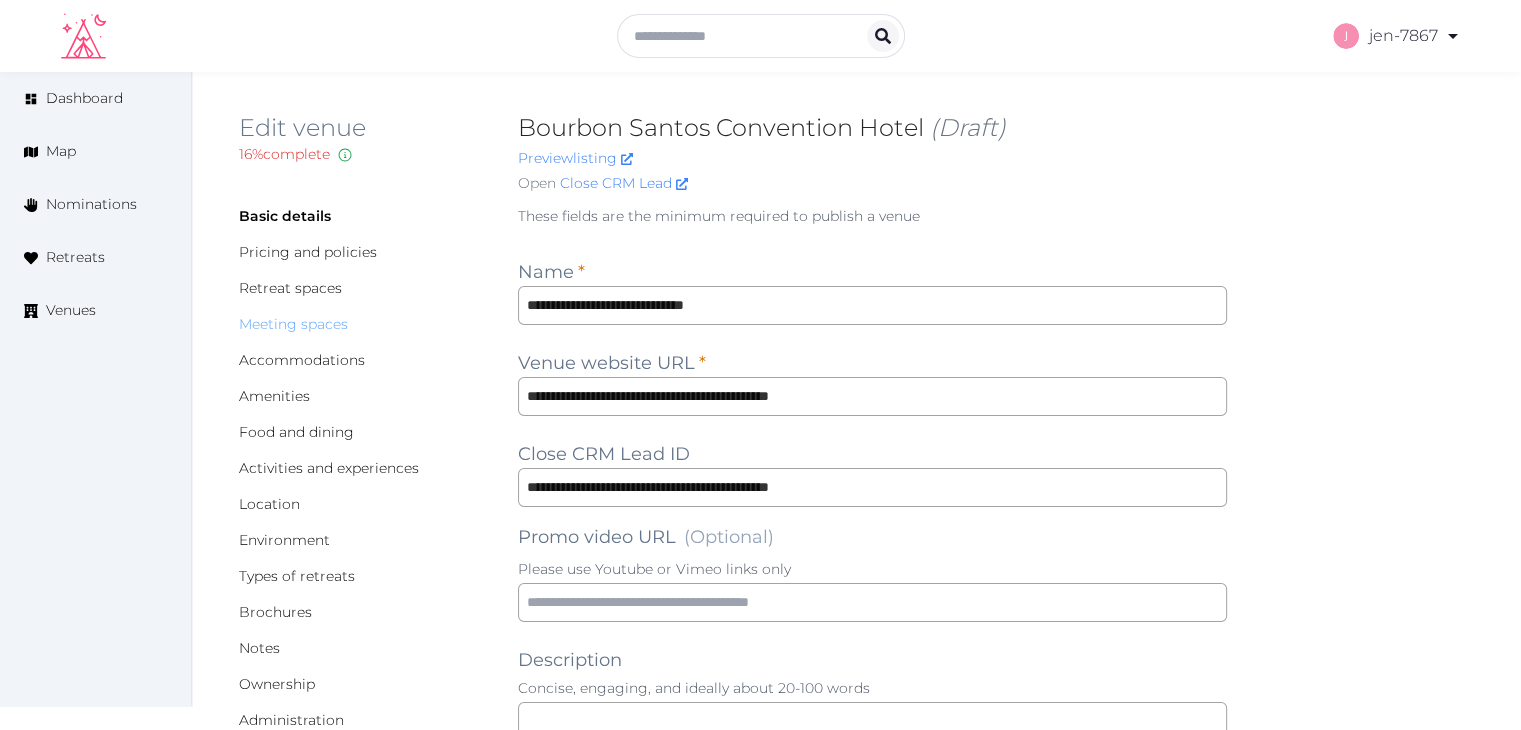 click on "Meeting spaces" at bounding box center [293, 324] 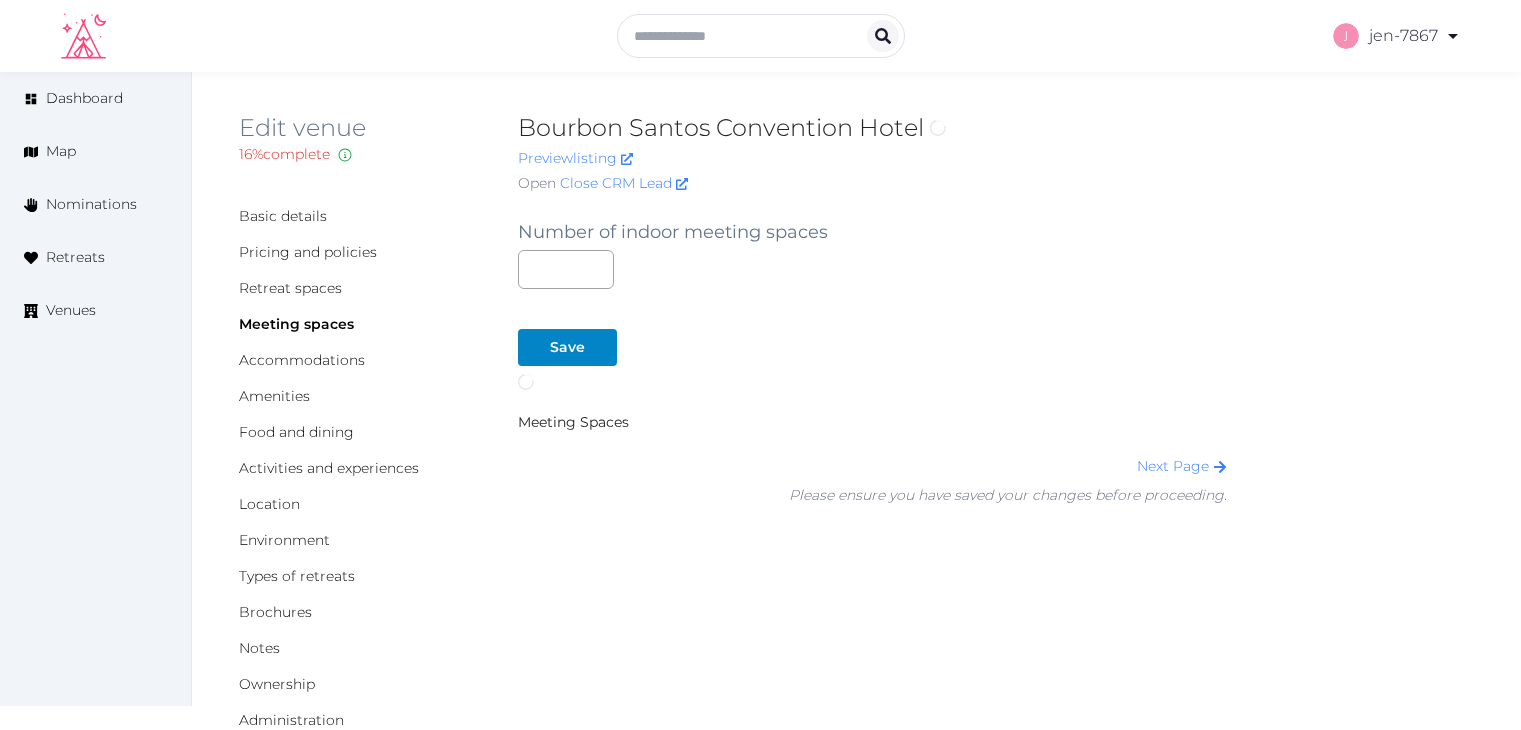 scroll, scrollTop: 0, scrollLeft: 0, axis: both 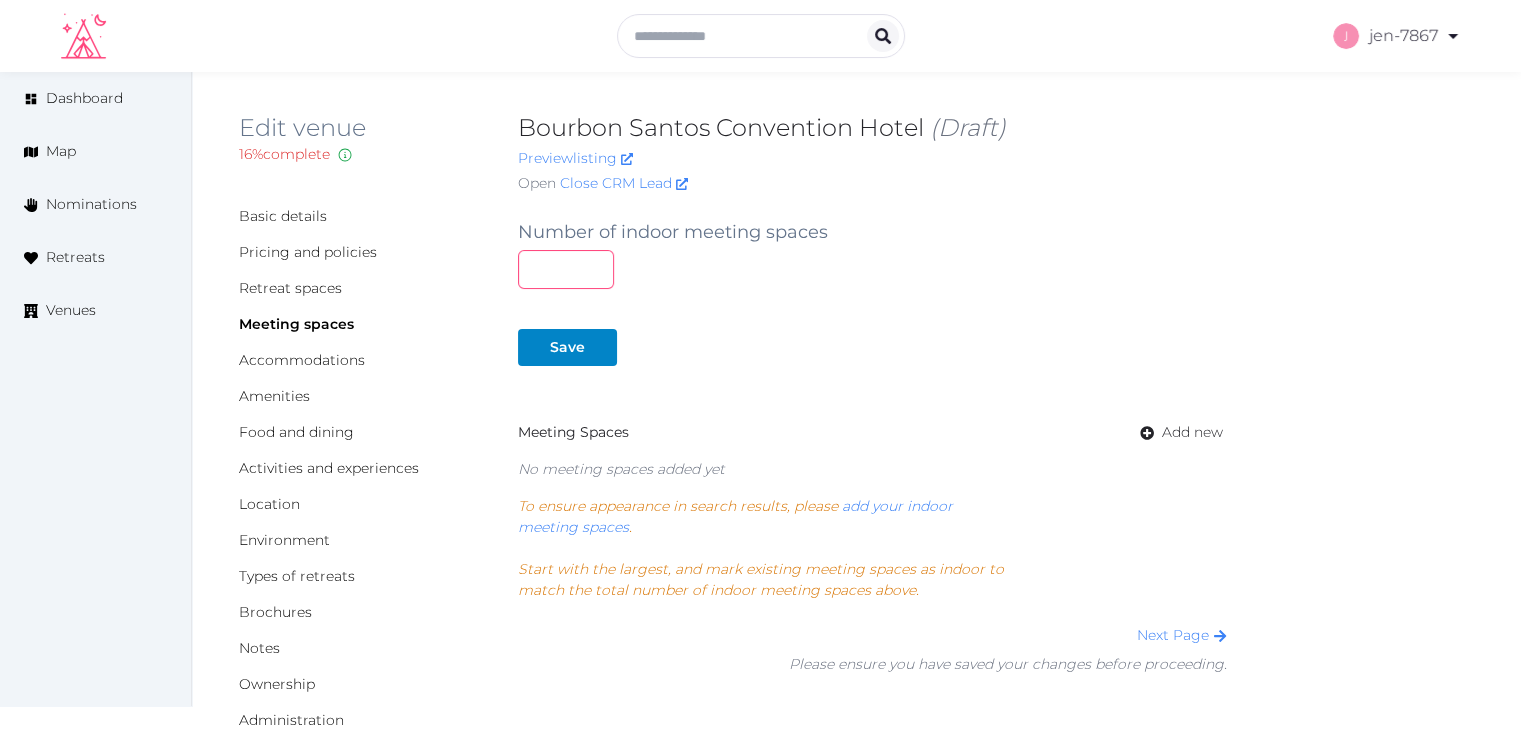 drag, startPoint x: 549, startPoint y: 267, endPoint x: 528, endPoint y: 266, distance: 21.023796 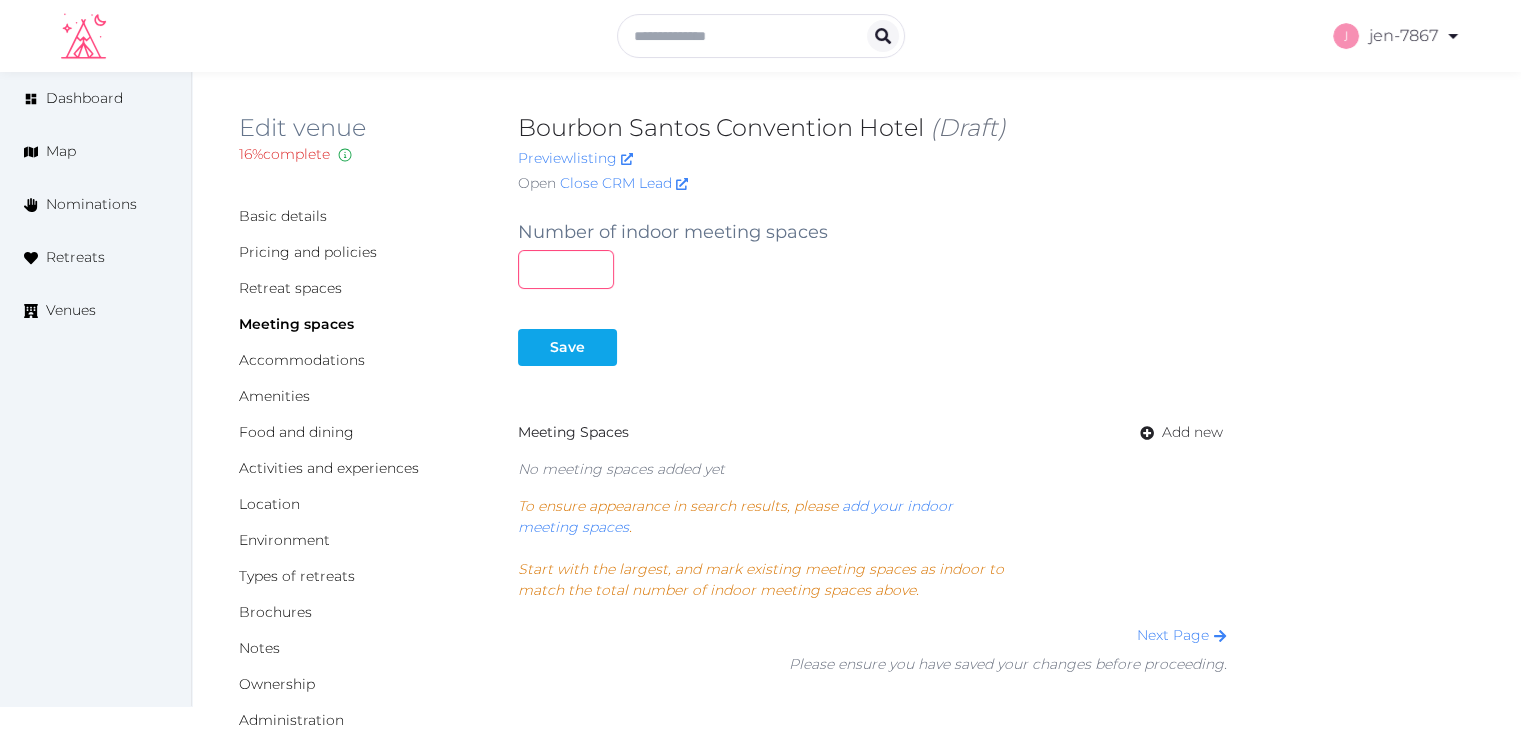 type on "**" 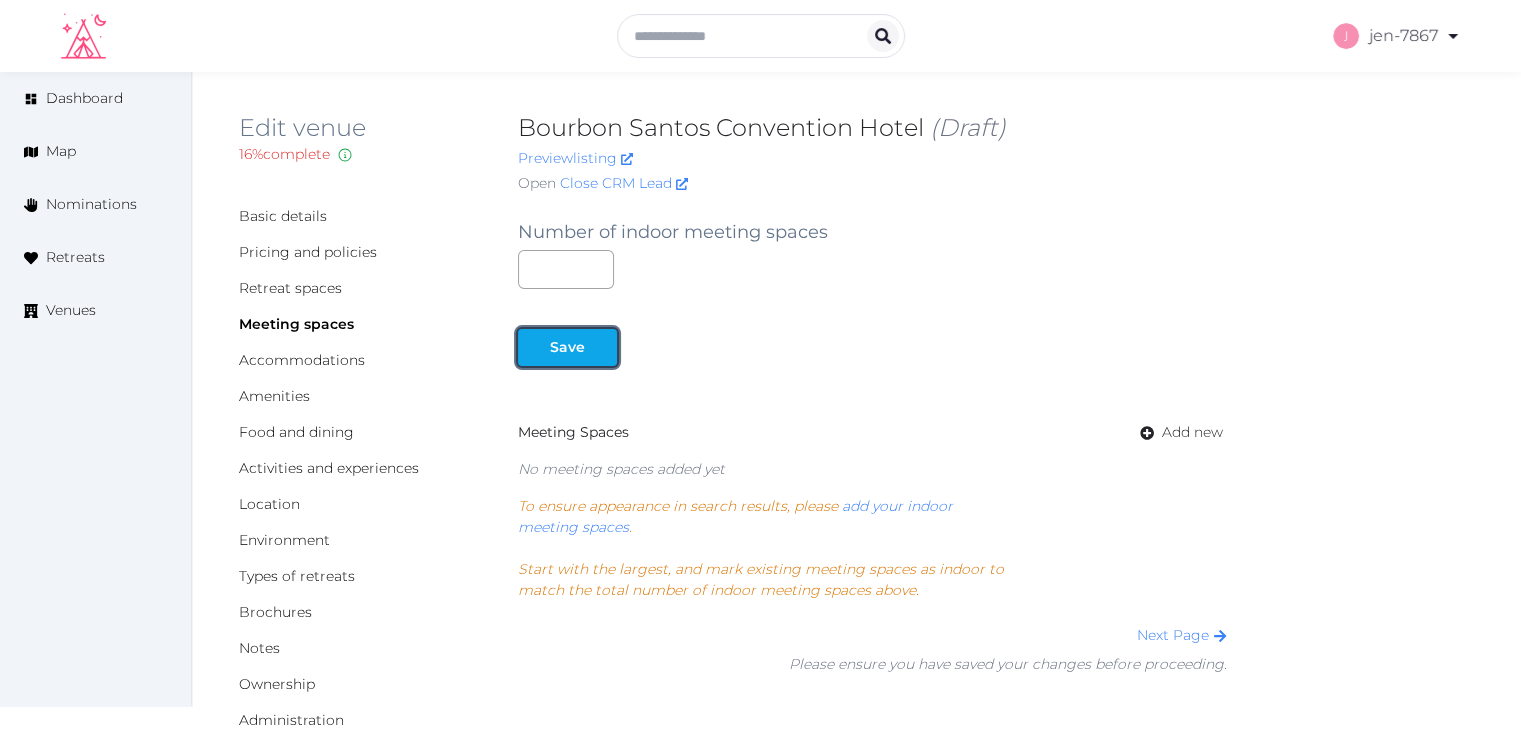 click on "Save" at bounding box center [567, 347] 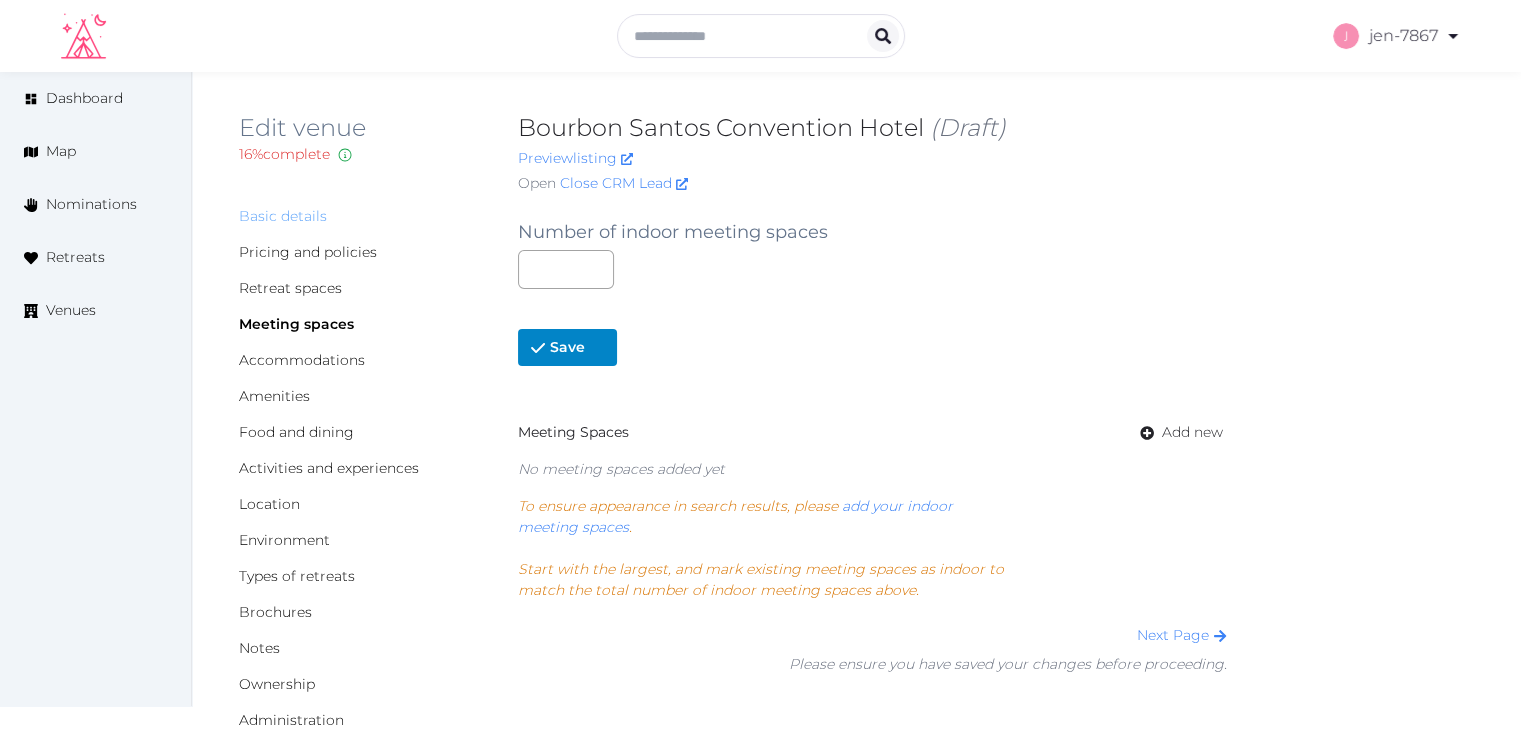 click on "Basic details" at bounding box center [283, 216] 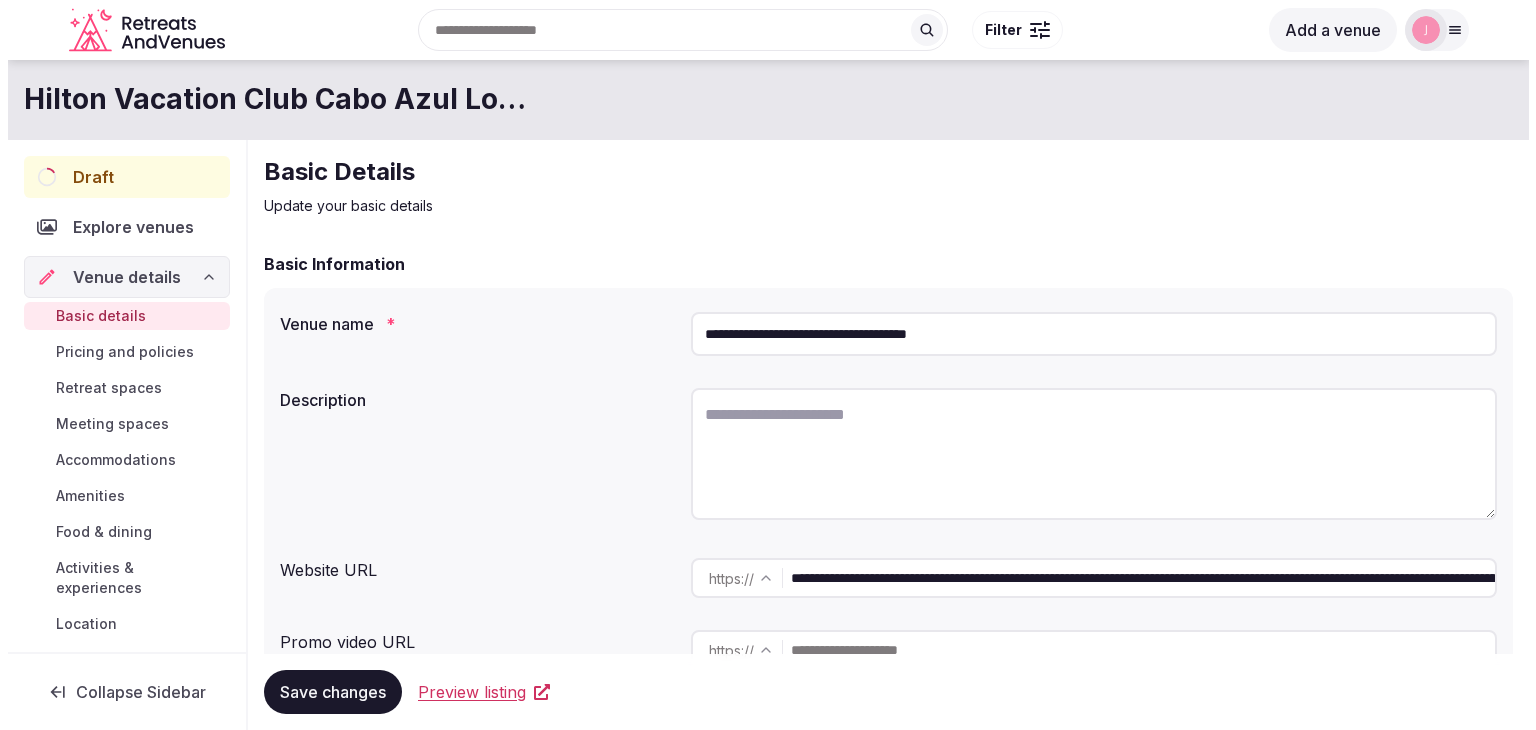 scroll, scrollTop: 0, scrollLeft: 0, axis: both 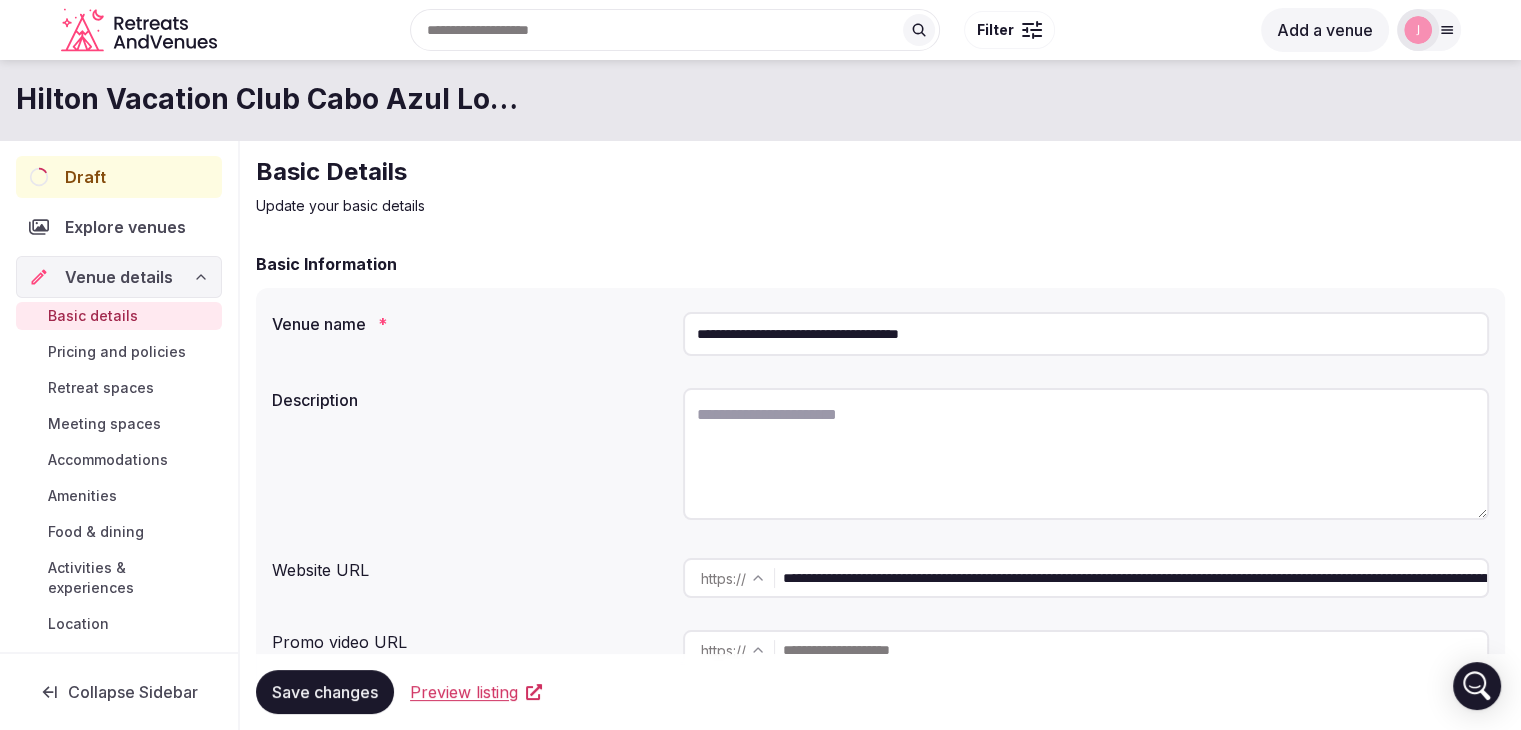 click on "Meeting spaces" at bounding box center (104, 424) 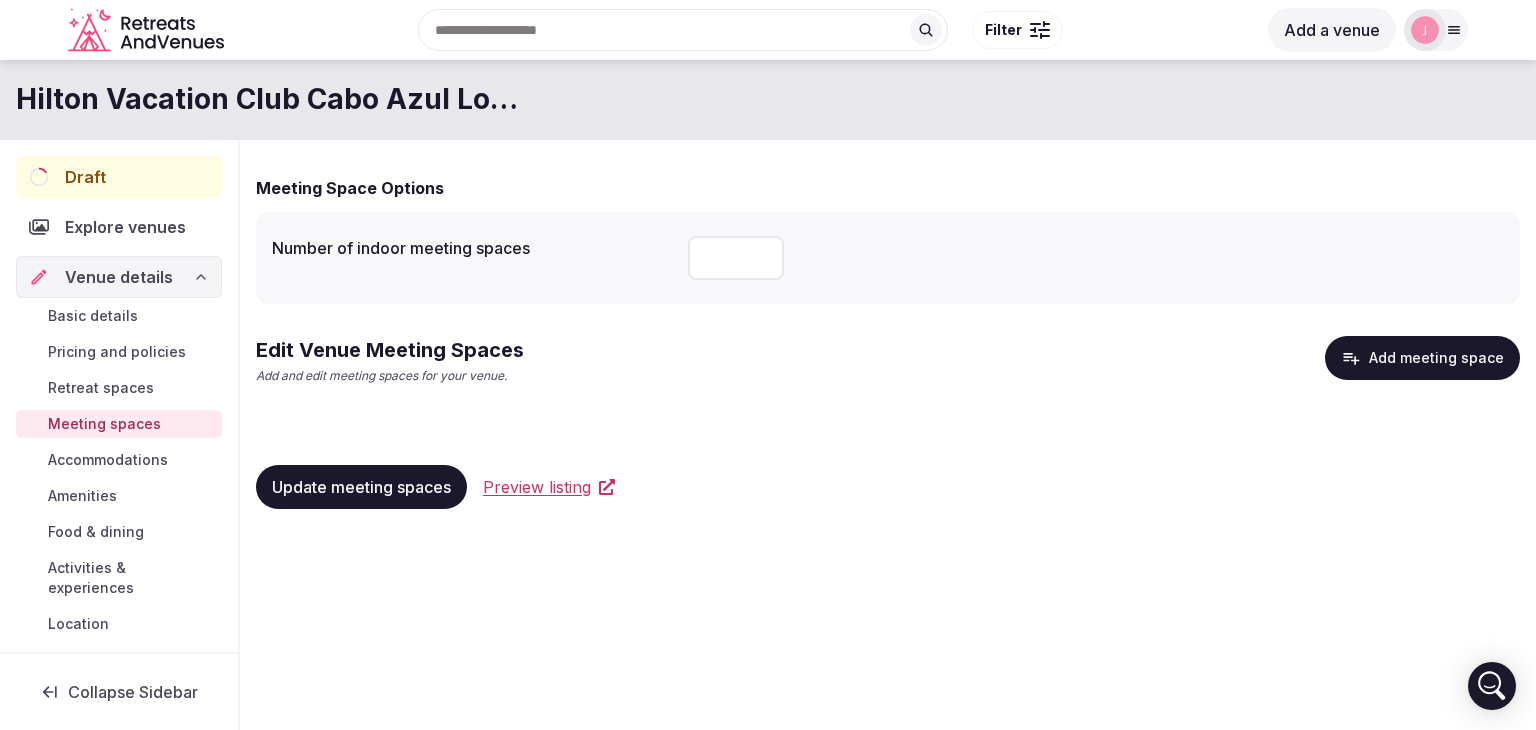 click on "Add meeting space" at bounding box center [1422, 358] 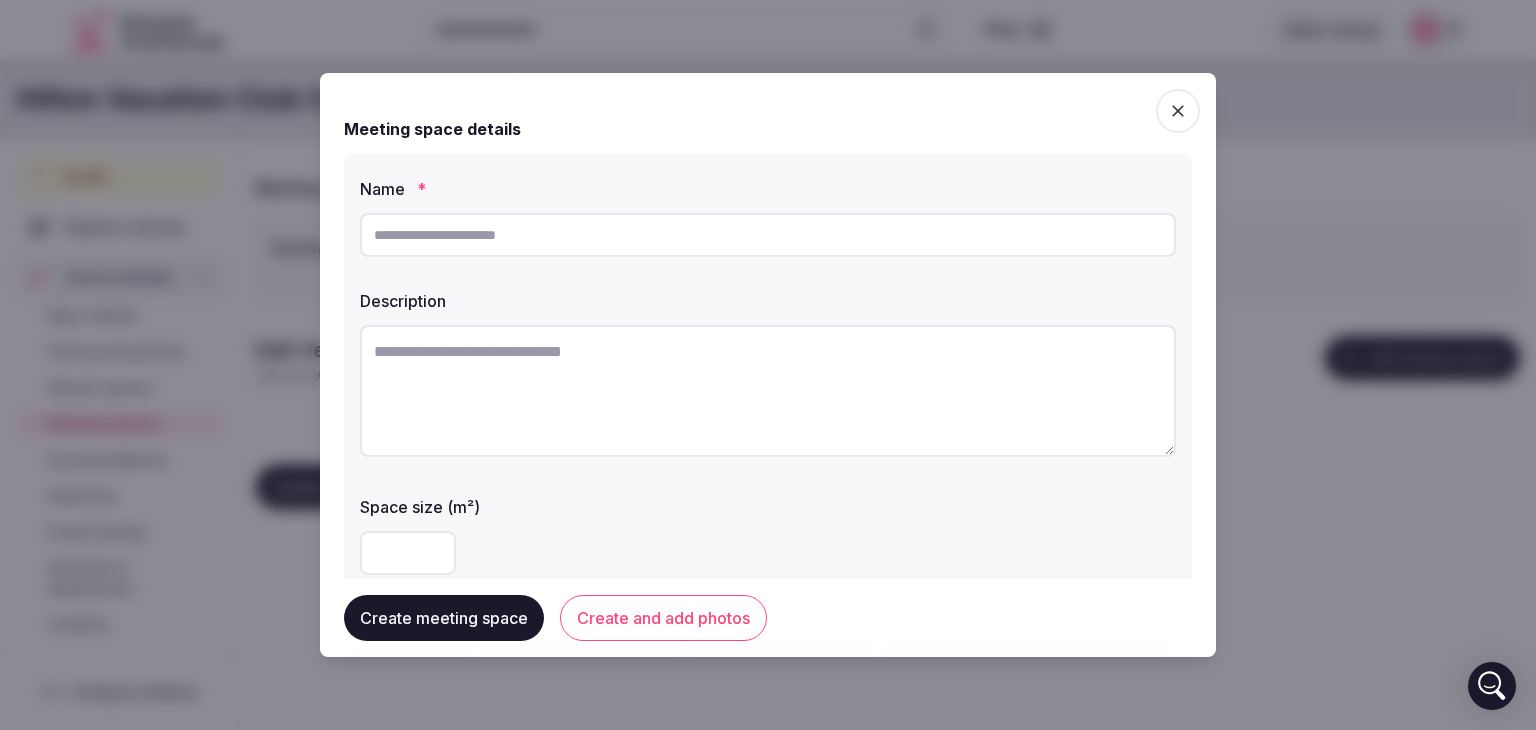click at bounding box center [768, 235] 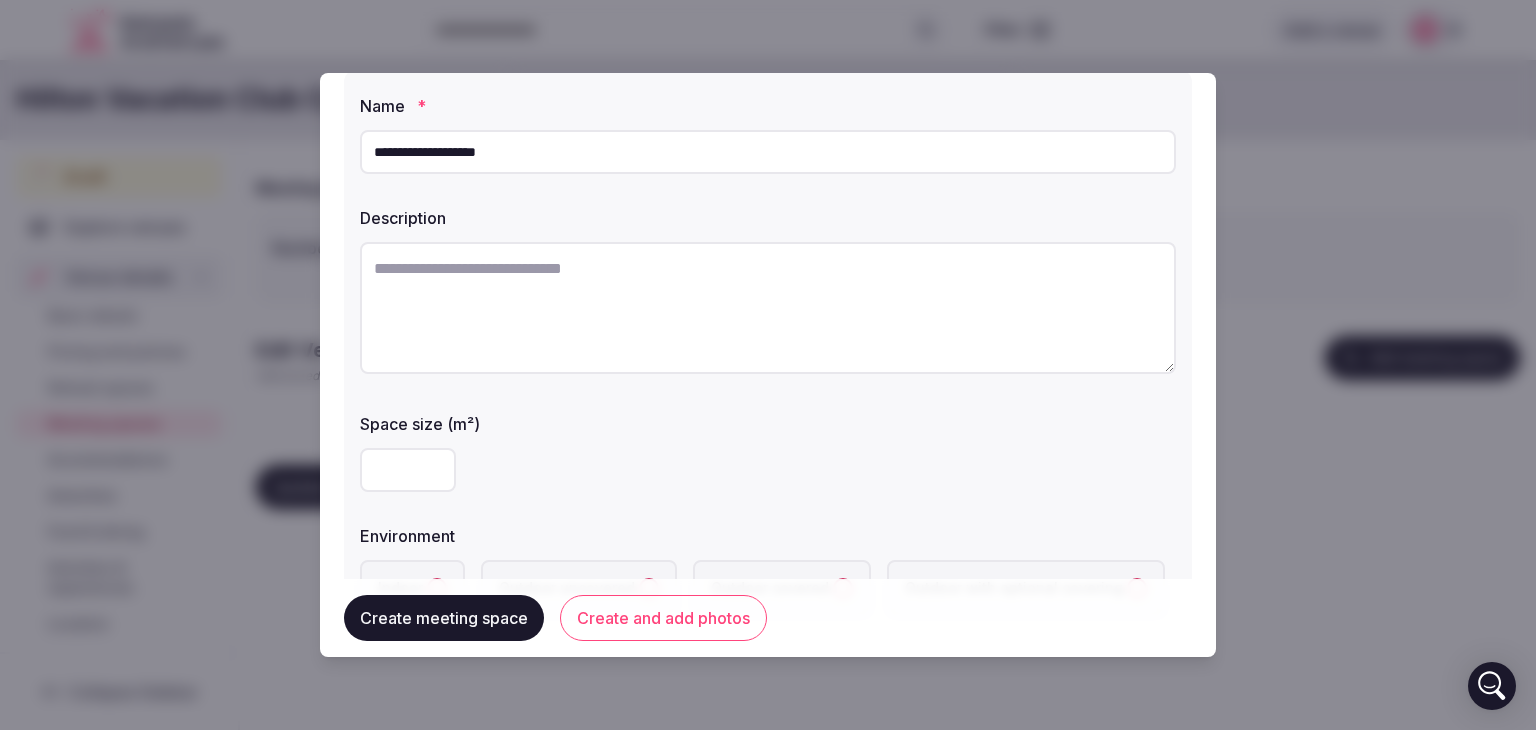 scroll, scrollTop: 200, scrollLeft: 0, axis: vertical 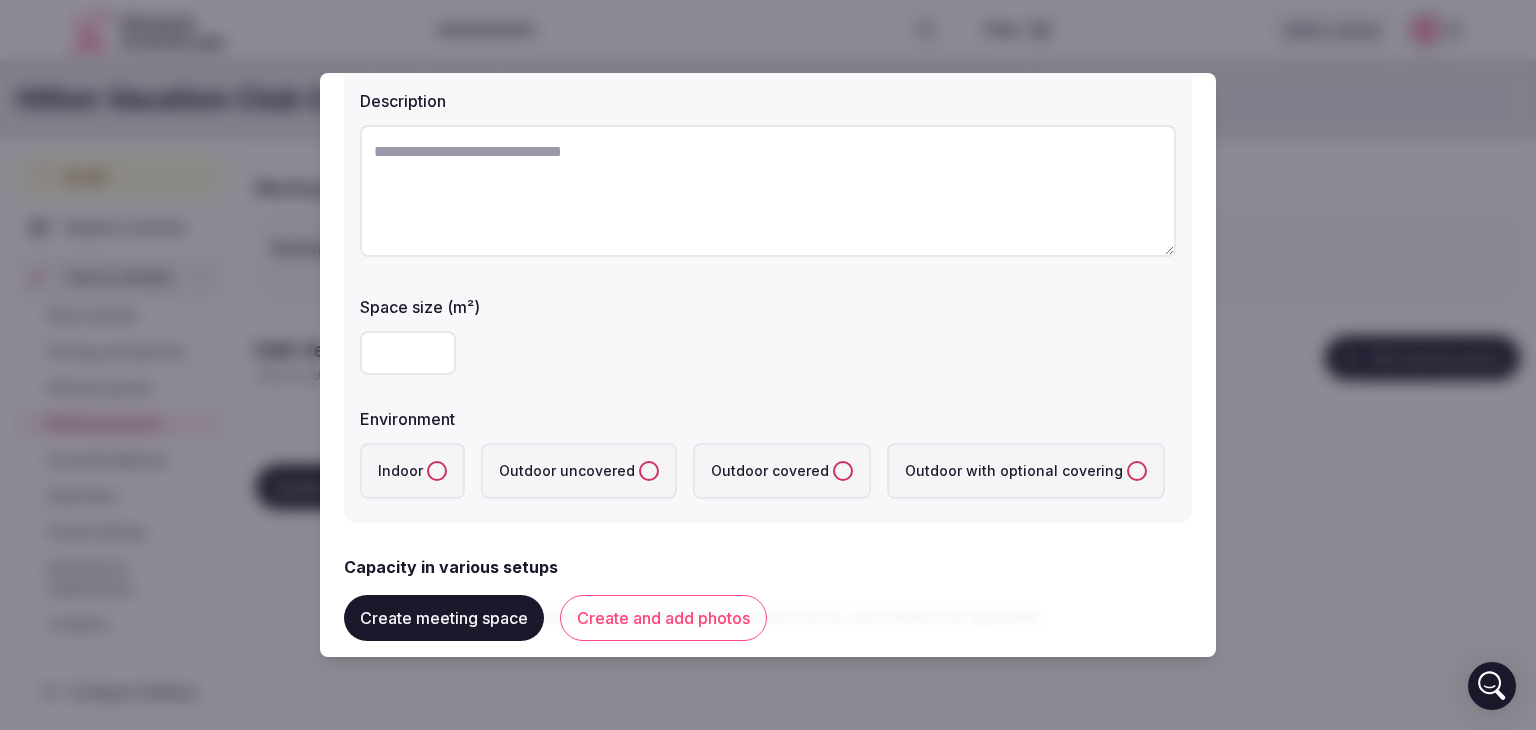 click on "Indoor" at bounding box center [412, 471] 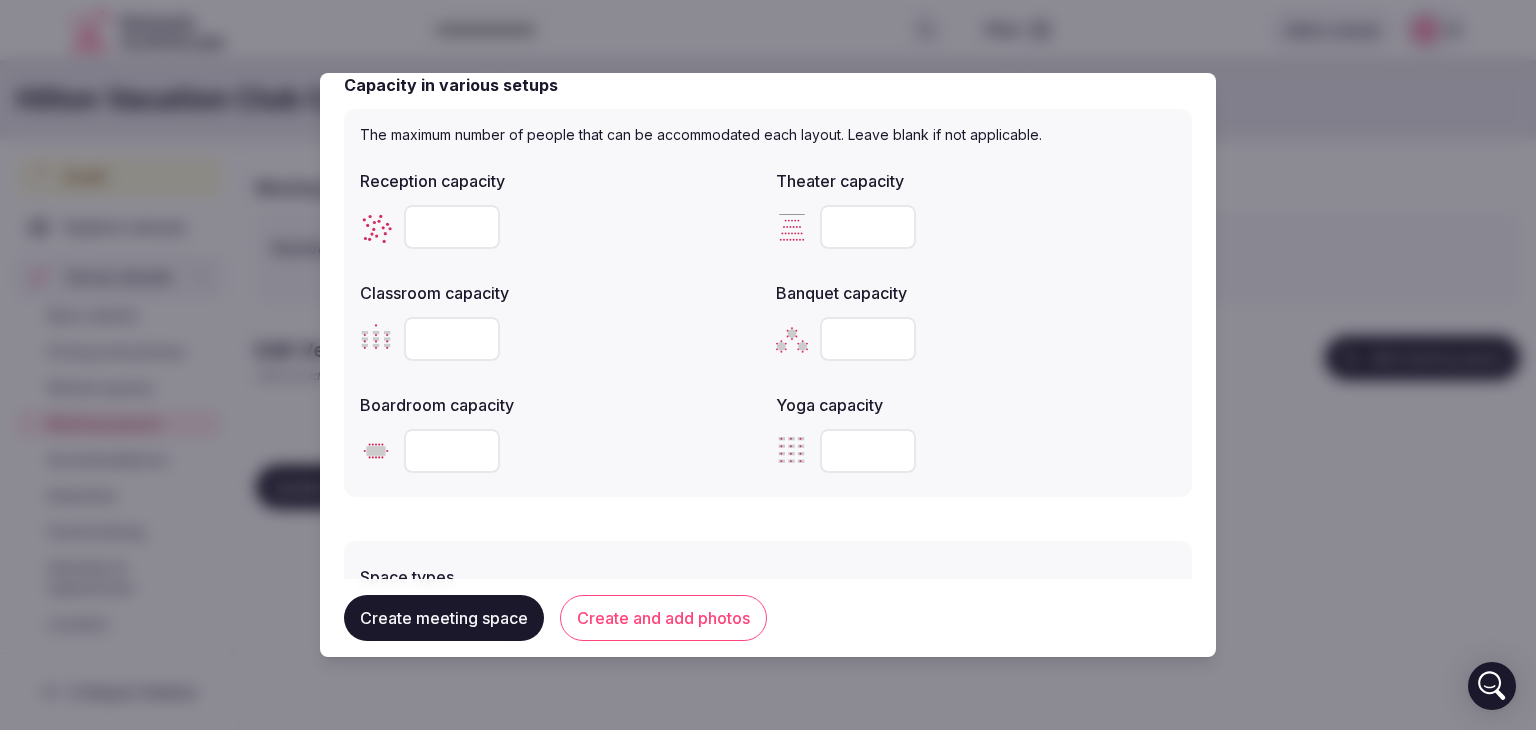 scroll, scrollTop: 700, scrollLeft: 0, axis: vertical 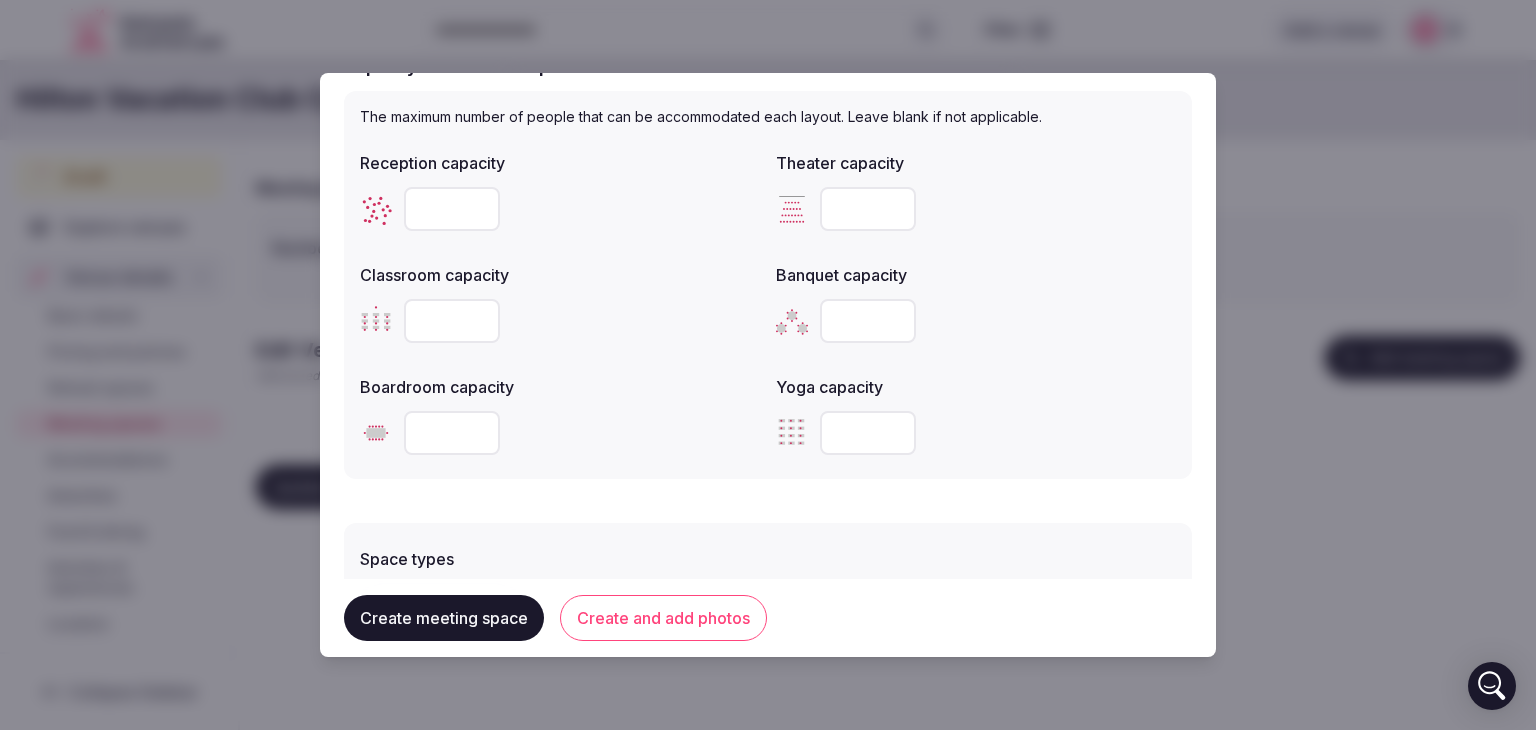 click at bounding box center [452, 433] 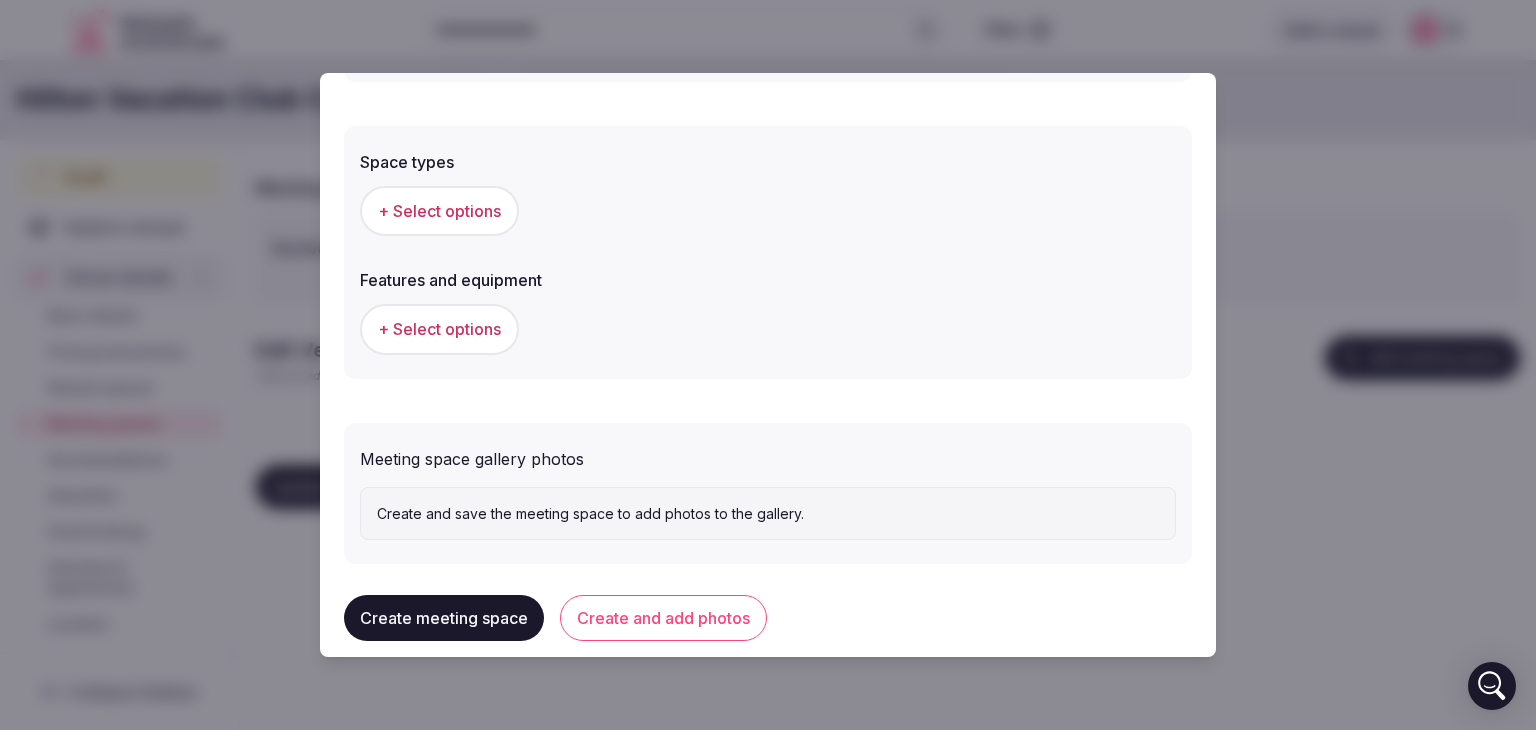 scroll, scrollTop: 1100, scrollLeft: 0, axis: vertical 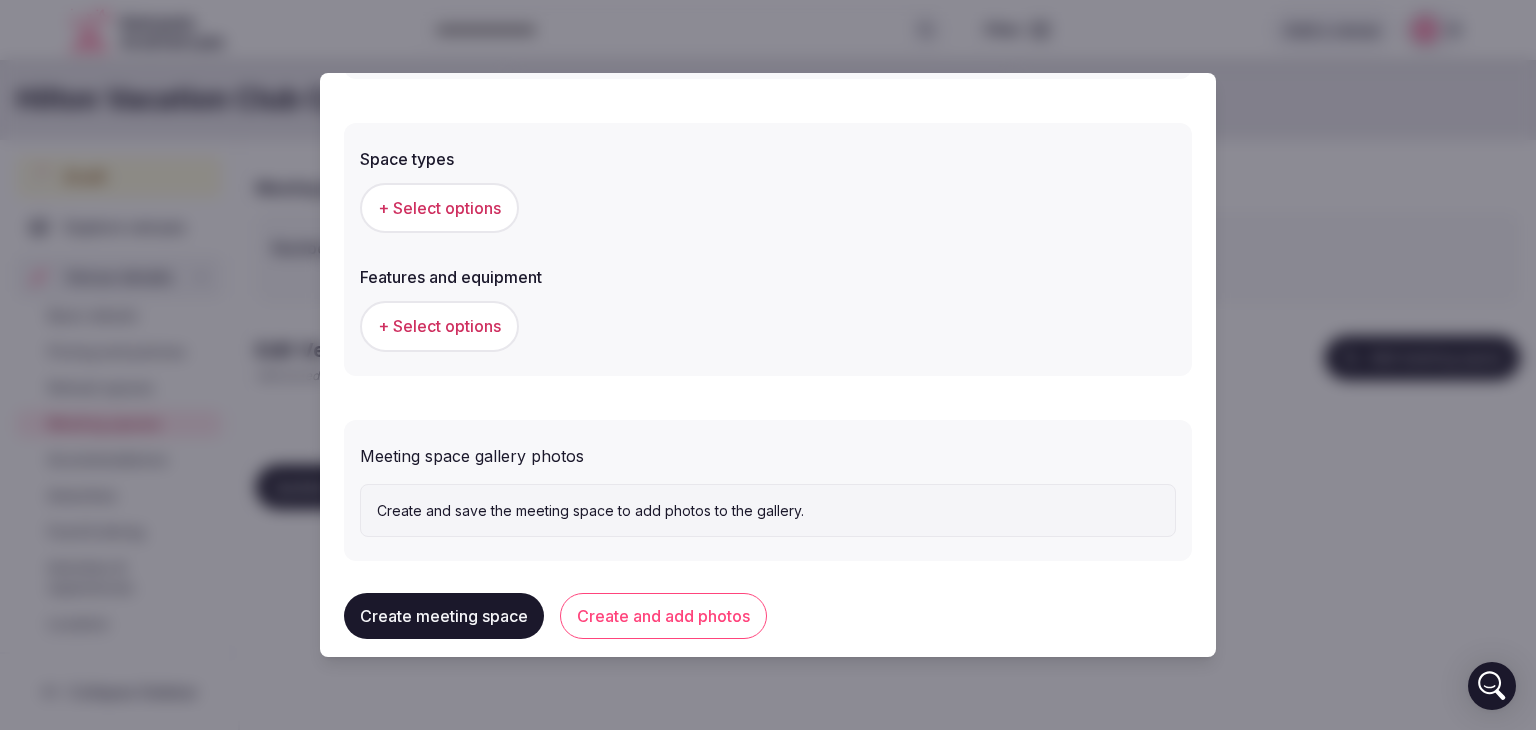 click on "Create meeting space" at bounding box center [444, 616] 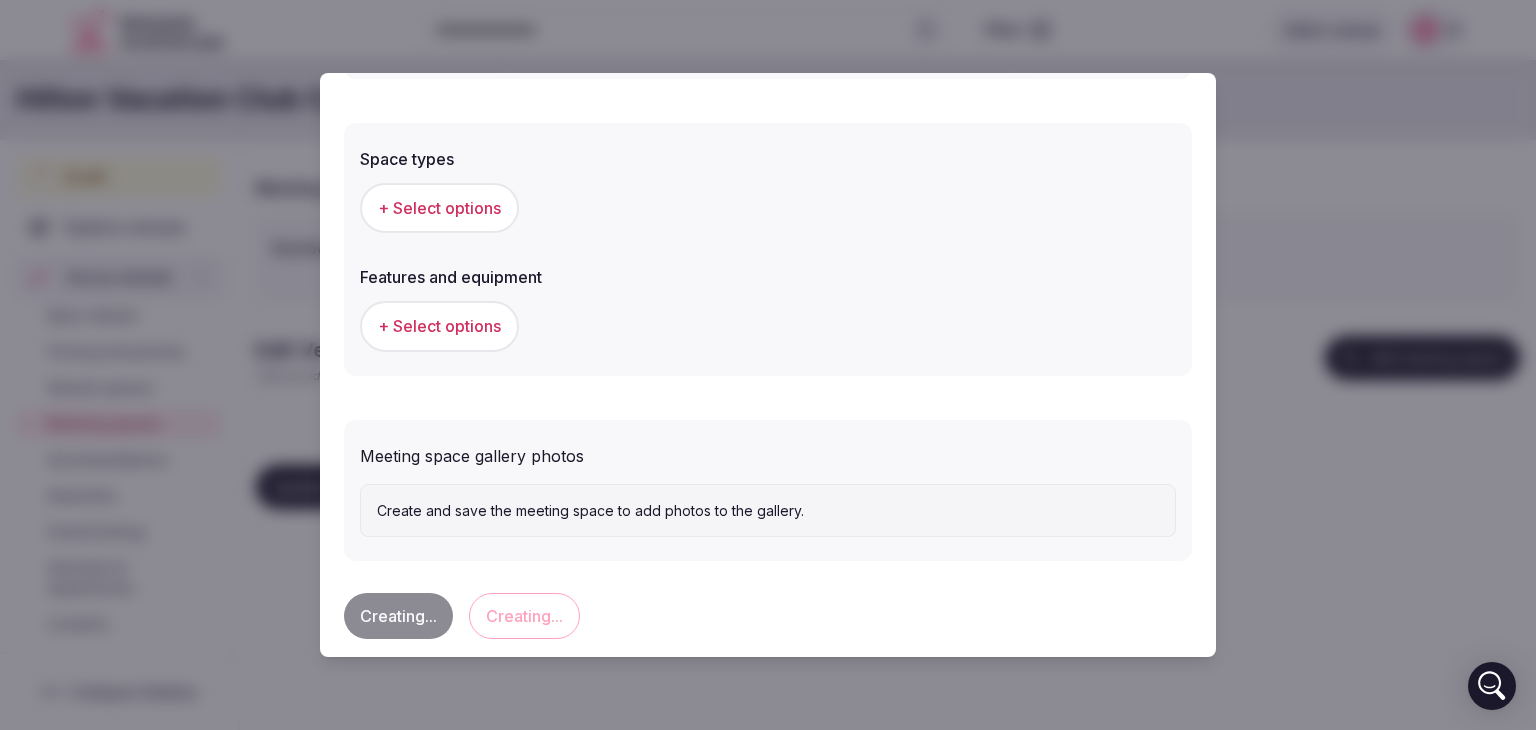 scroll, scrollTop: 0, scrollLeft: 0, axis: both 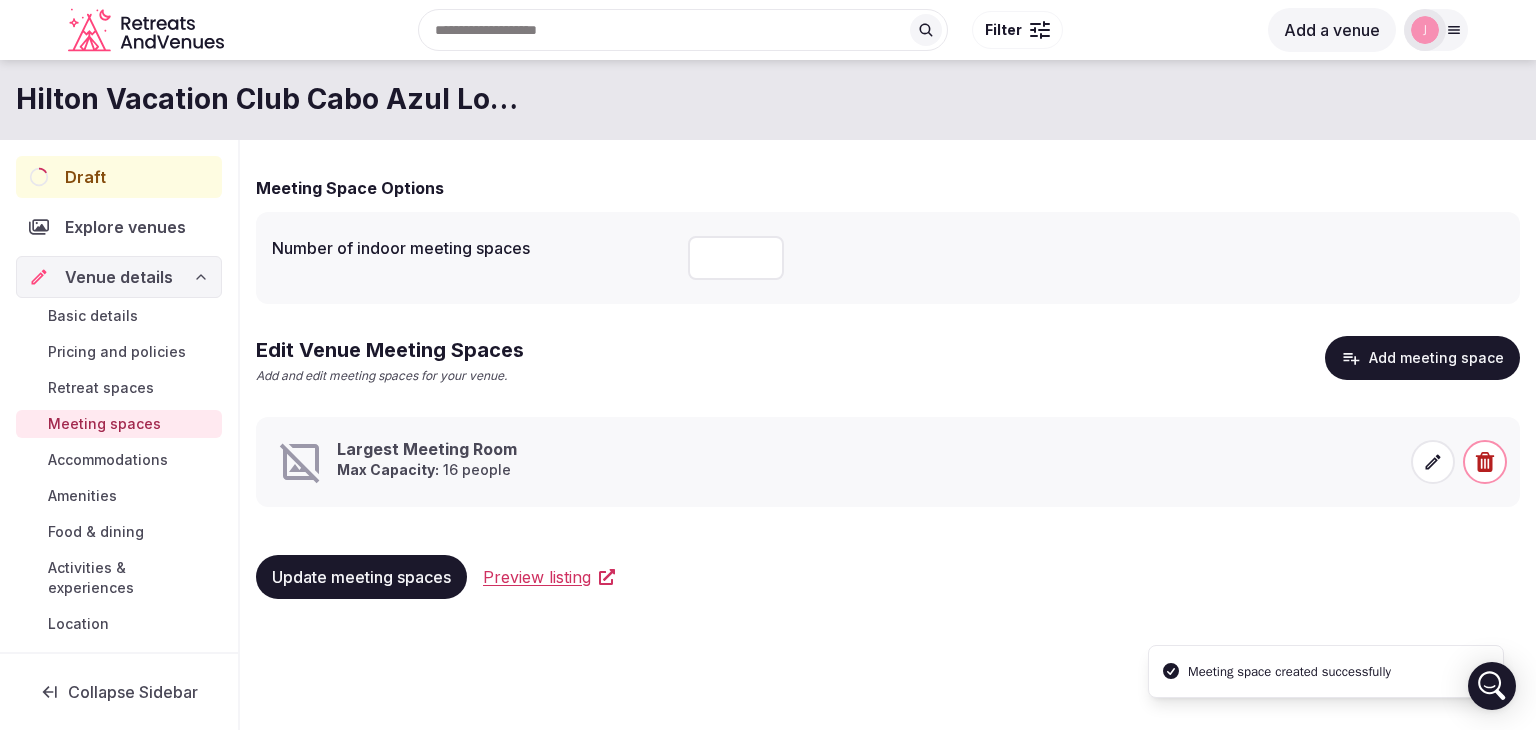 click on "Add meeting space" at bounding box center (1422, 358) 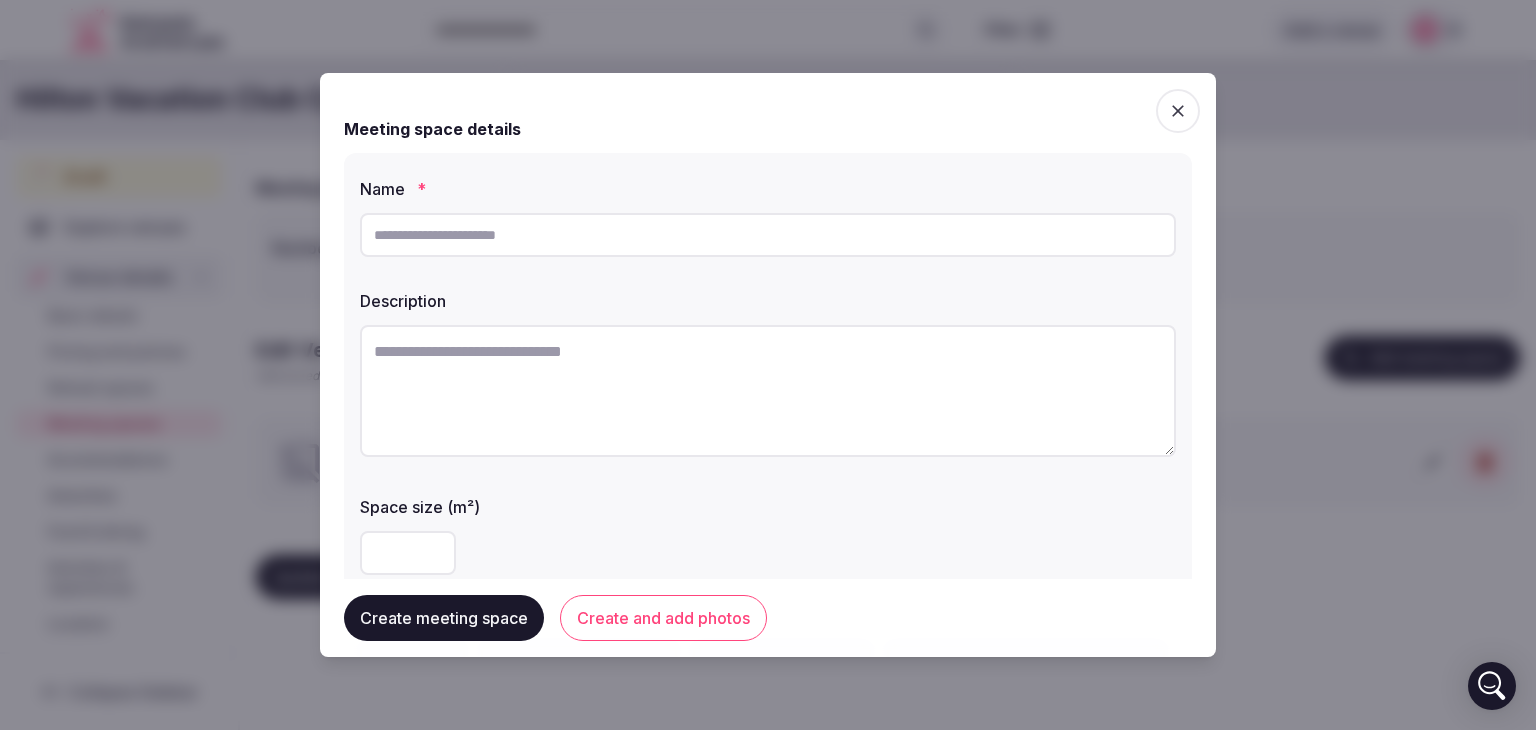 click at bounding box center [768, 235] 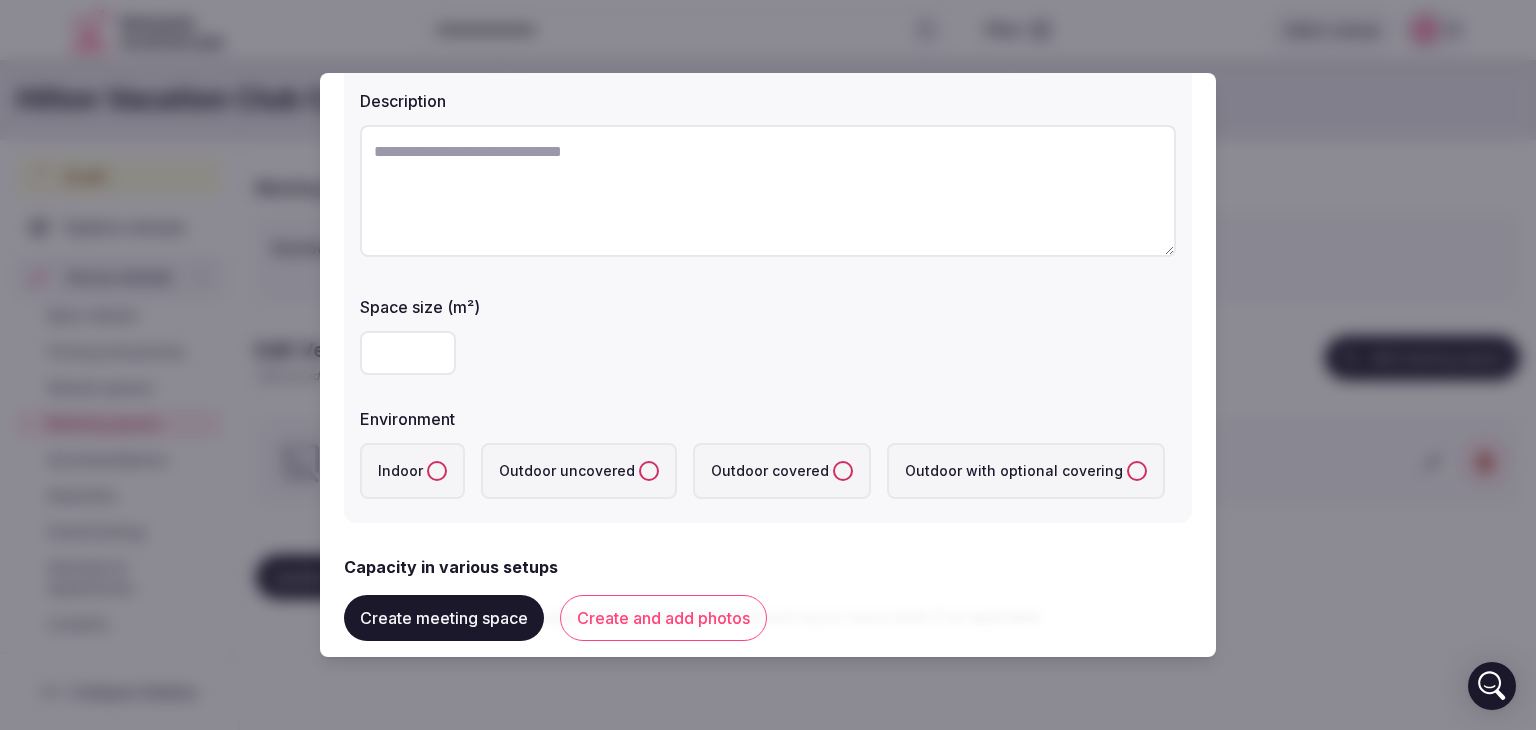scroll, scrollTop: 0, scrollLeft: 0, axis: both 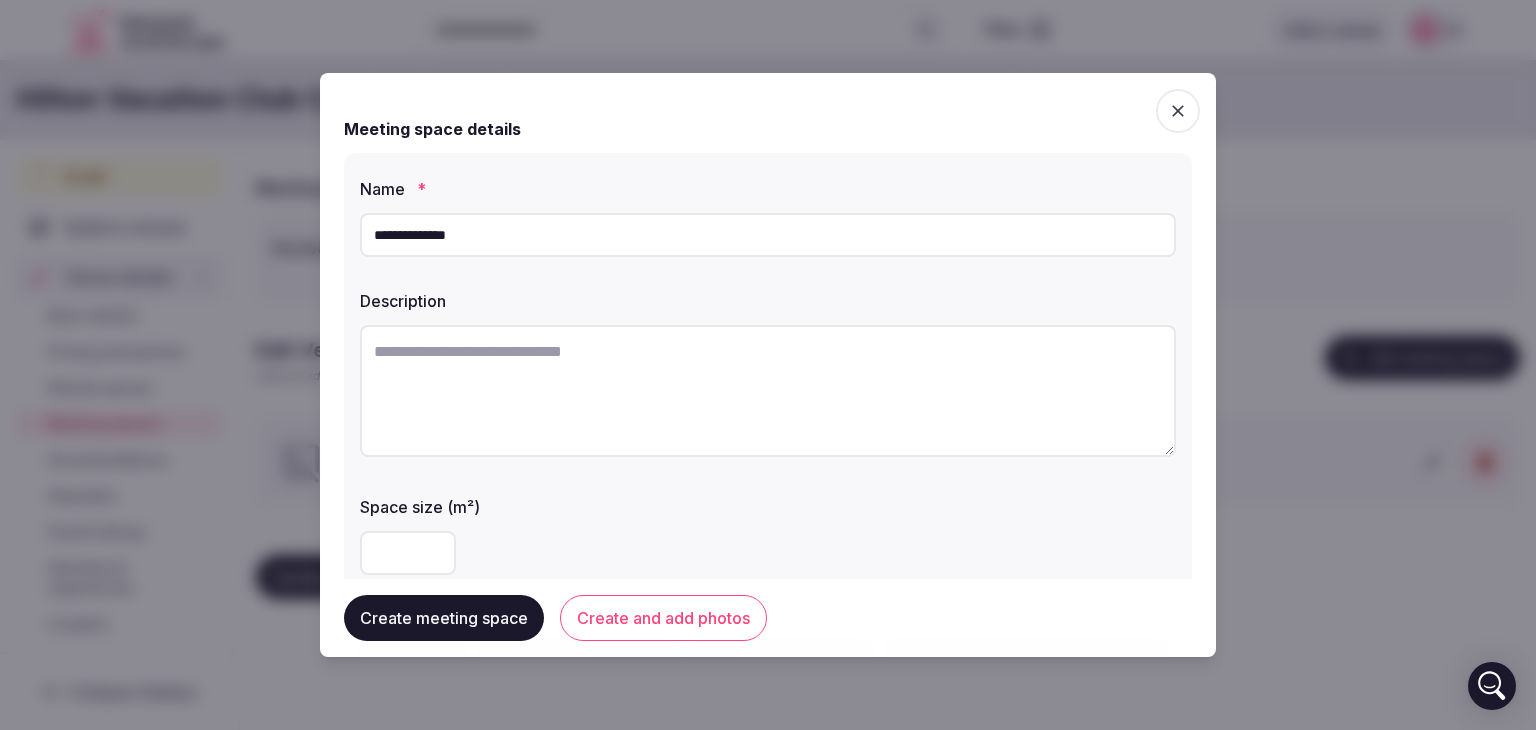 drag, startPoint x: 508, startPoint y: 241, endPoint x: 324, endPoint y: 223, distance: 184.87834 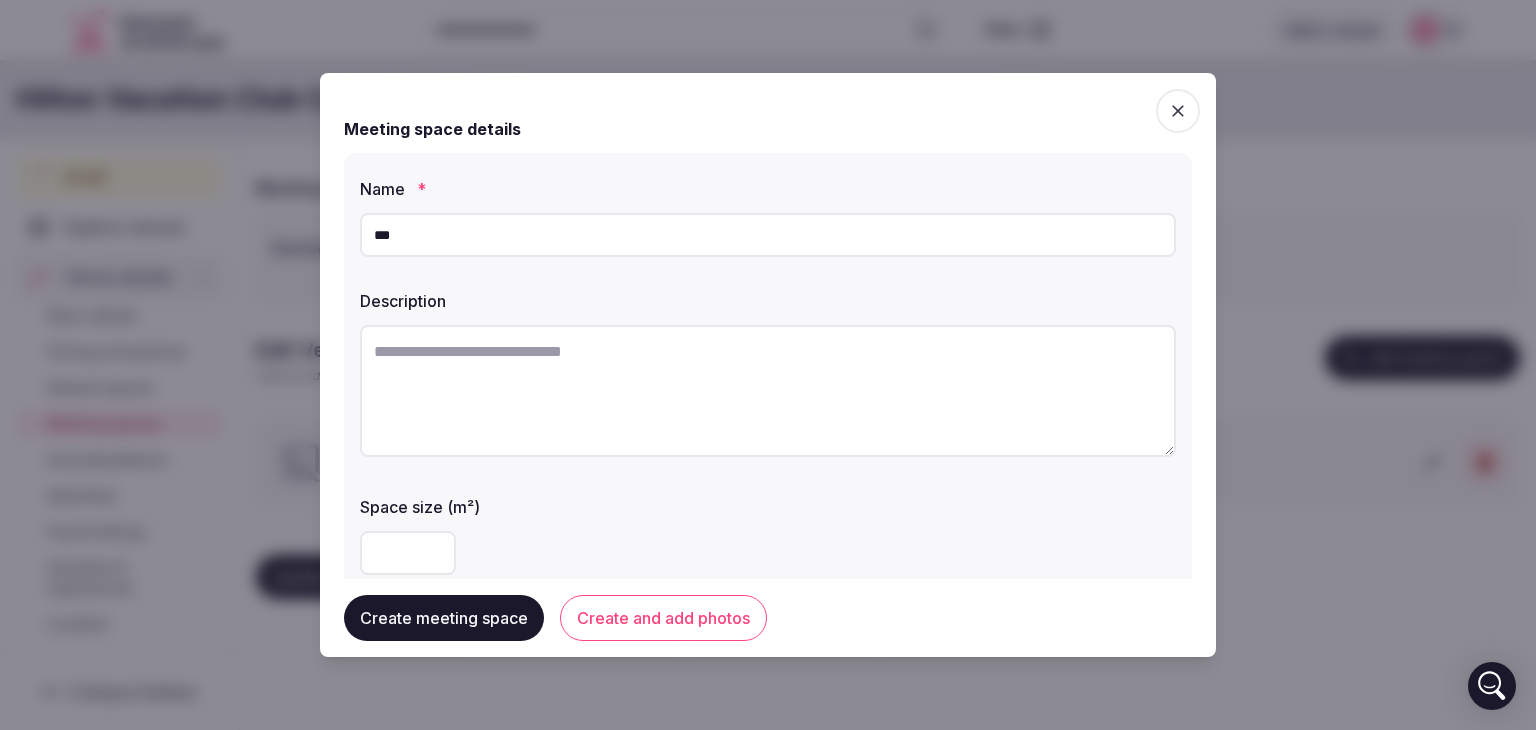 type on "**********" 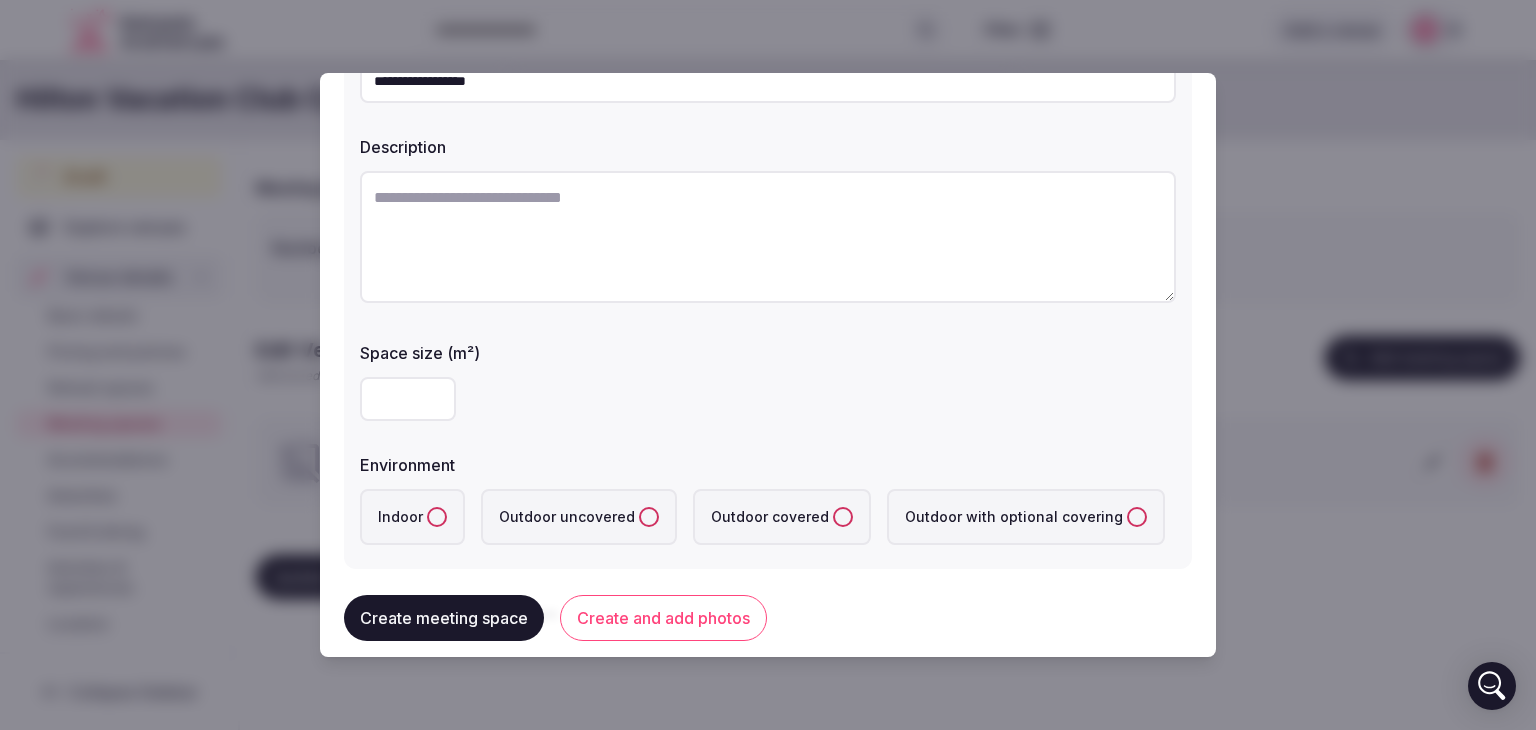 scroll, scrollTop: 300, scrollLeft: 0, axis: vertical 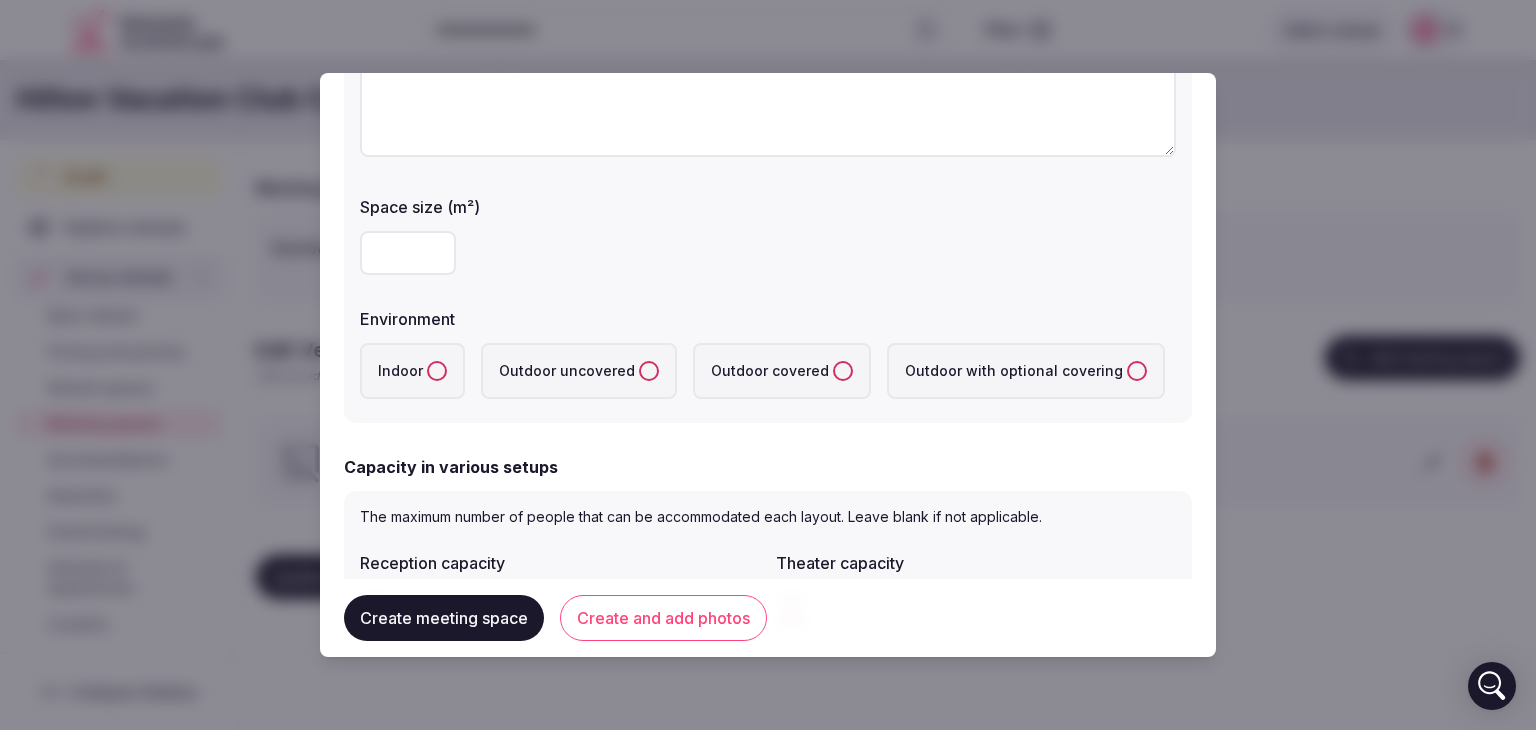 click on "Indoor" at bounding box center (412, 371) 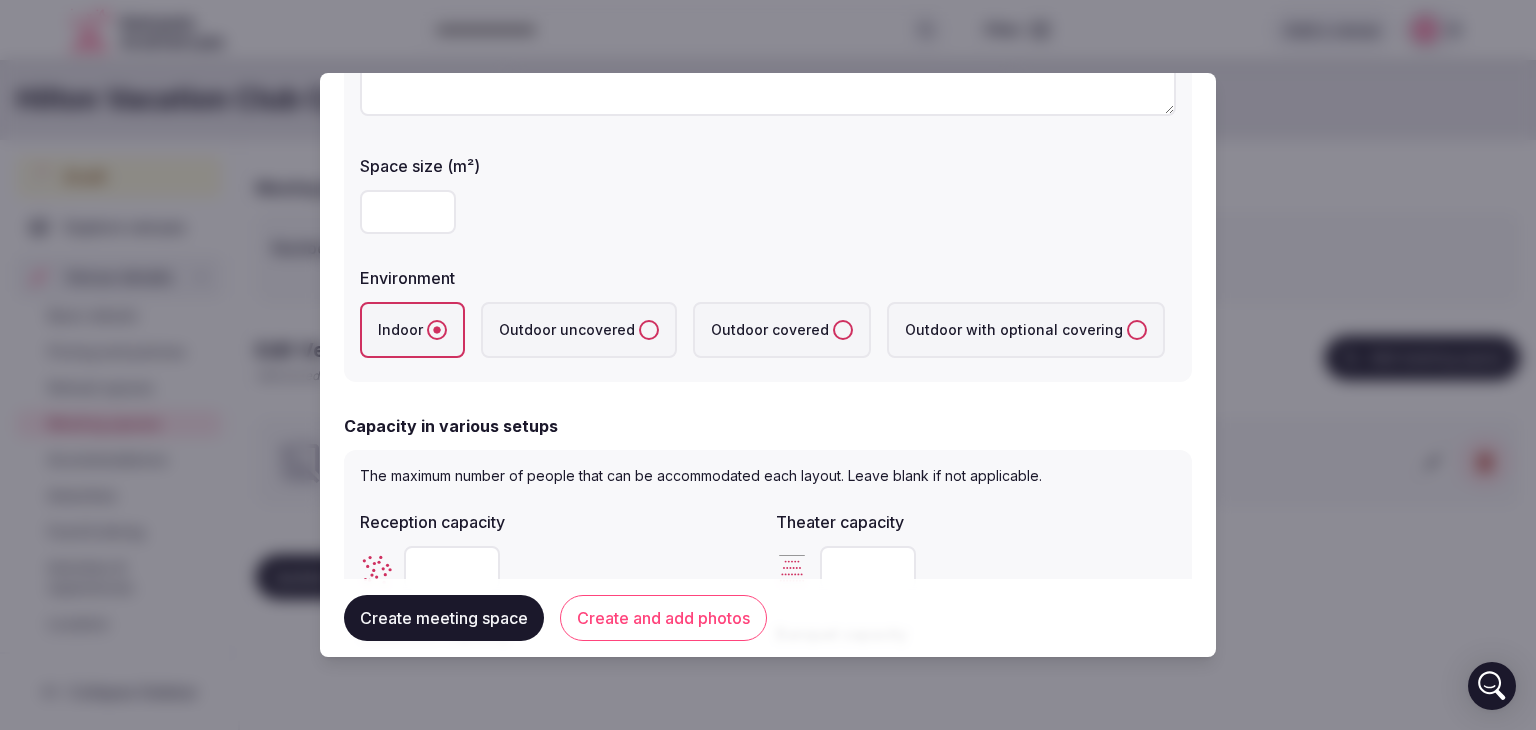 scroll, scrollTop: 600, scrollLeft: 0, axis: vertical 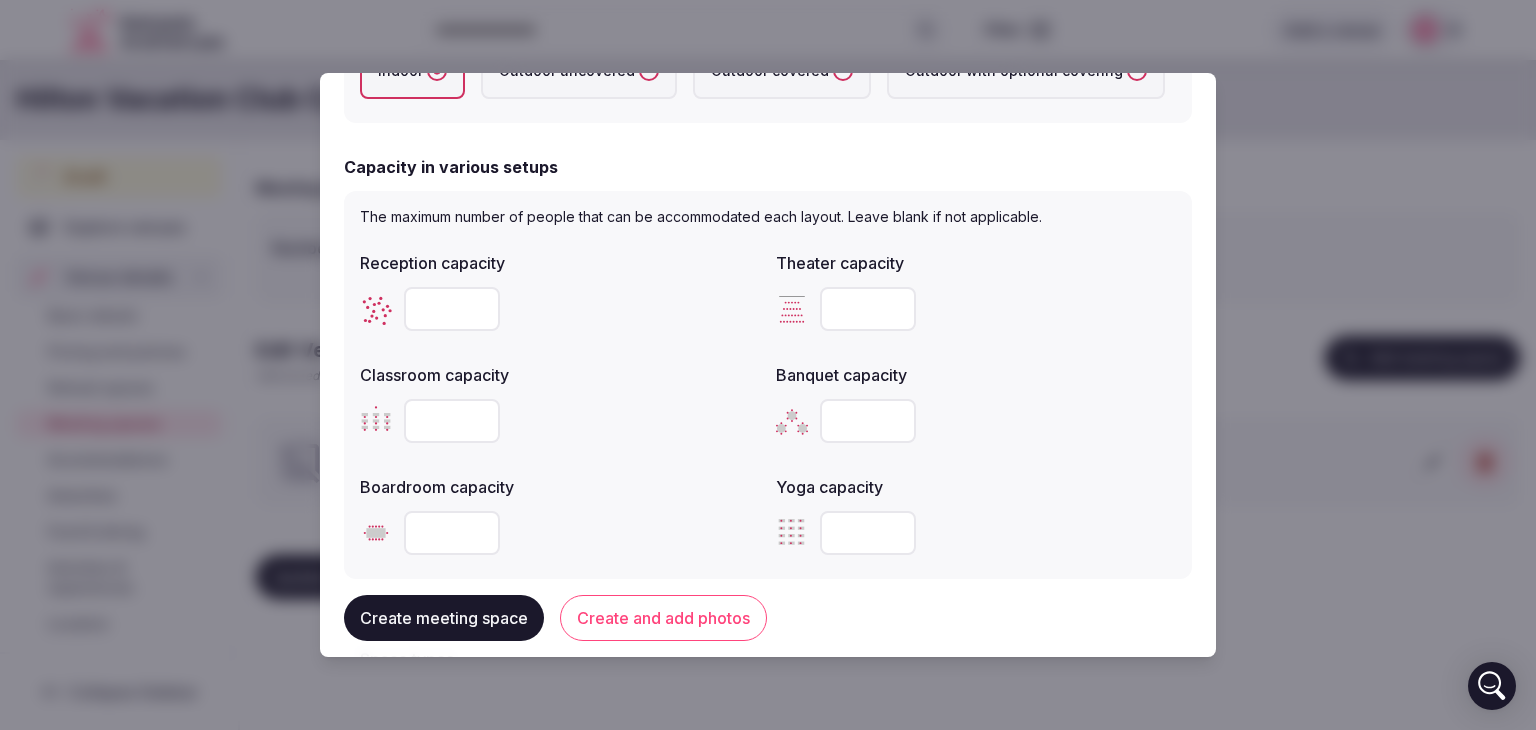 click at bounding box center [452, 533] 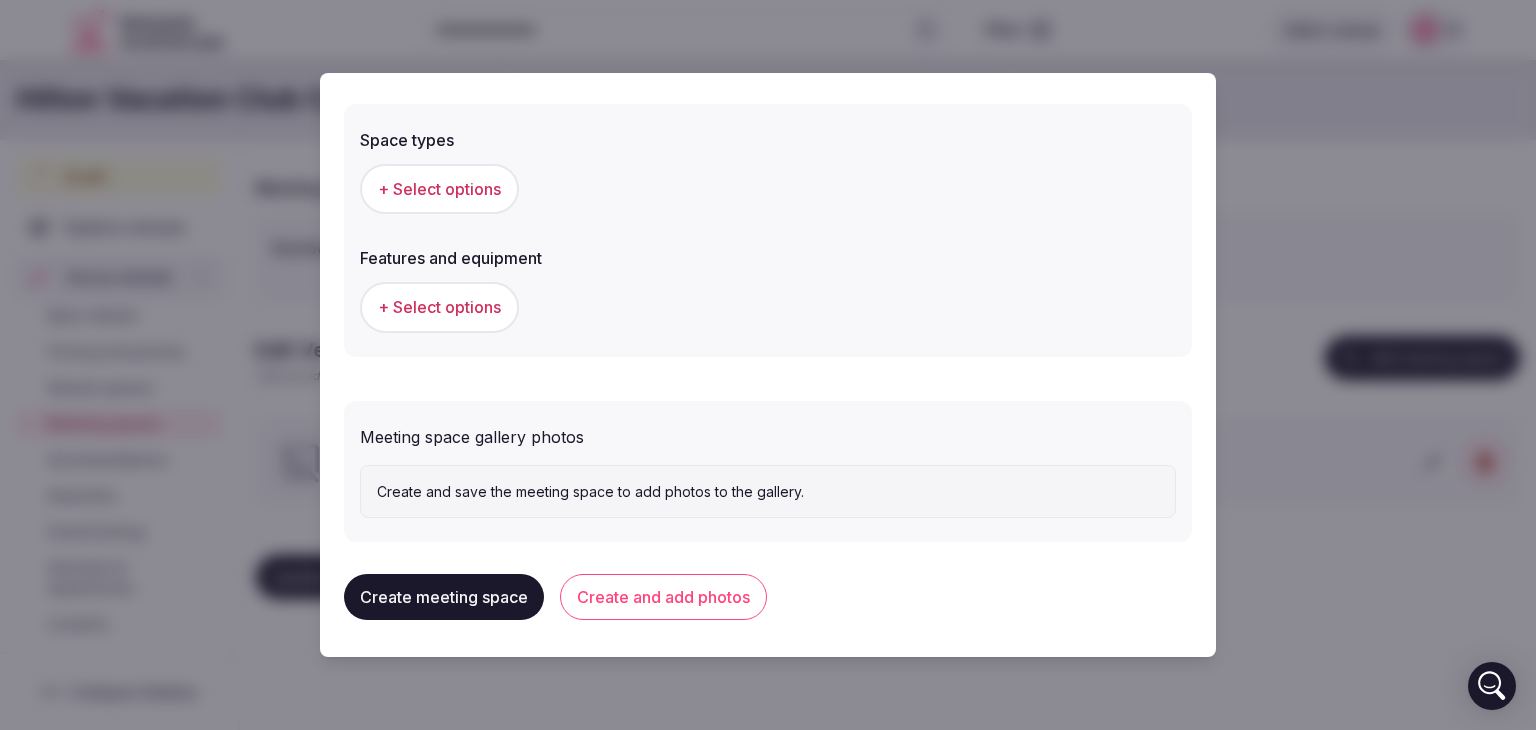 click on "Create meeting space" at bounding box center [444, 597] 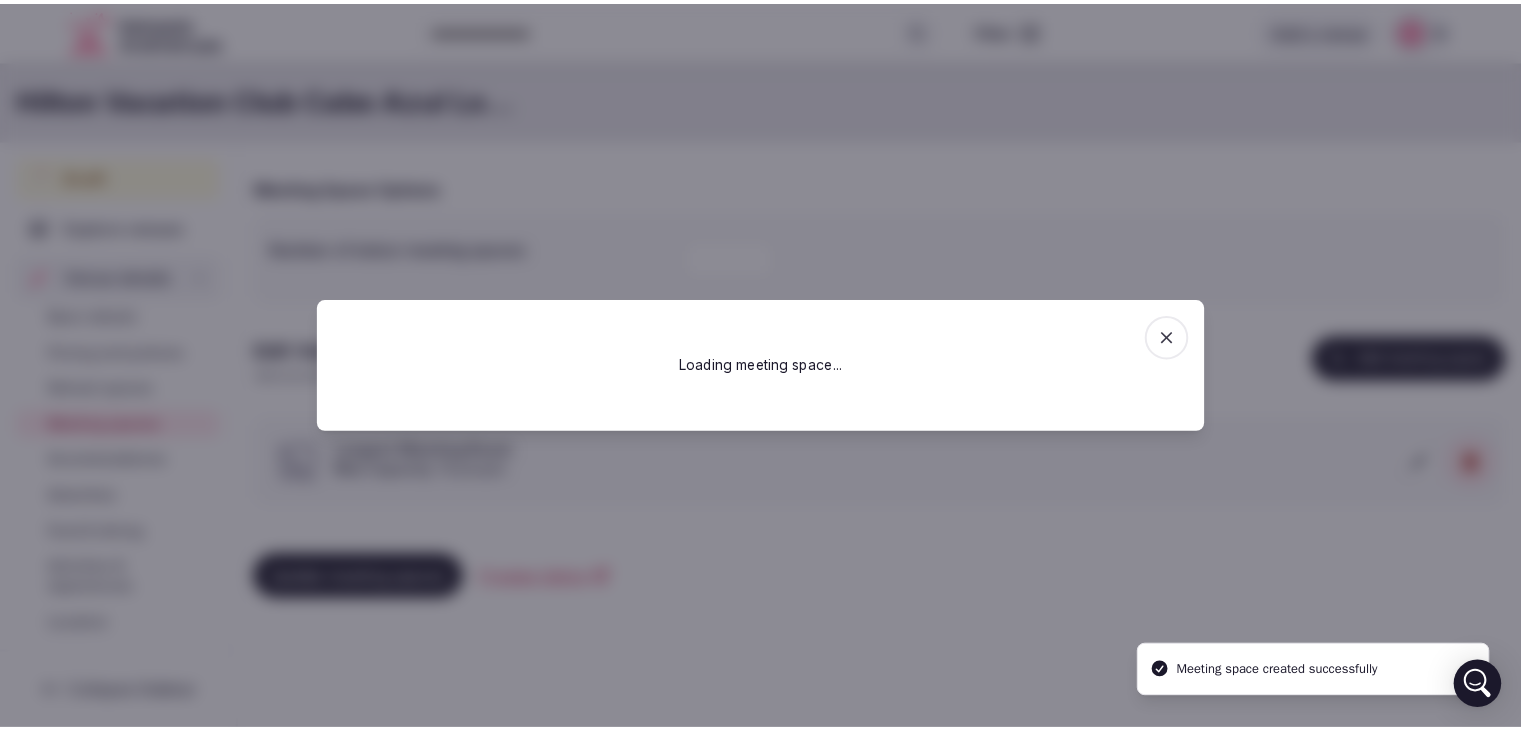 scroll, scrollTop: 0, scrollLeft: 0, axis: both 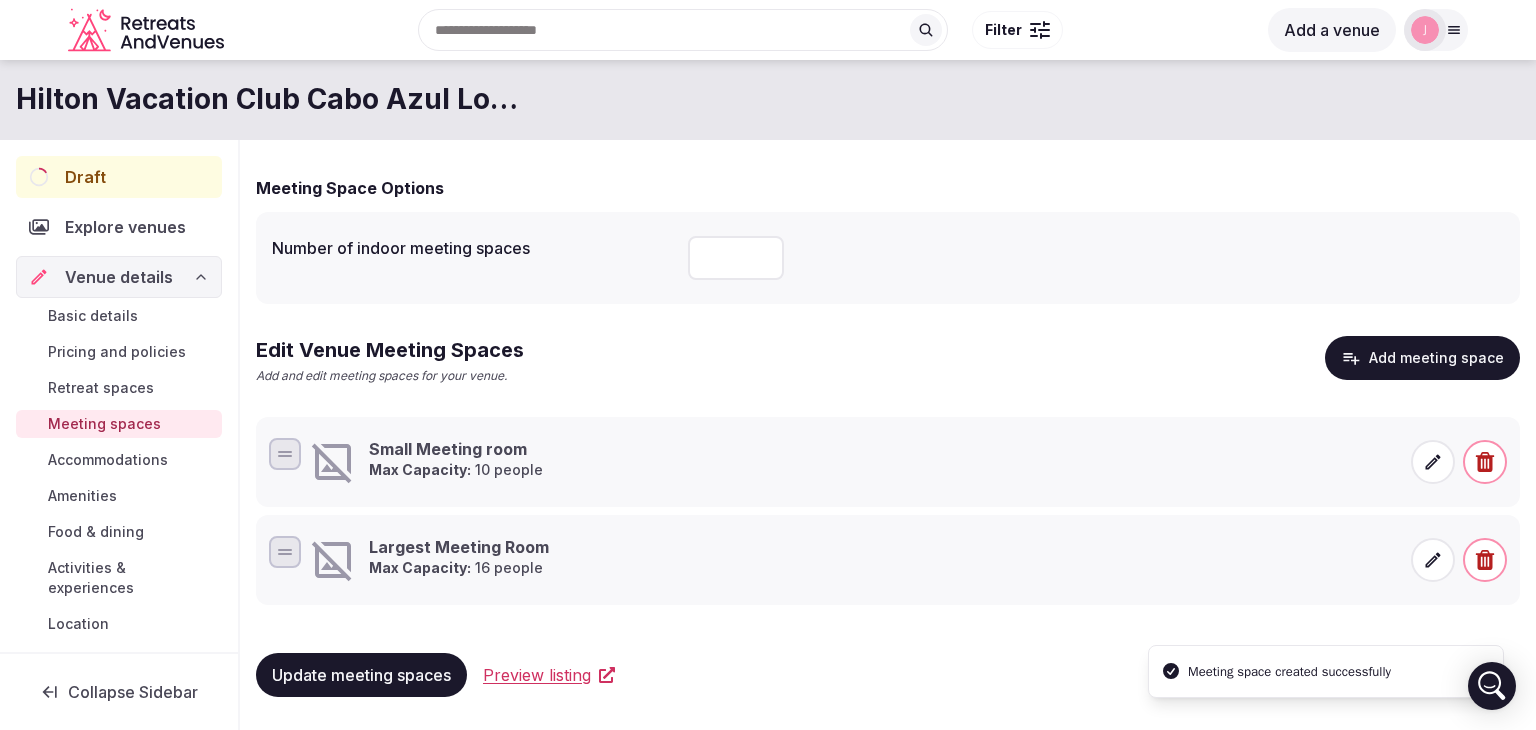 click on "Update meeting spaces" at bounding box center [361, 675] 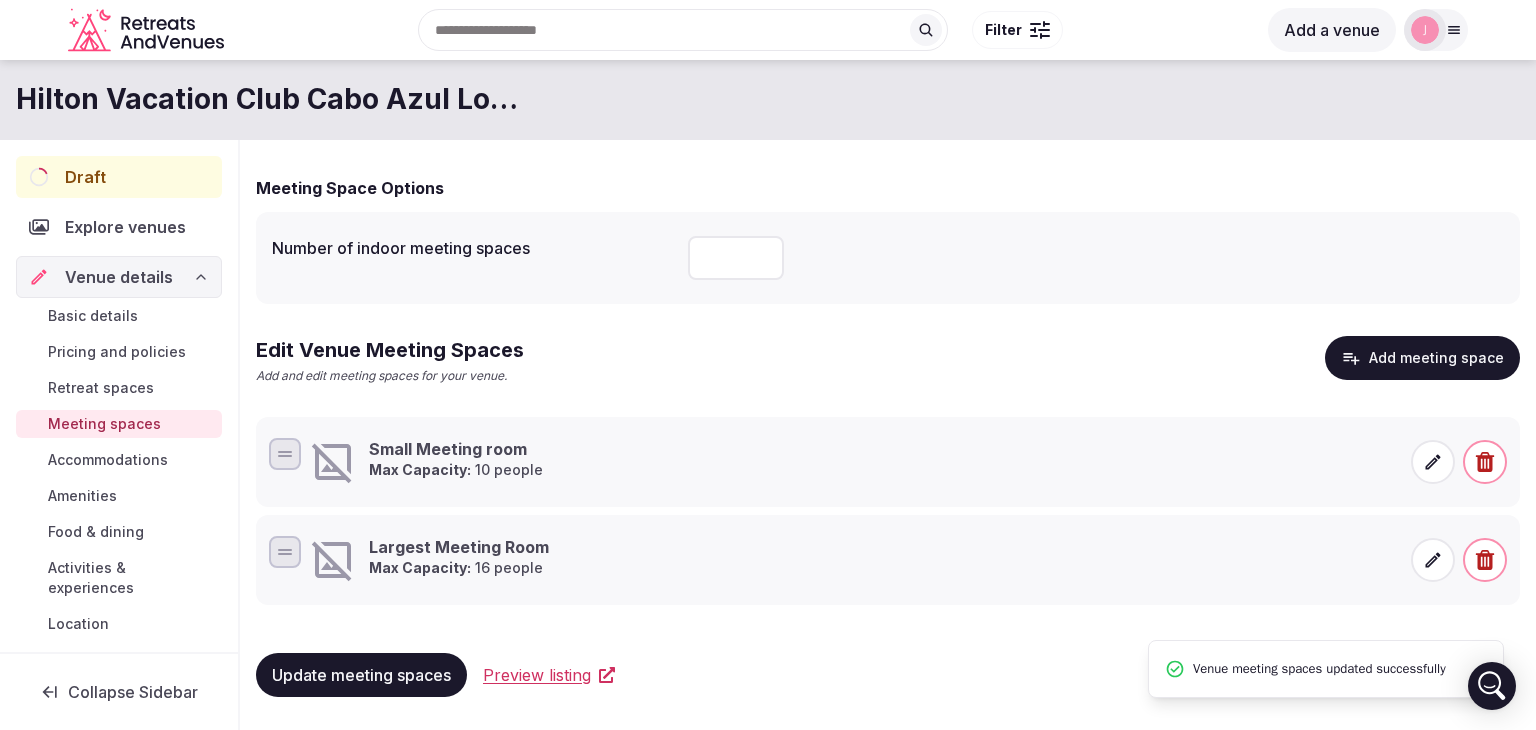 click on "Basic details" at bounding box center [93, 316] 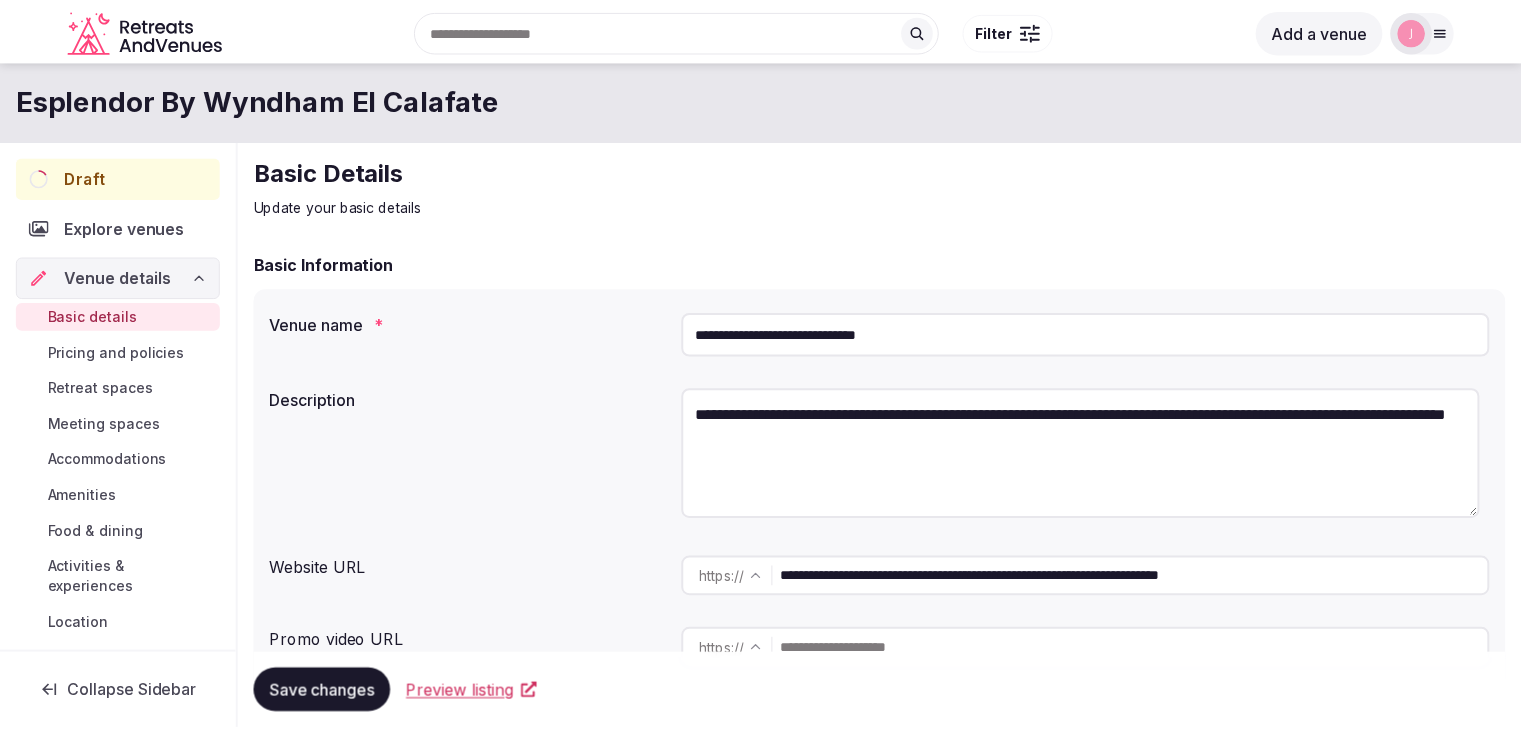 scroll, scrollTop: 0, scrollLeft: 0, axis: both 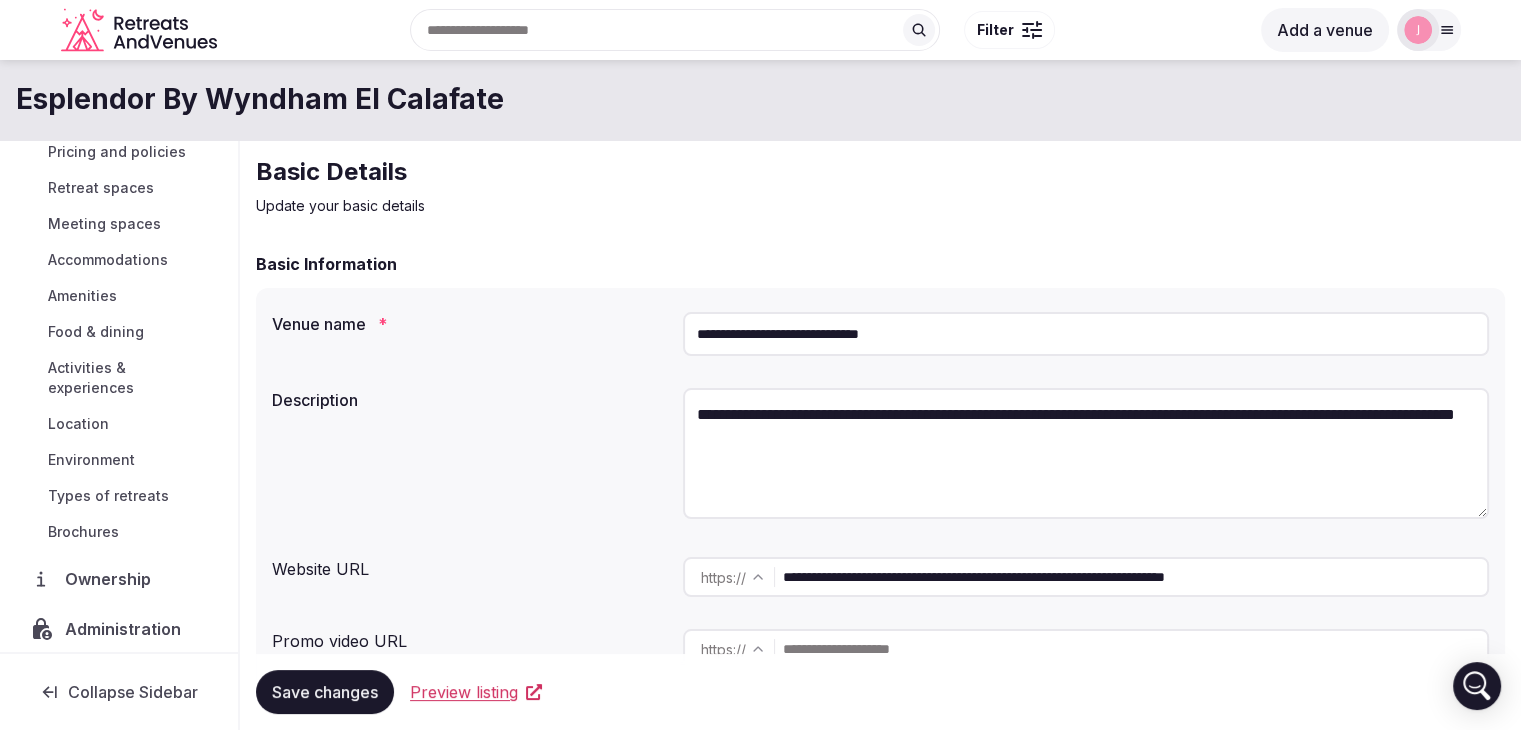 click on "Brochures" at bounding box center [83, 532] 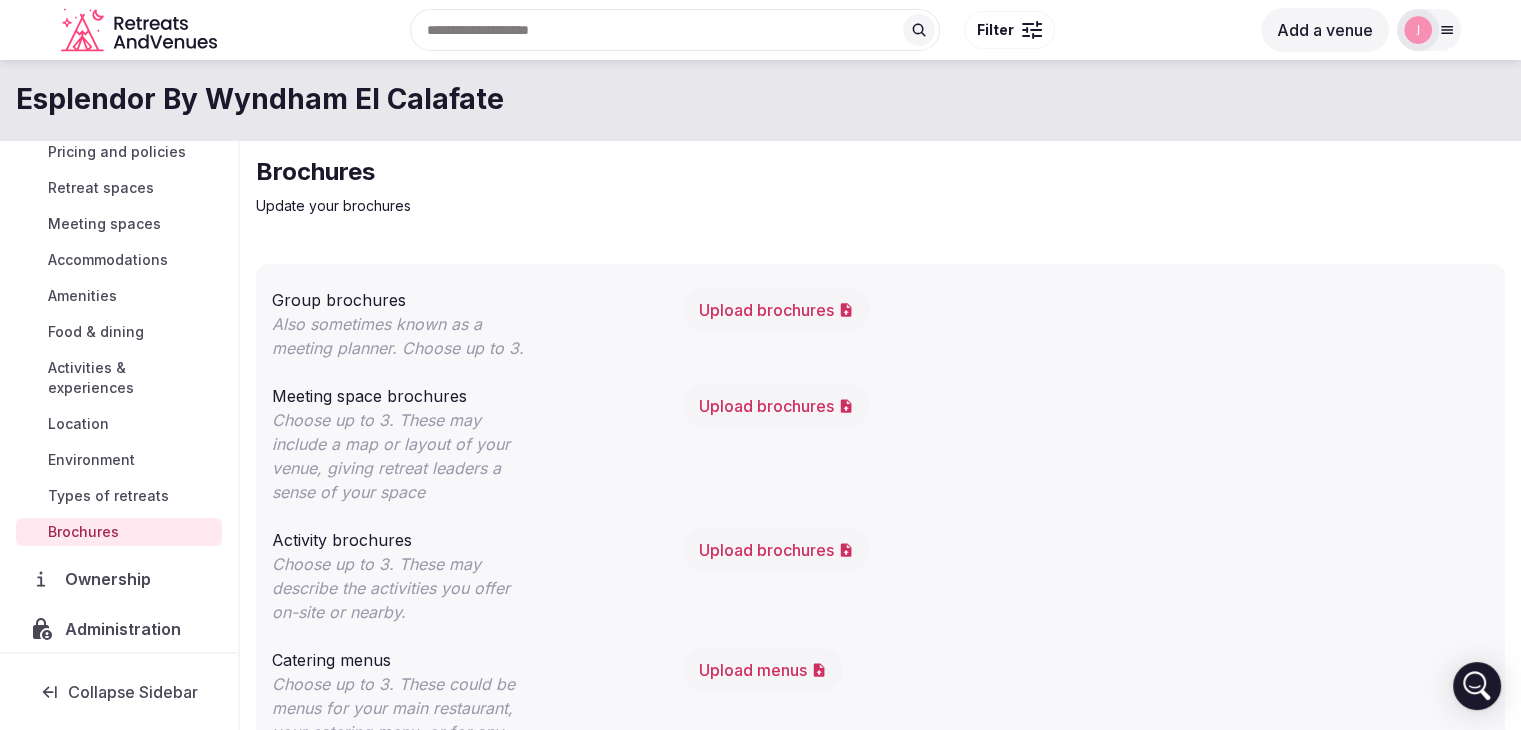 click on "Upload brochures" at bounding box center (776, 406) 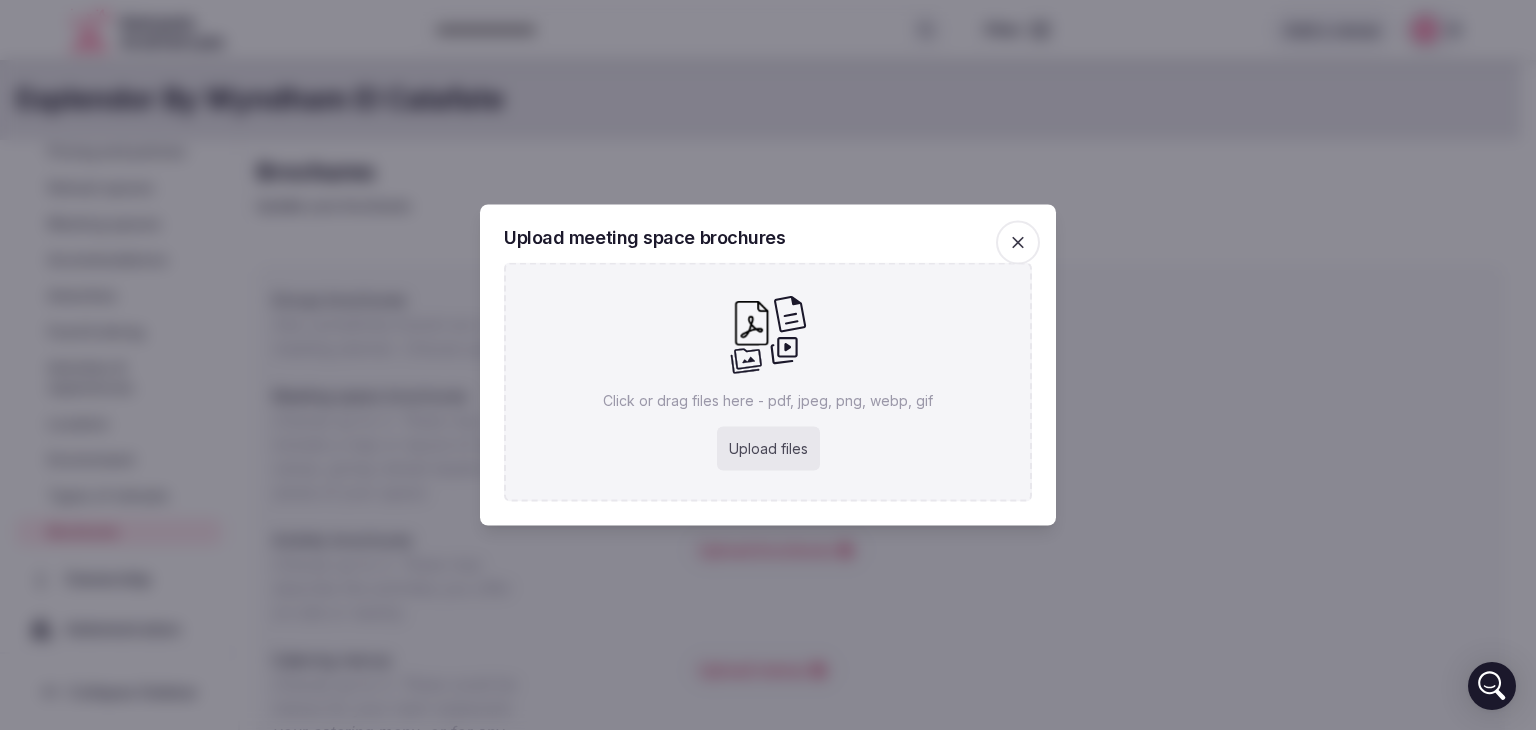 click on "Upload files" at bounding box center (768, 449) 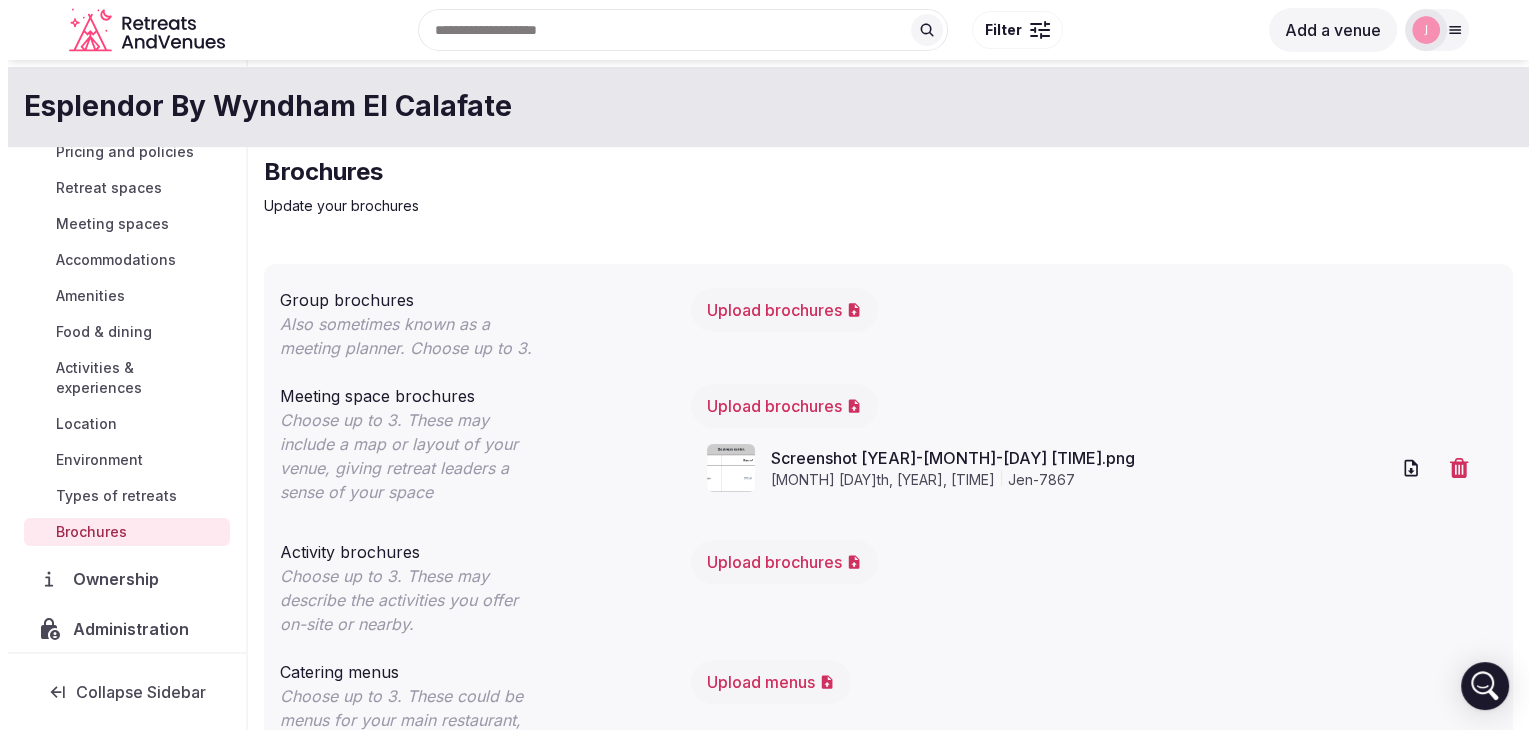 scroll, scrollTop: 0, scrollLeft: 0, axis: both 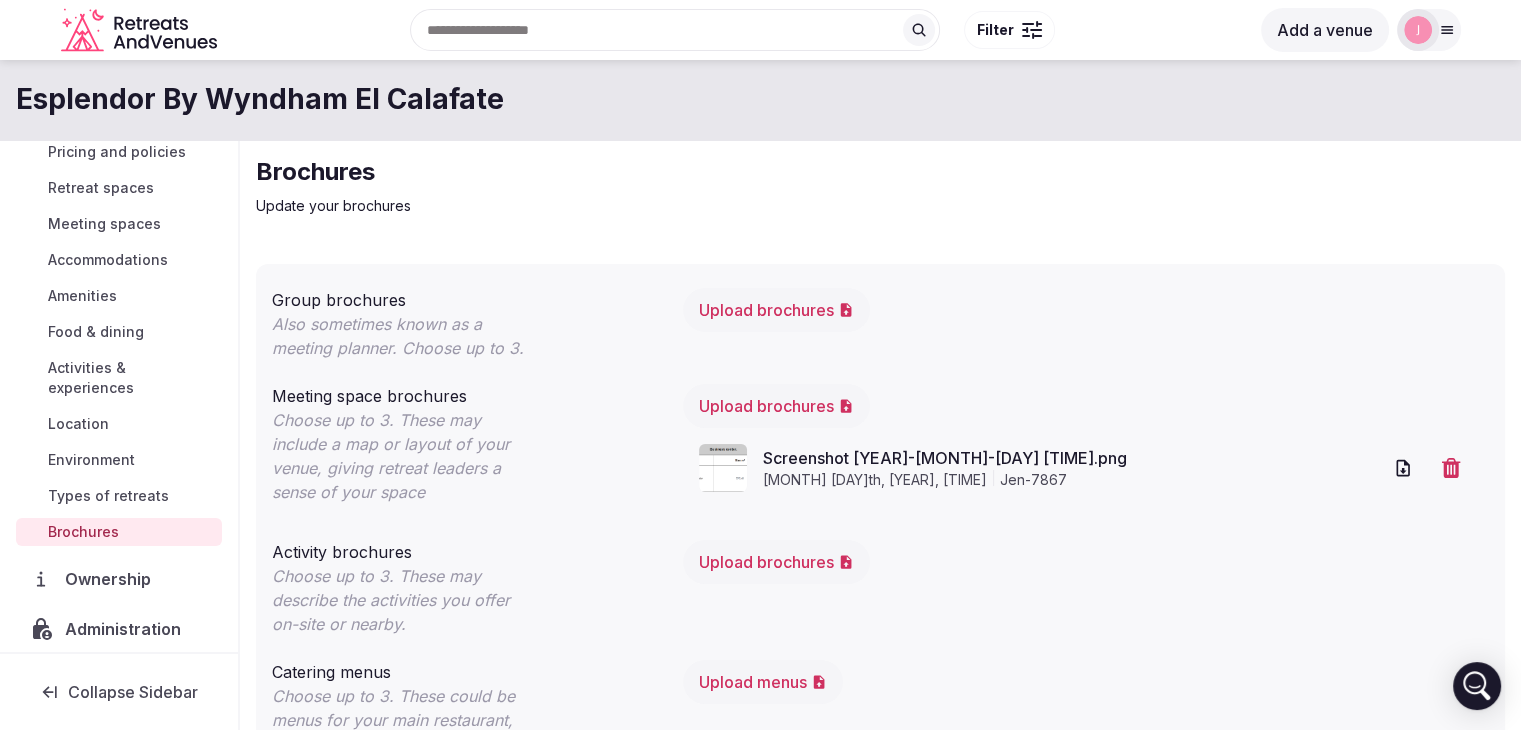 click on "Meeting spaces" at bounding box center [104, 224] 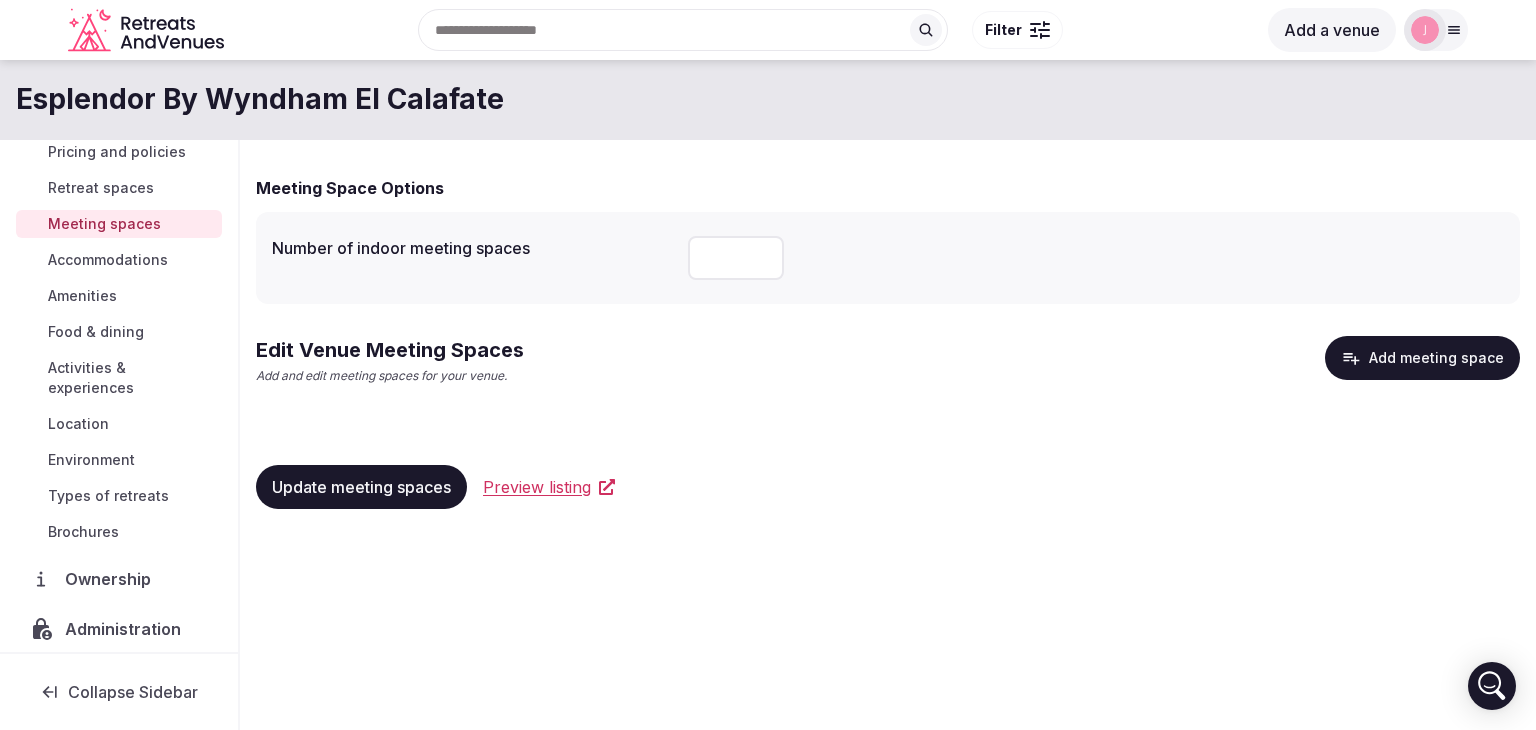 click at bounding box center [736, 258] 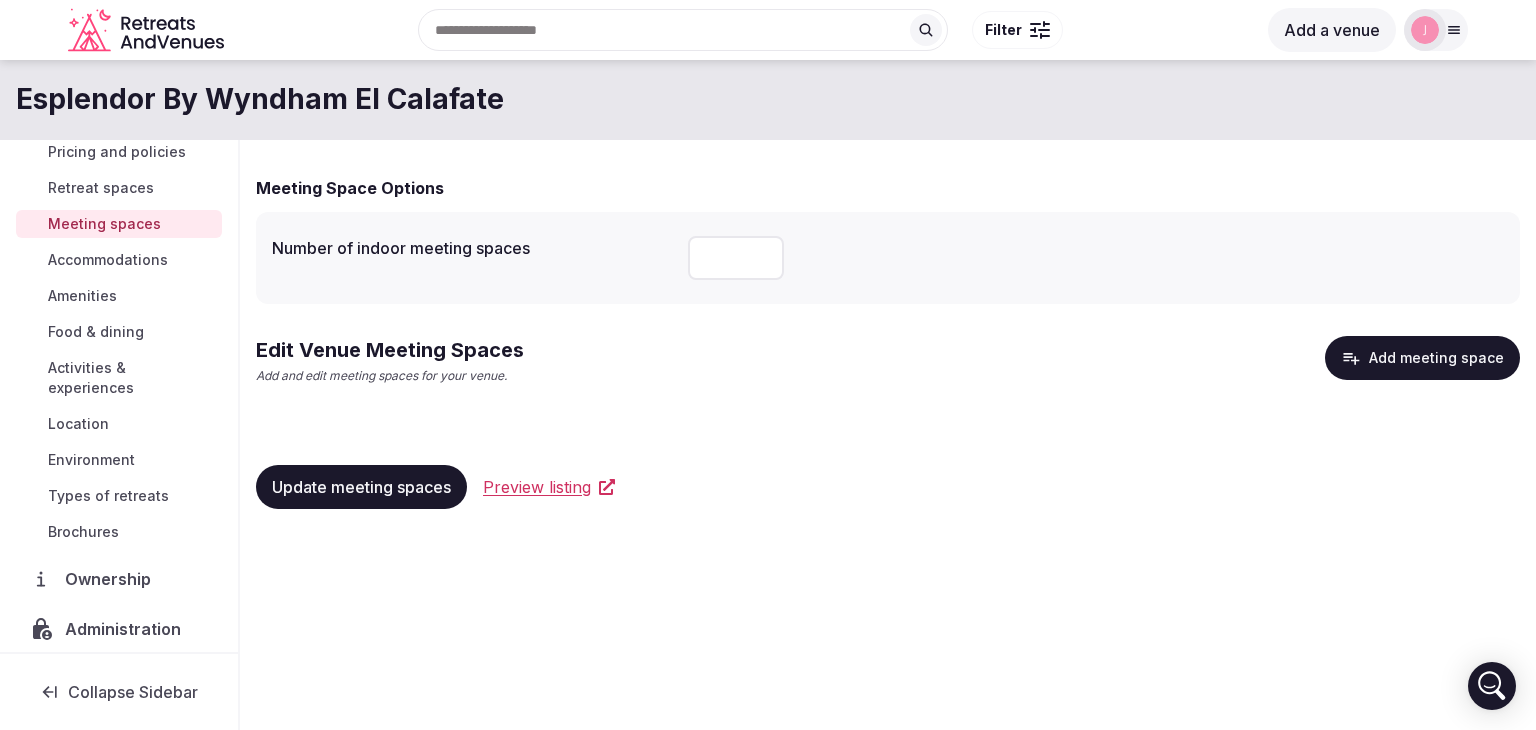 type on "*" 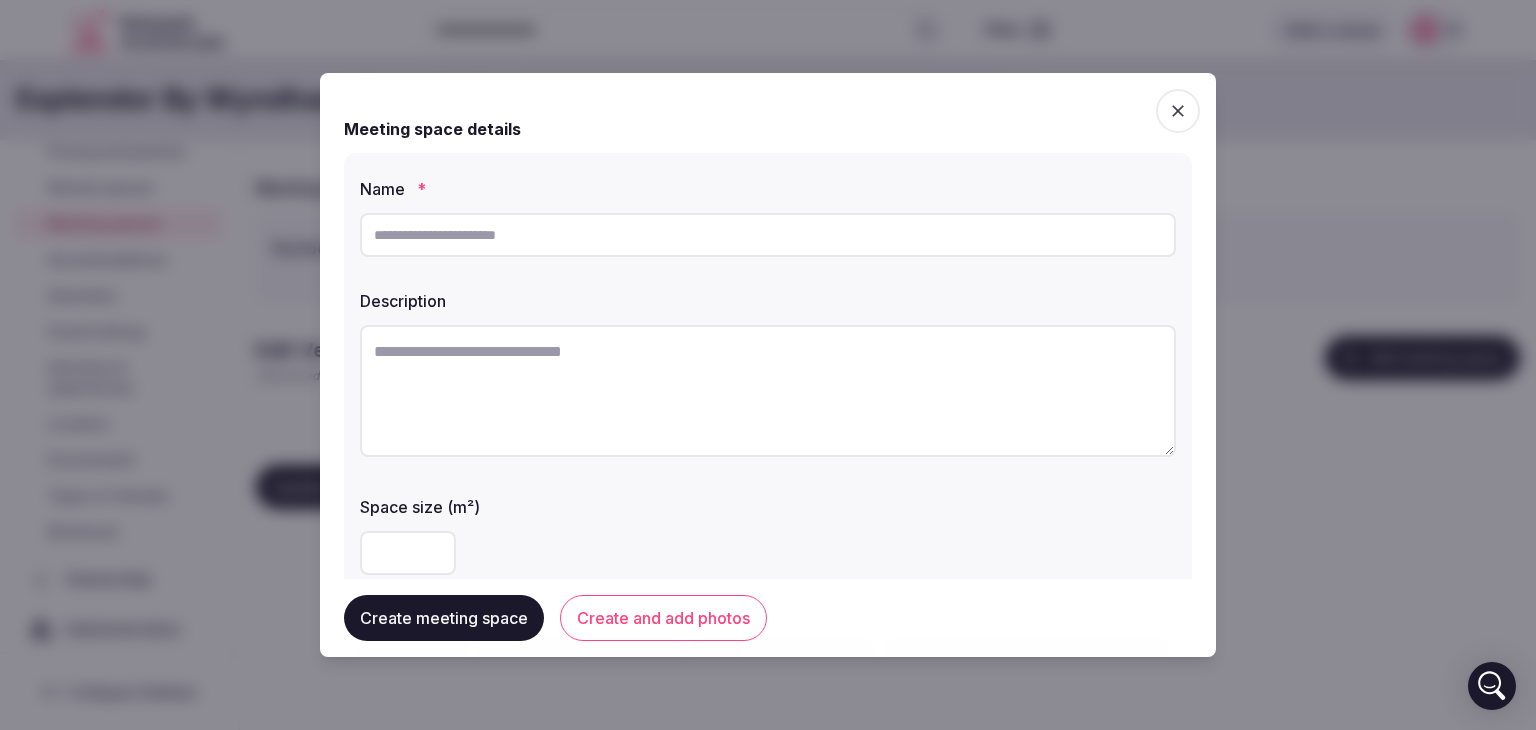 click at bounding box center (768, 235) 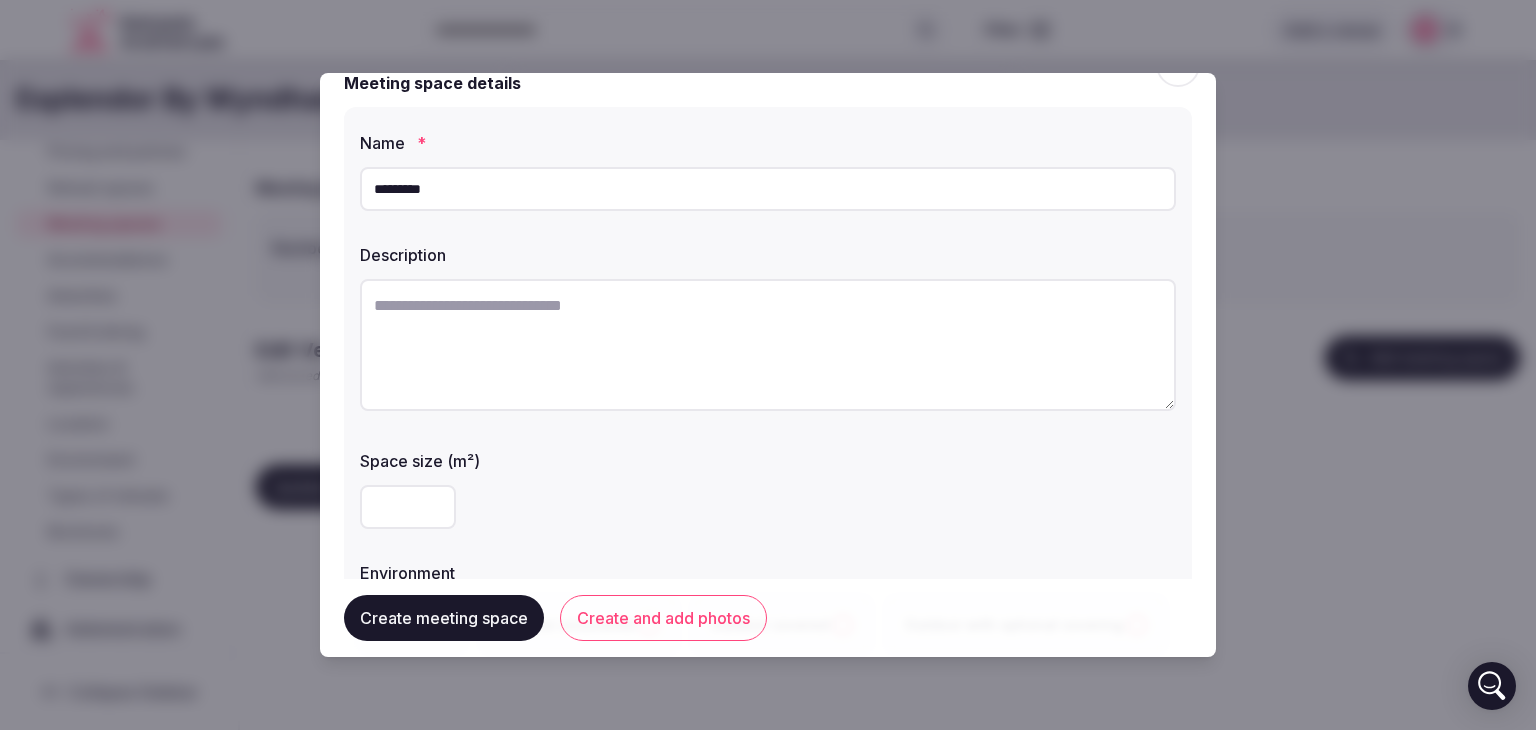 scroll, scrollTop: 100, scrollLeft: 0, axis: vertical 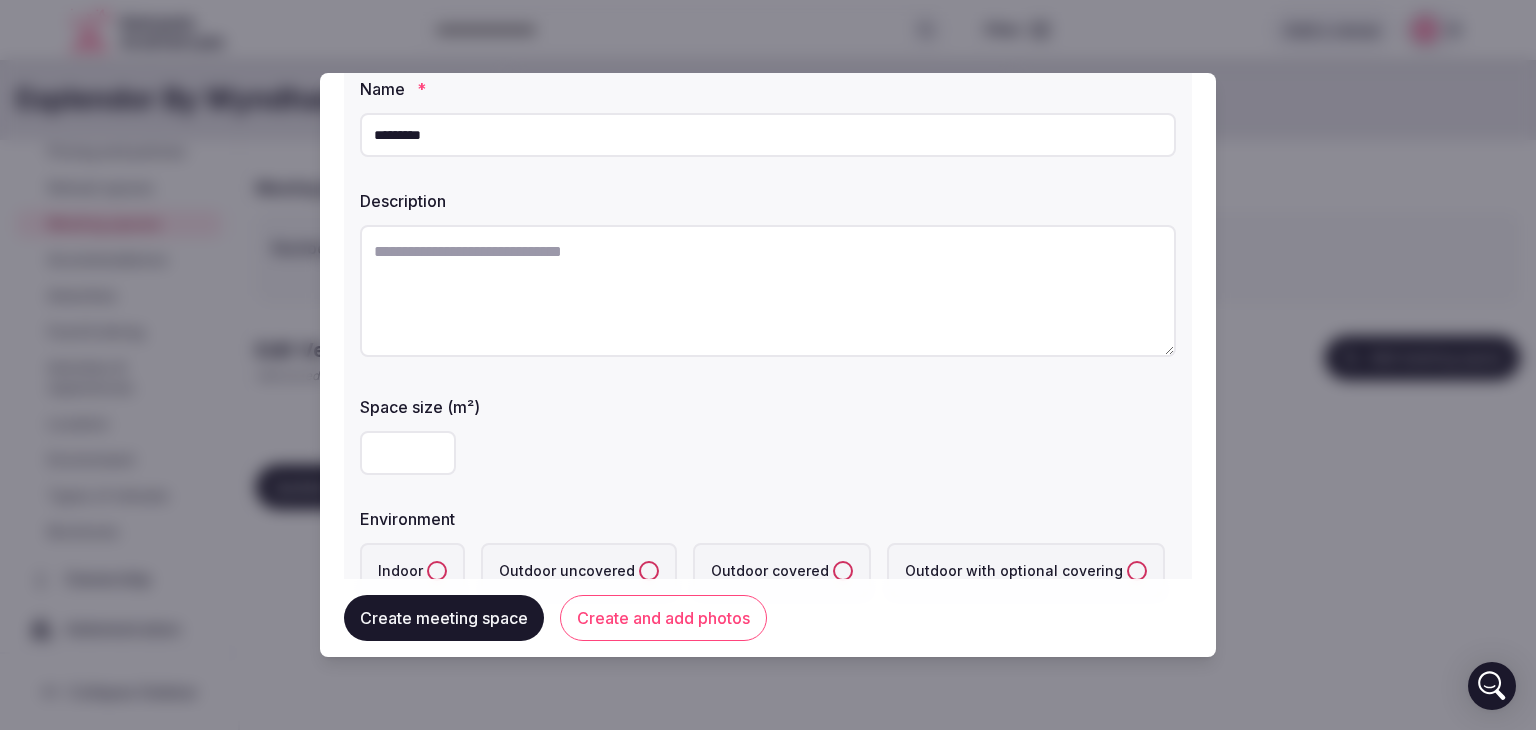 type on "*********" 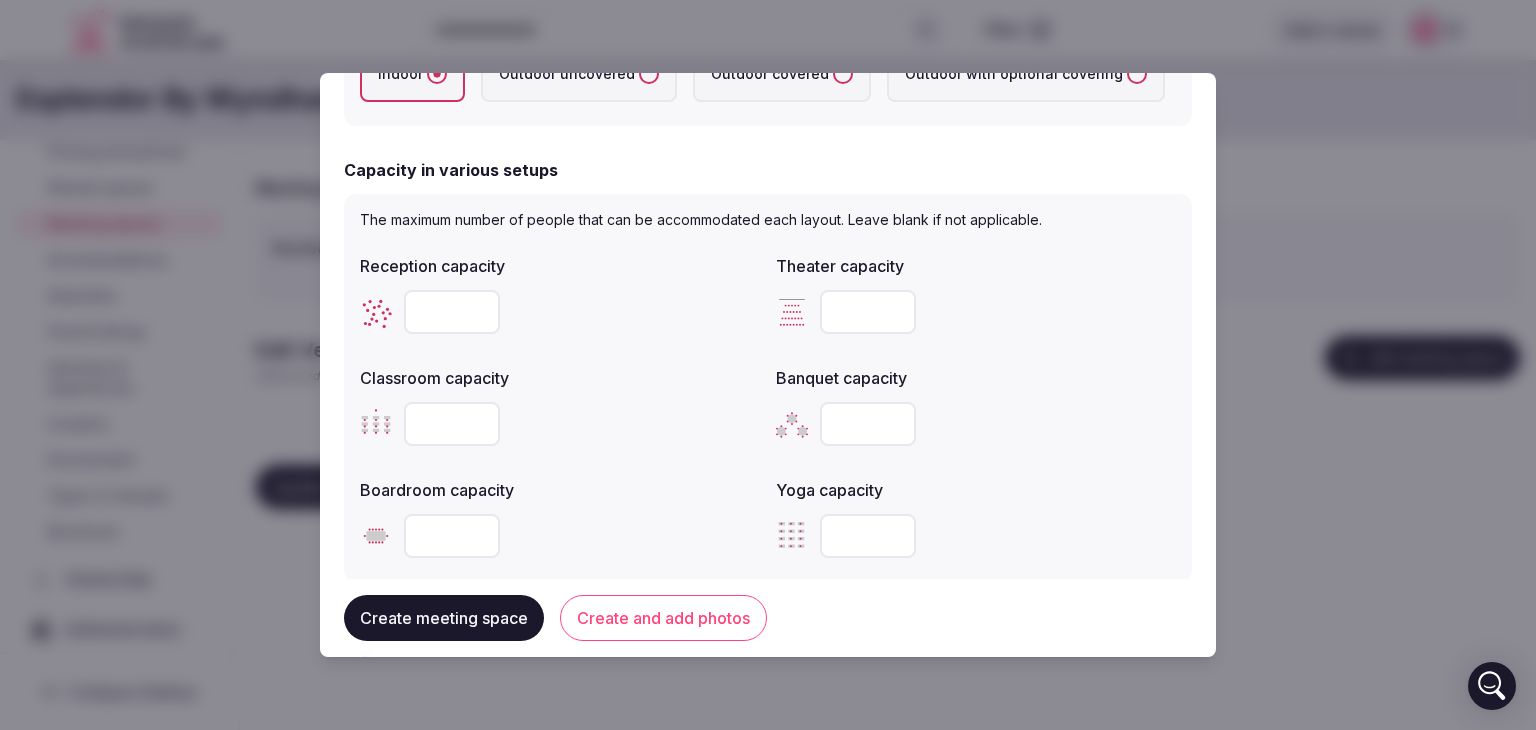 scroll, scrollTop: 600, scrollLeft: 0, axis: vertical 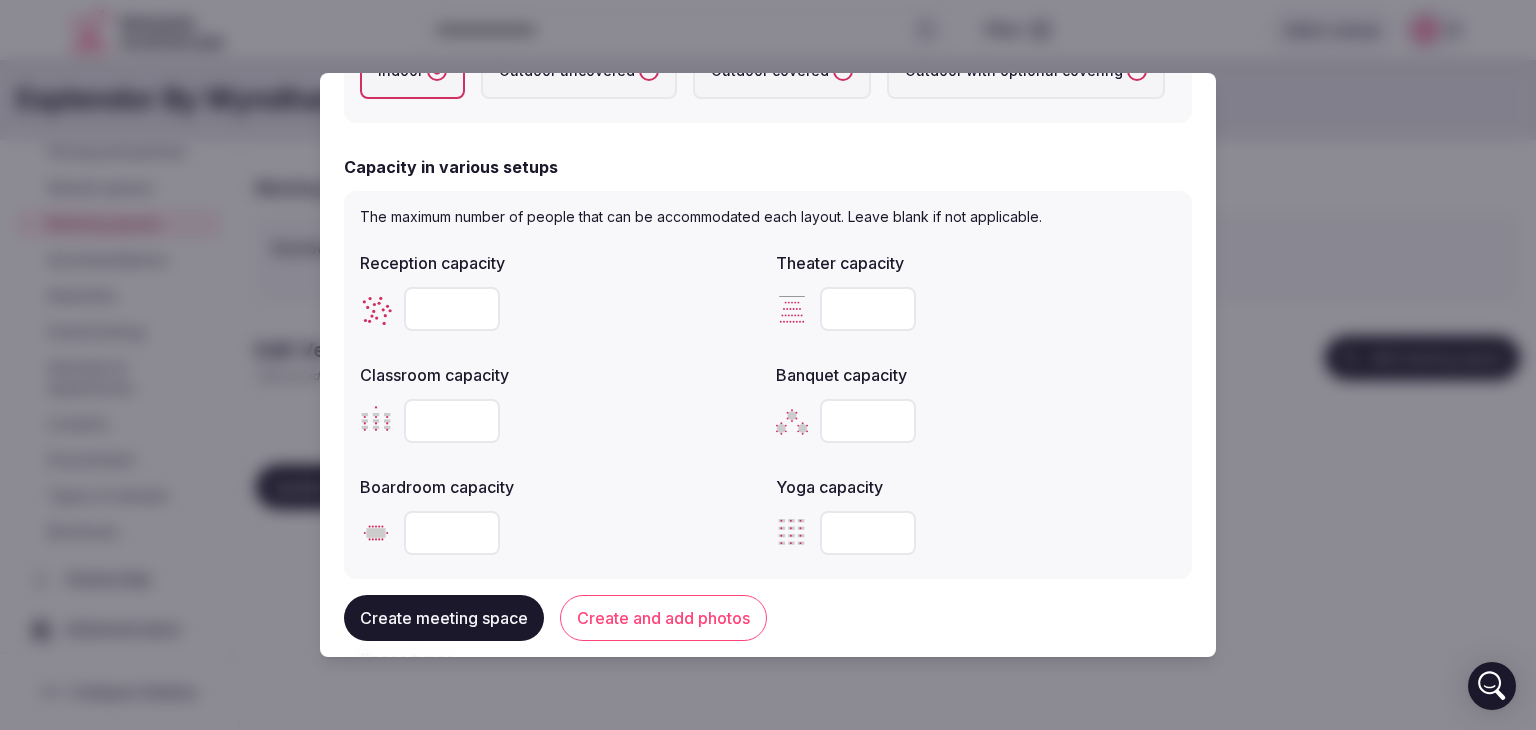 click at bounding box center (560, 309) 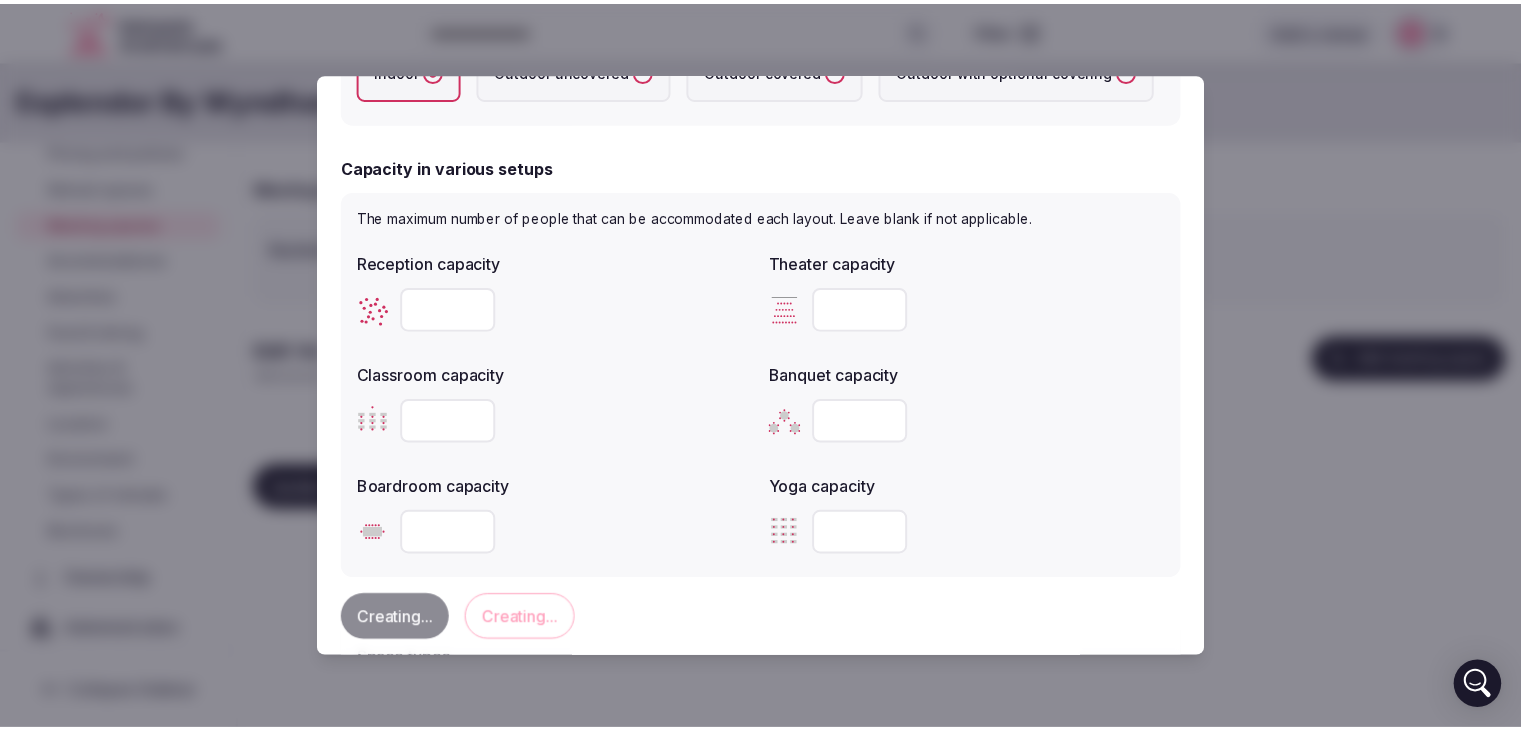 scroll, scrollTop: 0, scrollLeft: 0, axis: both 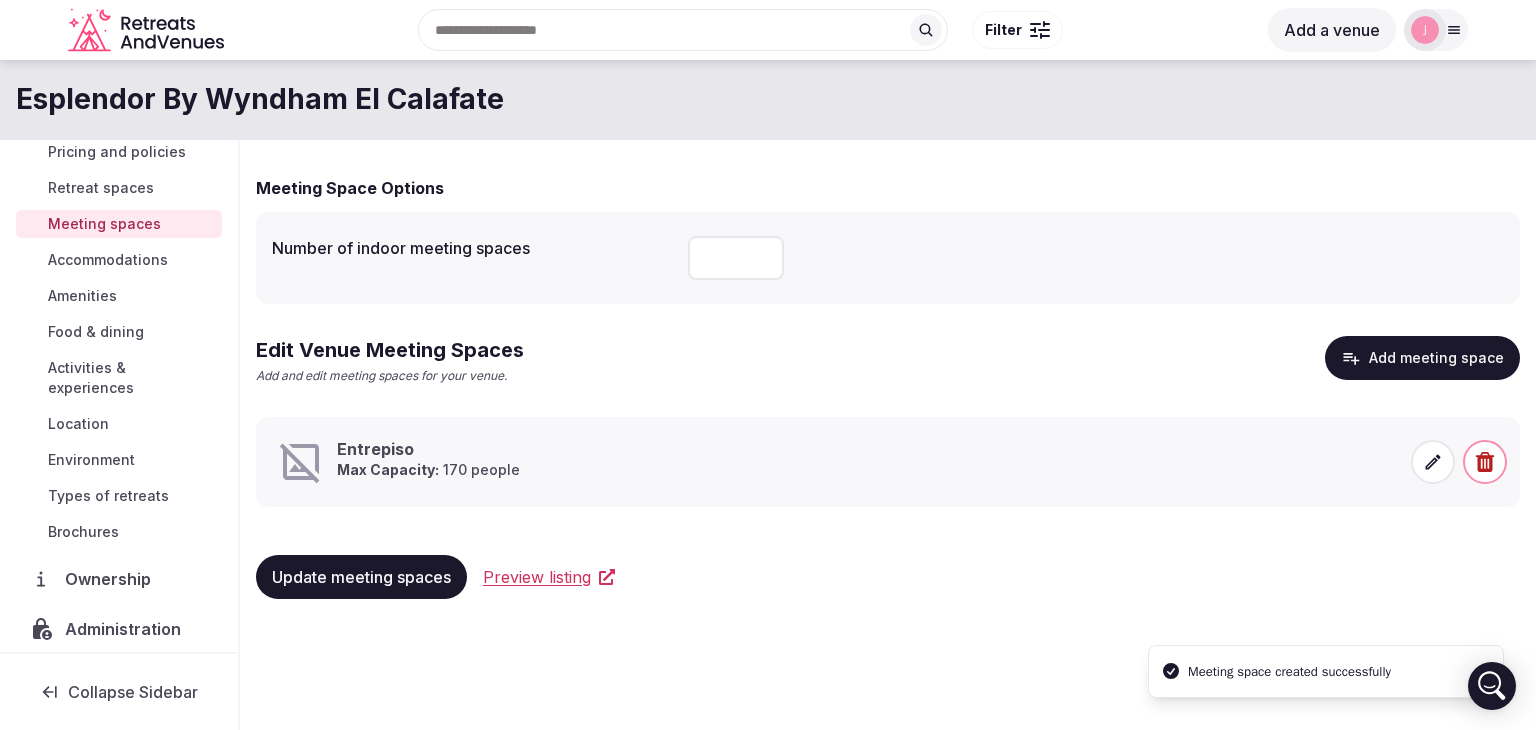 click on "Update meeting spaces" at bounding box center (361, 577) 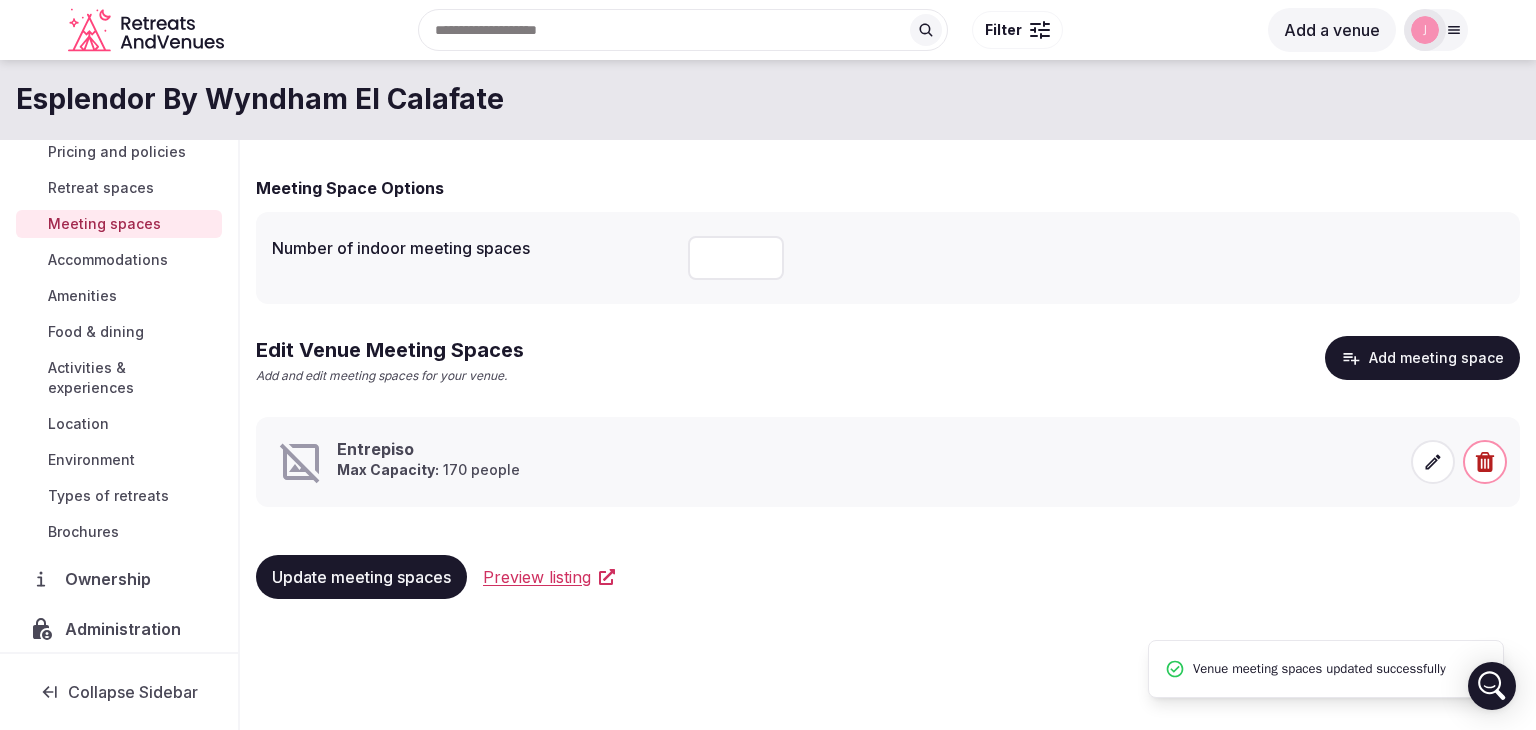 click on "Brochures" at bounding box center [83, 532] 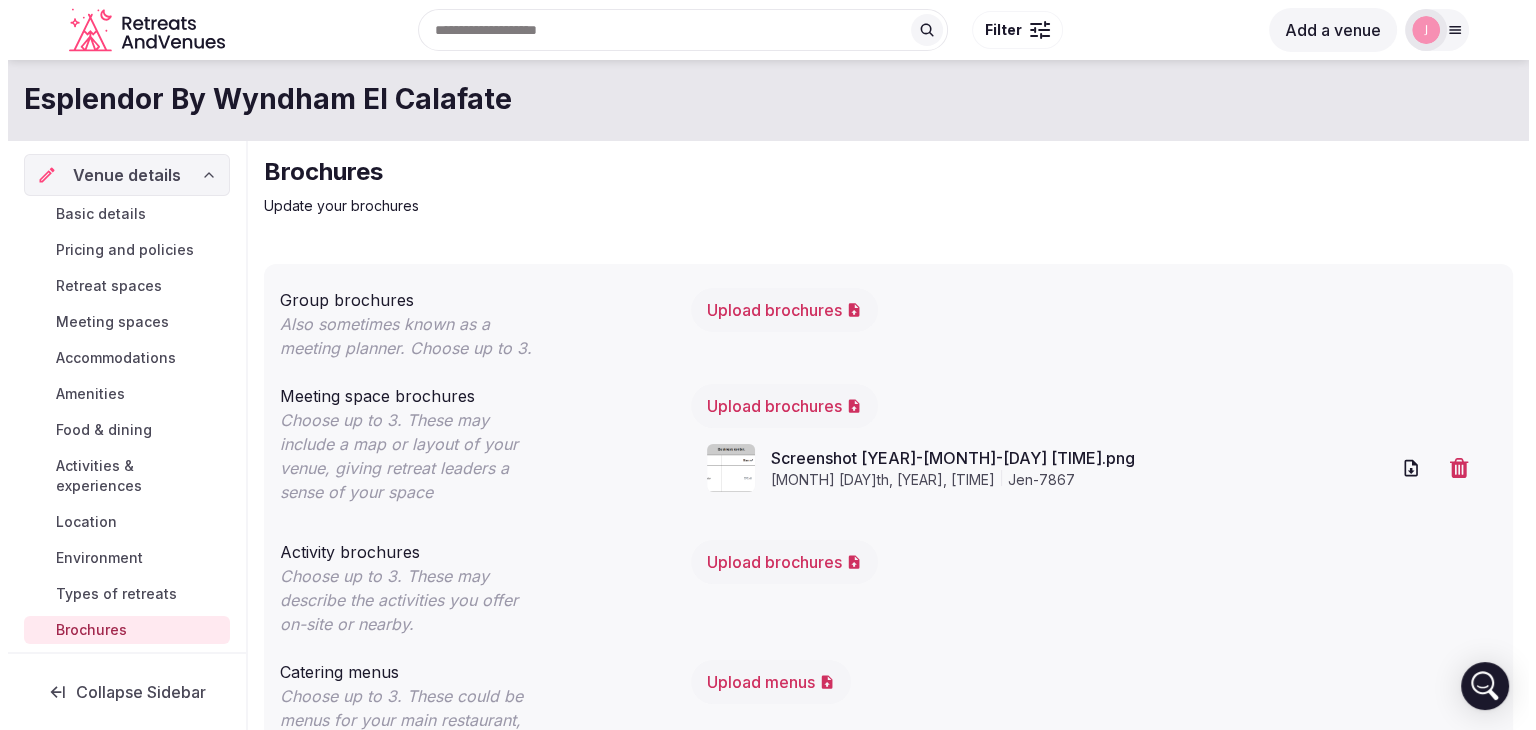 scroll, scrollTop: 100, scrollLeft: 0, axis: vertical 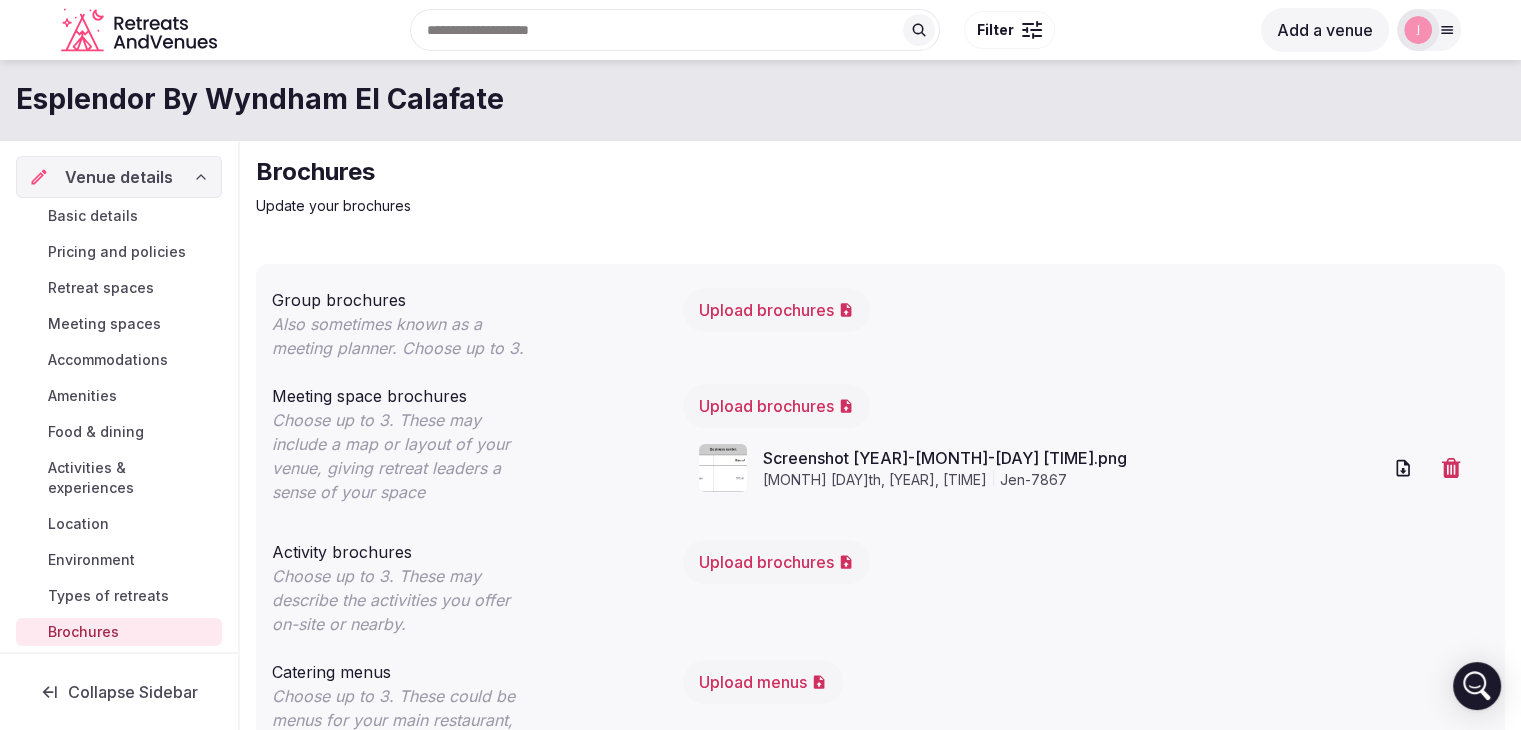 click on "Meeting spaces" at bounding box center [104, 324] 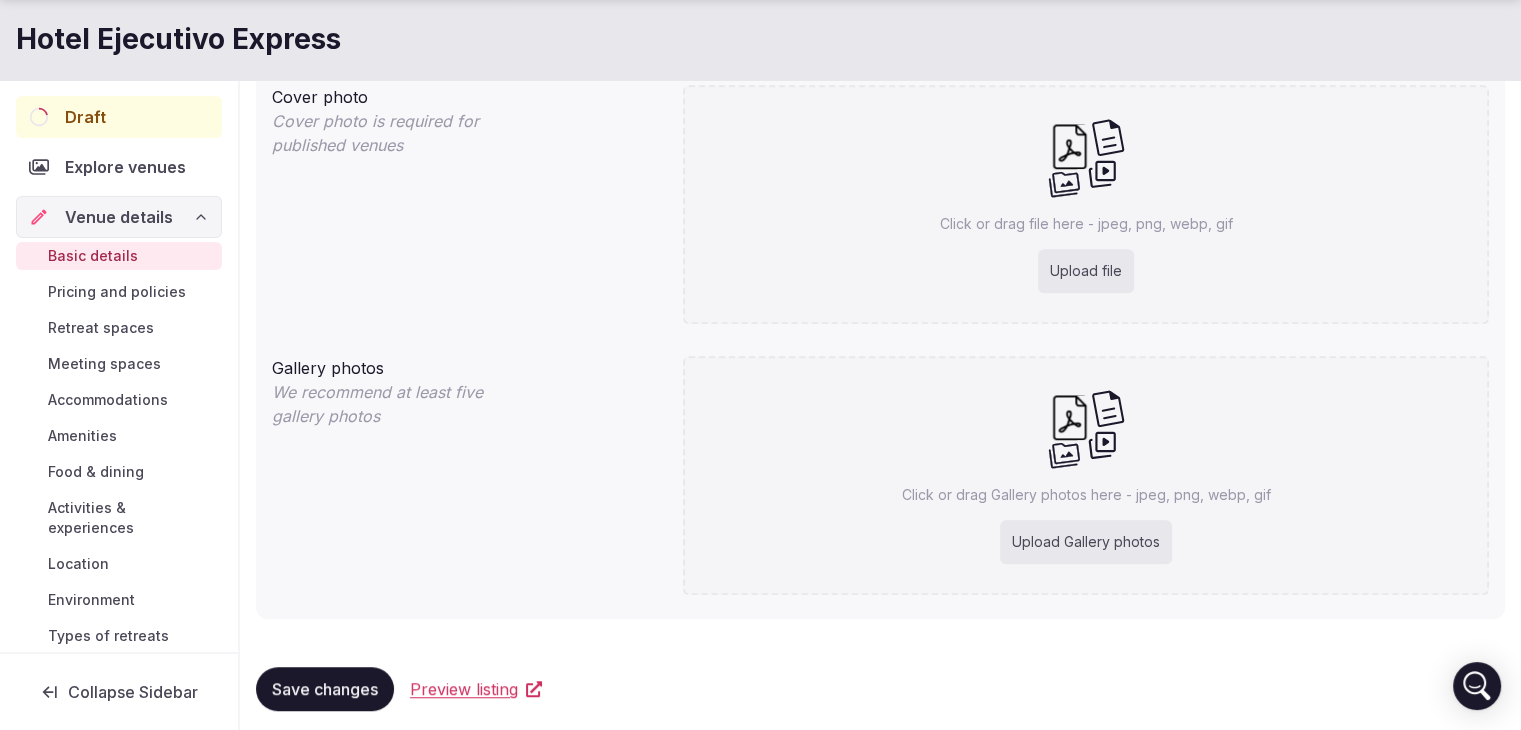 scroll, scrollTop: 1146, scrollLeft: 0, axis: vertical 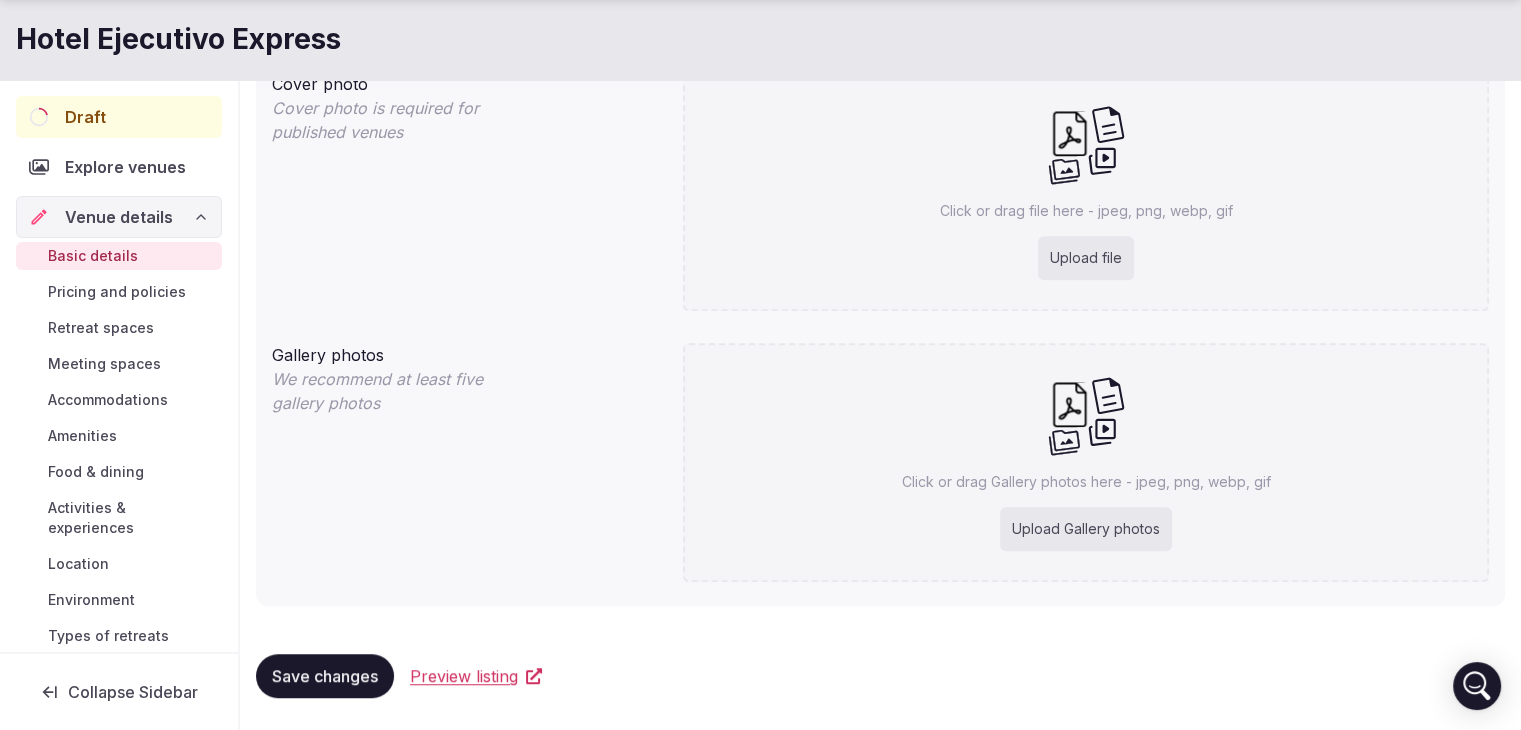 click on "Upload Gallery photos" at bounding box center (1086, 529) 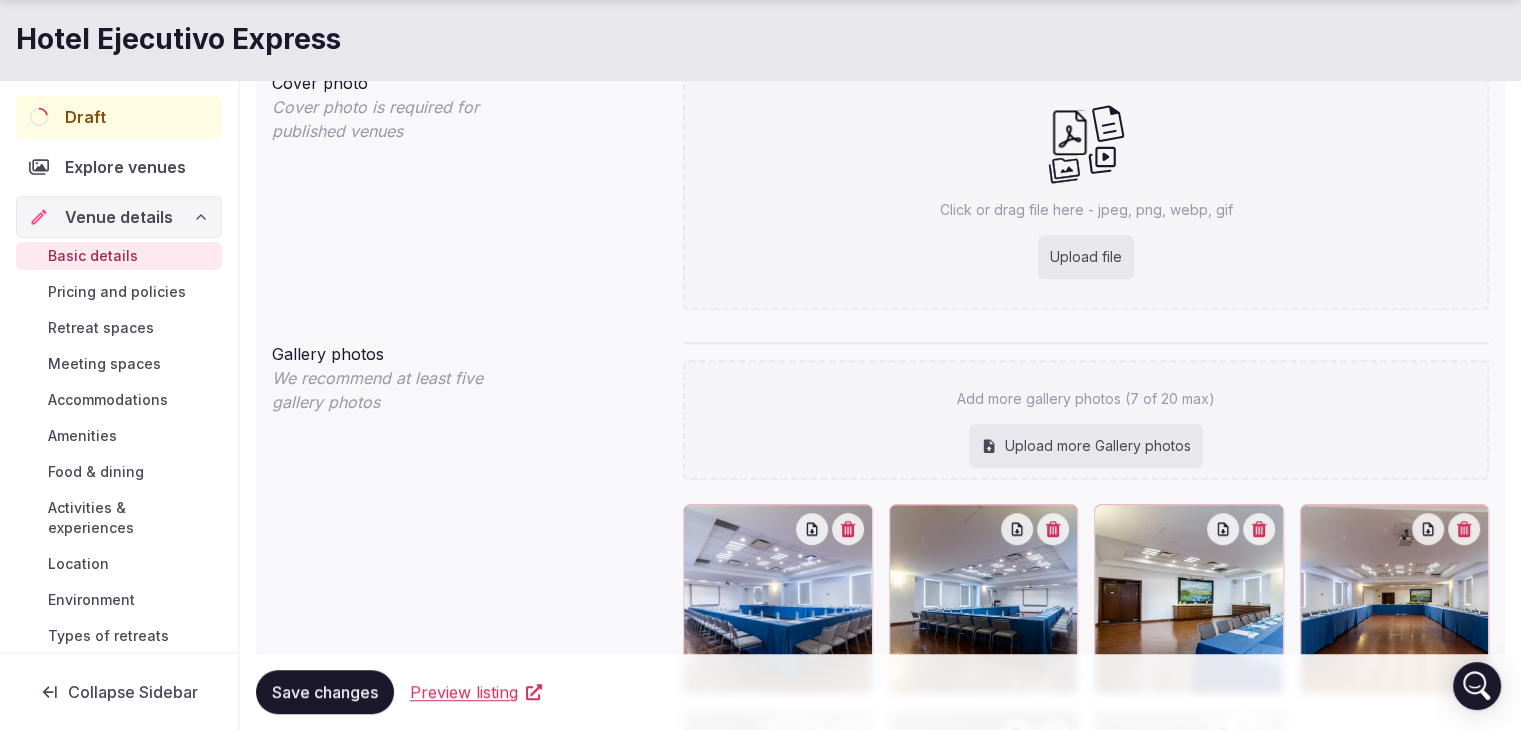 click on "Upload more Gallery photos" at bounding box center [1086, 446] 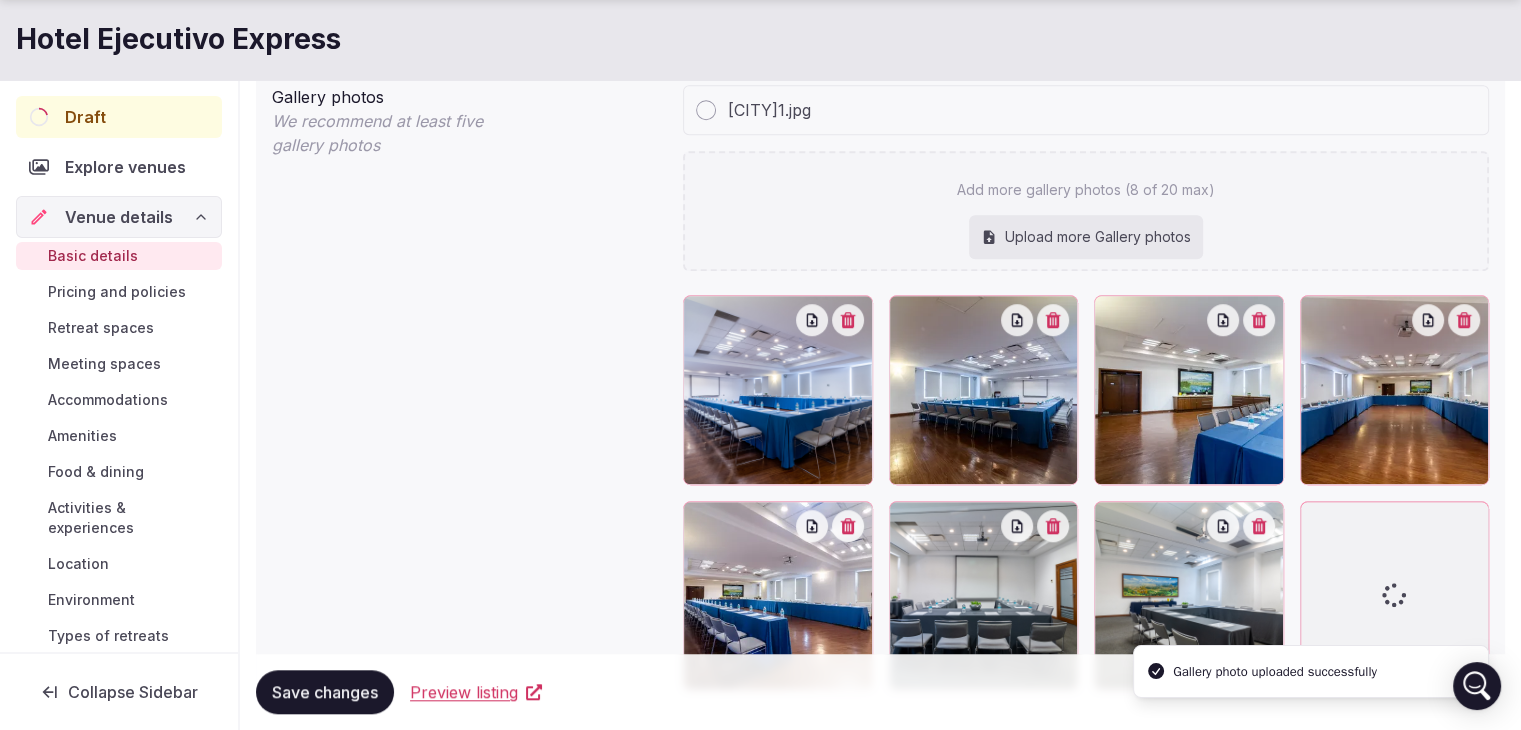 scroll, scrollTop: 1420, scrollLeft: 0, axis: vertical 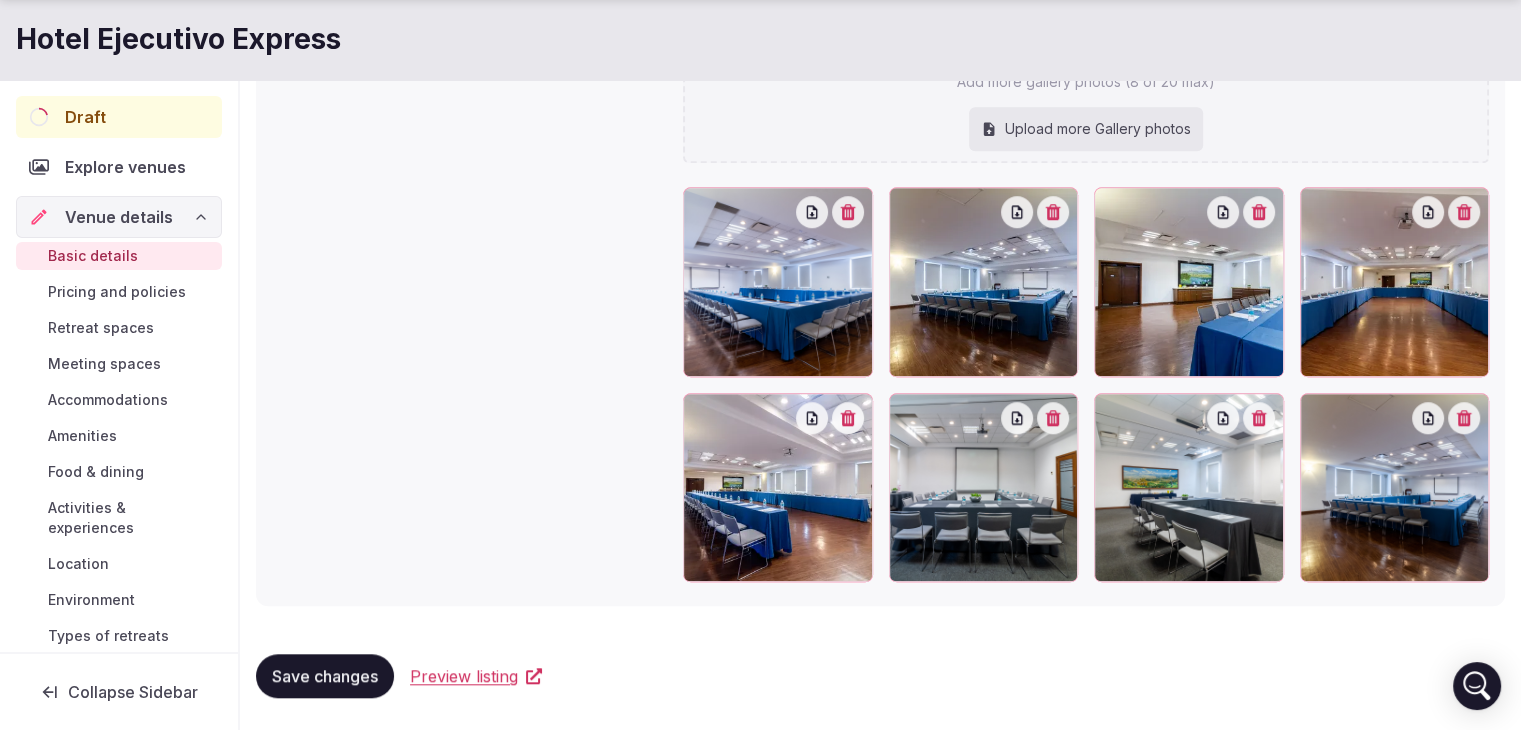 click on "Save changes" at bounding box center [325, 676] 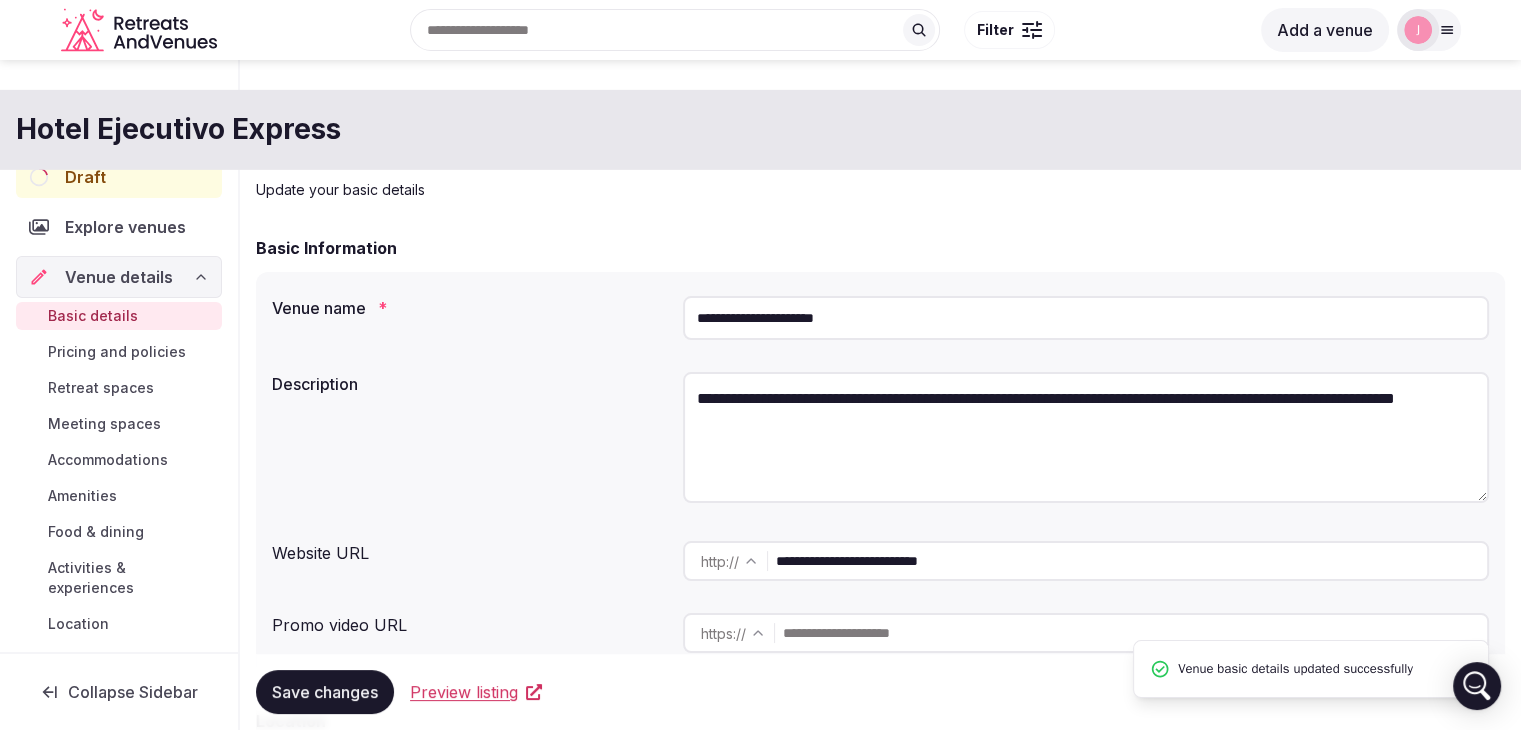 scroll, scrollTop: 0, scrollLeft: 0, axis: both 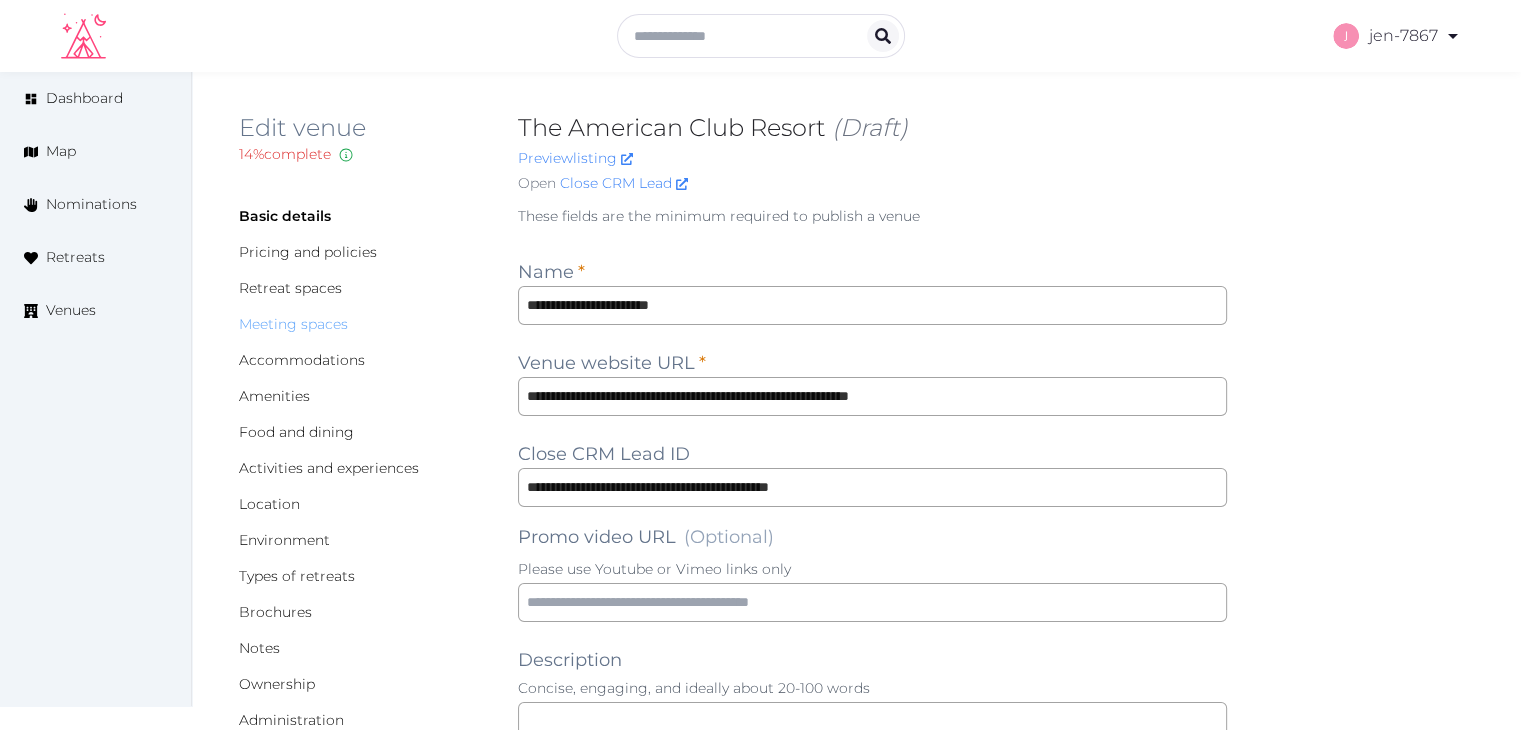 click on "Meeting spaces" at bounding box center [293, 324] 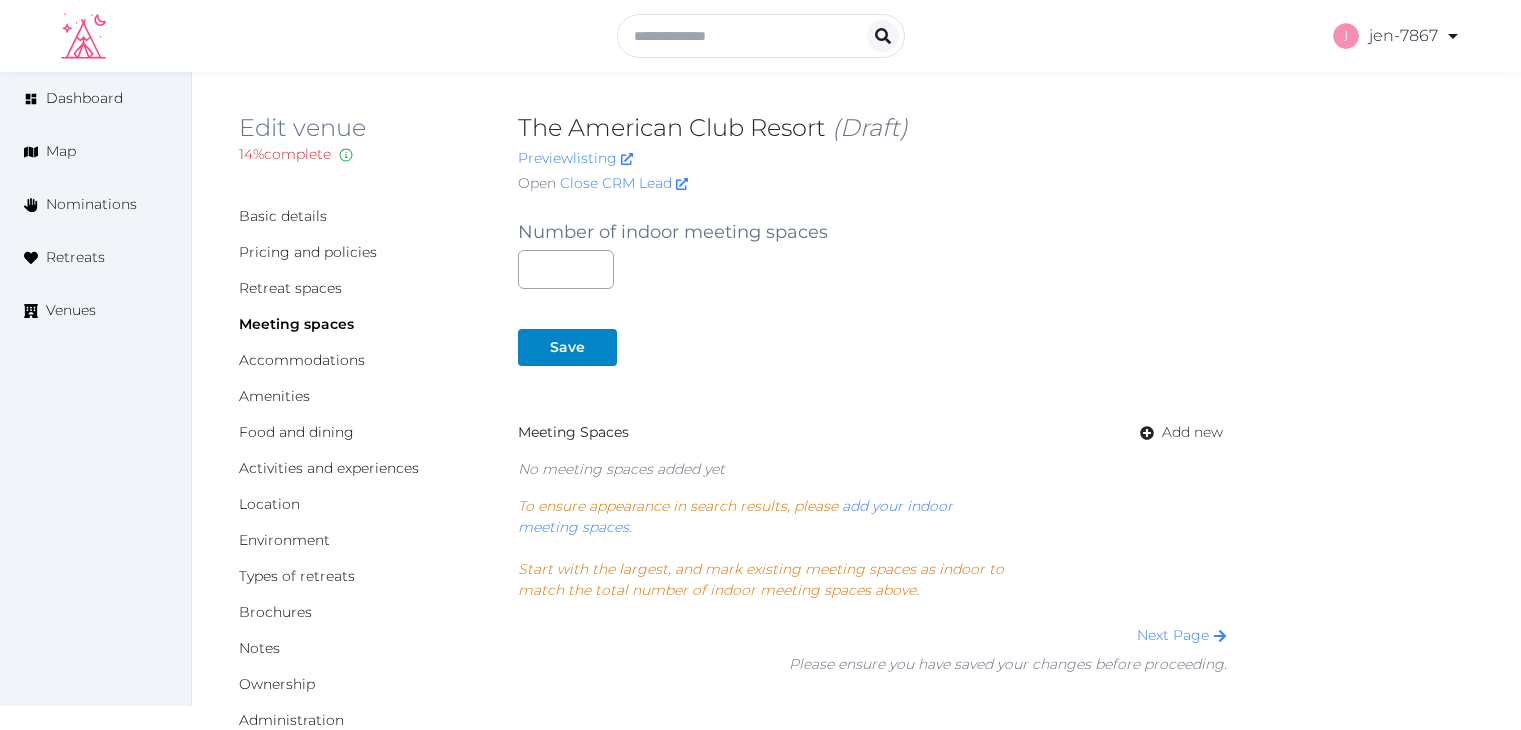scroll, scrollTop: 0, scrollLeft: 0, axis: both 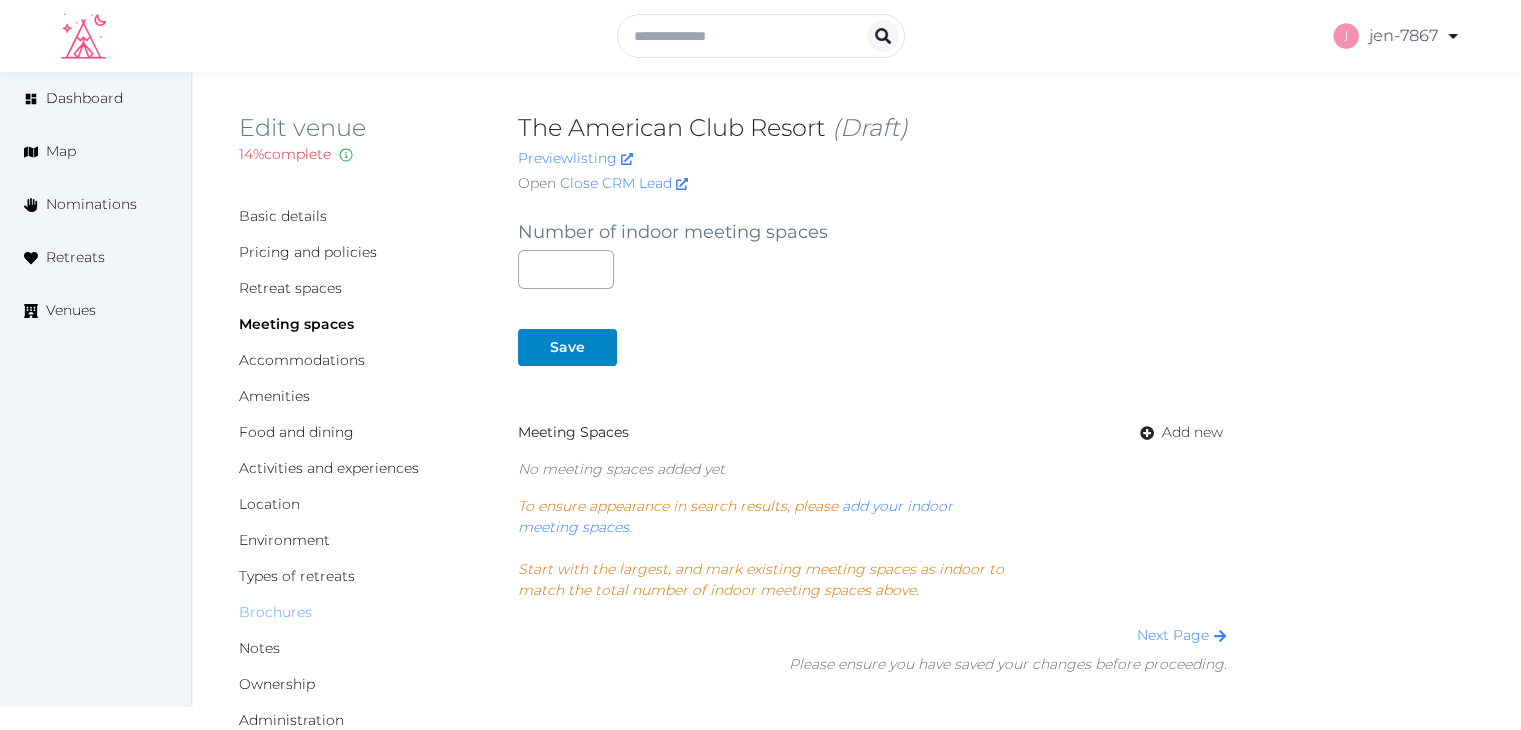 click on "Brochures" at bounding box center (275, 612) 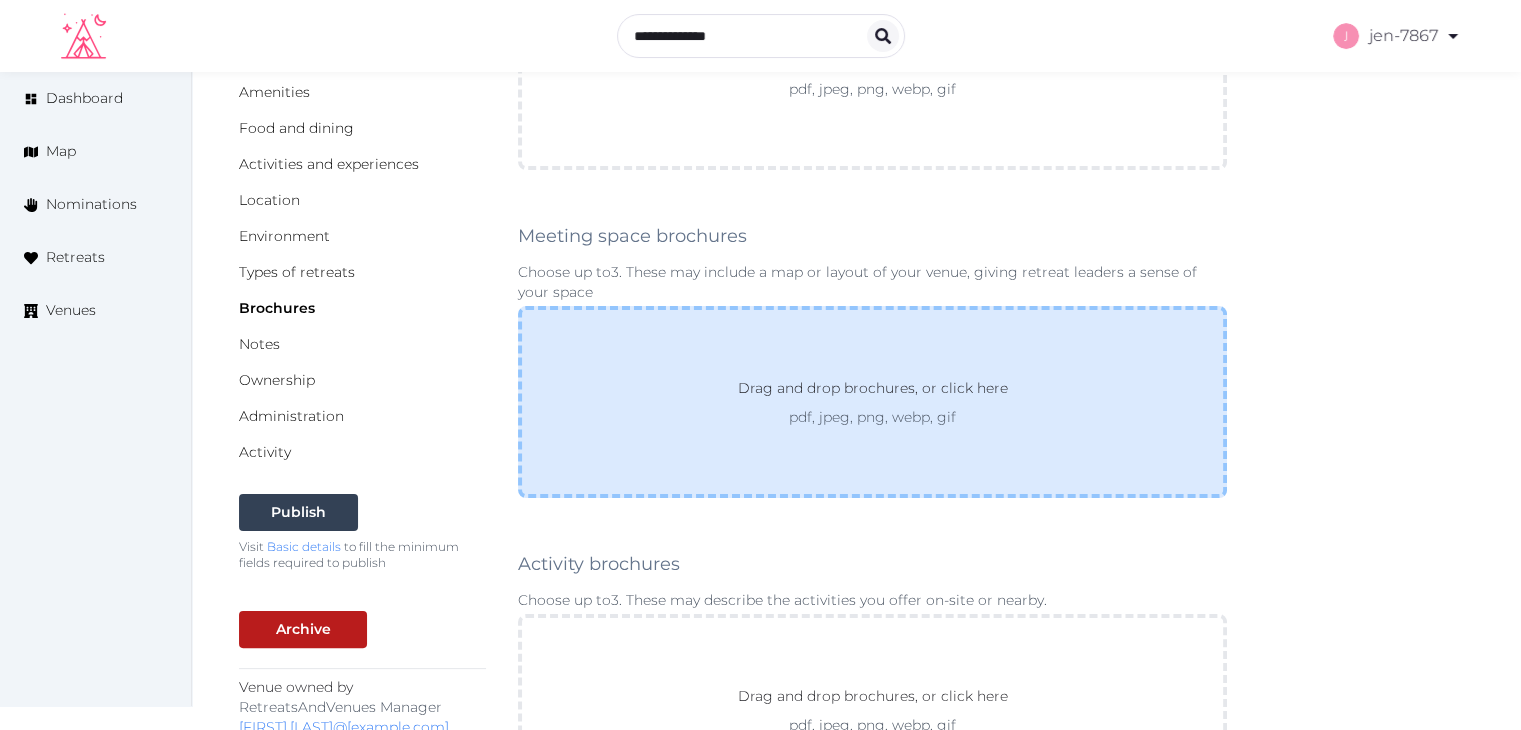 scroll, scrollTop: 300, scrollLeft: 0, axis: vertical 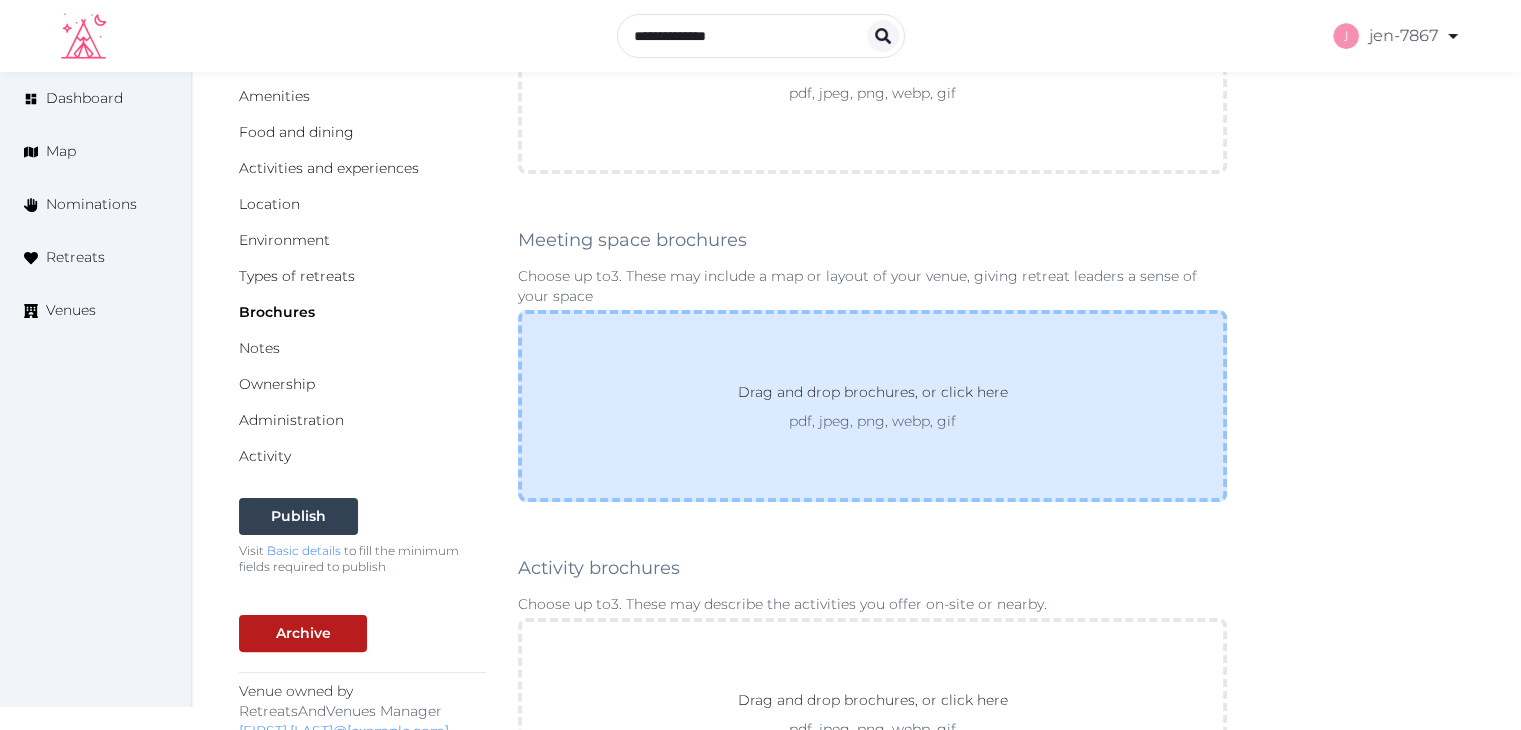 click on "Drag and drop brochures, or click here pdf, jpeg, png, webp, gif" at bounding box center (872, 406) 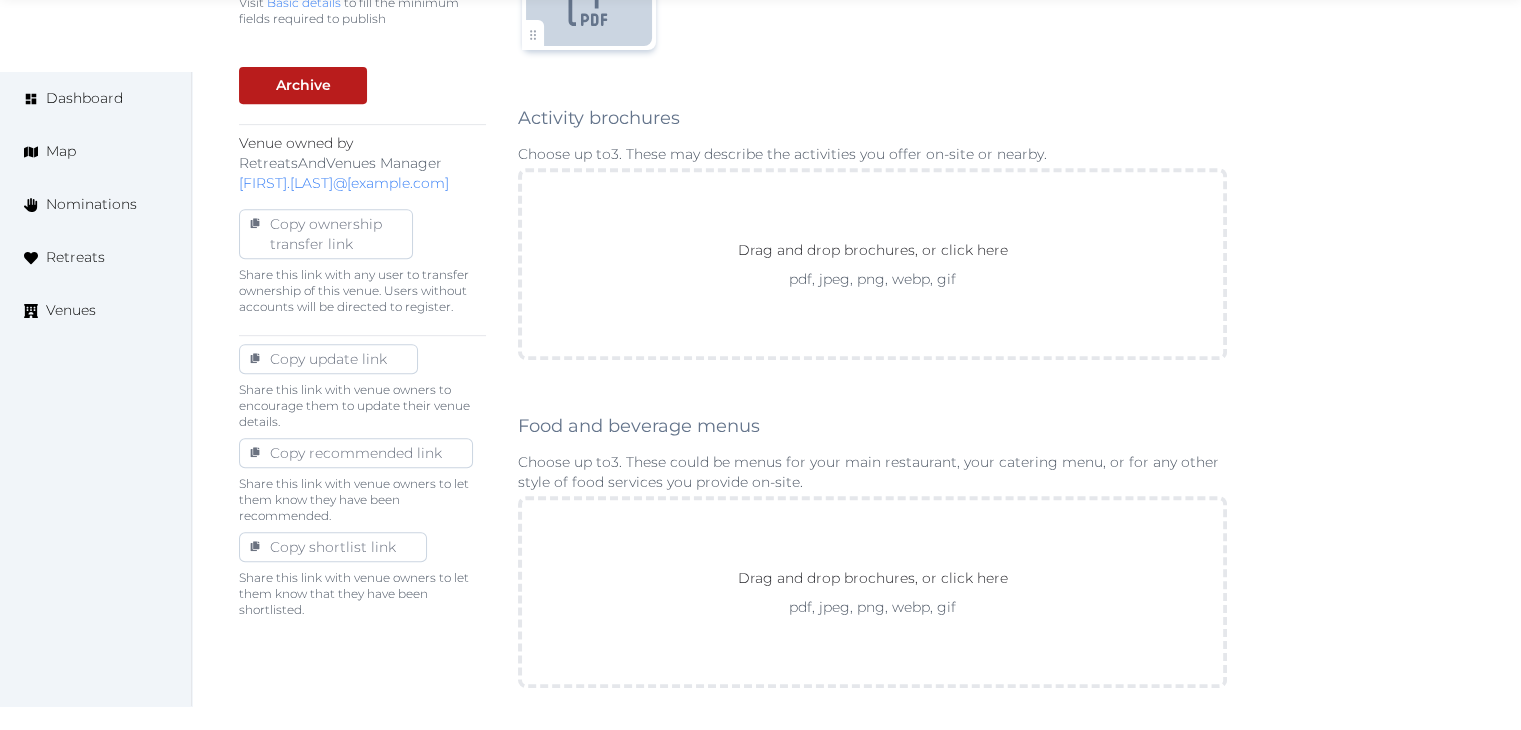 scroll, scrollTop: 1100, scrollLeft: 0, axis: vertical 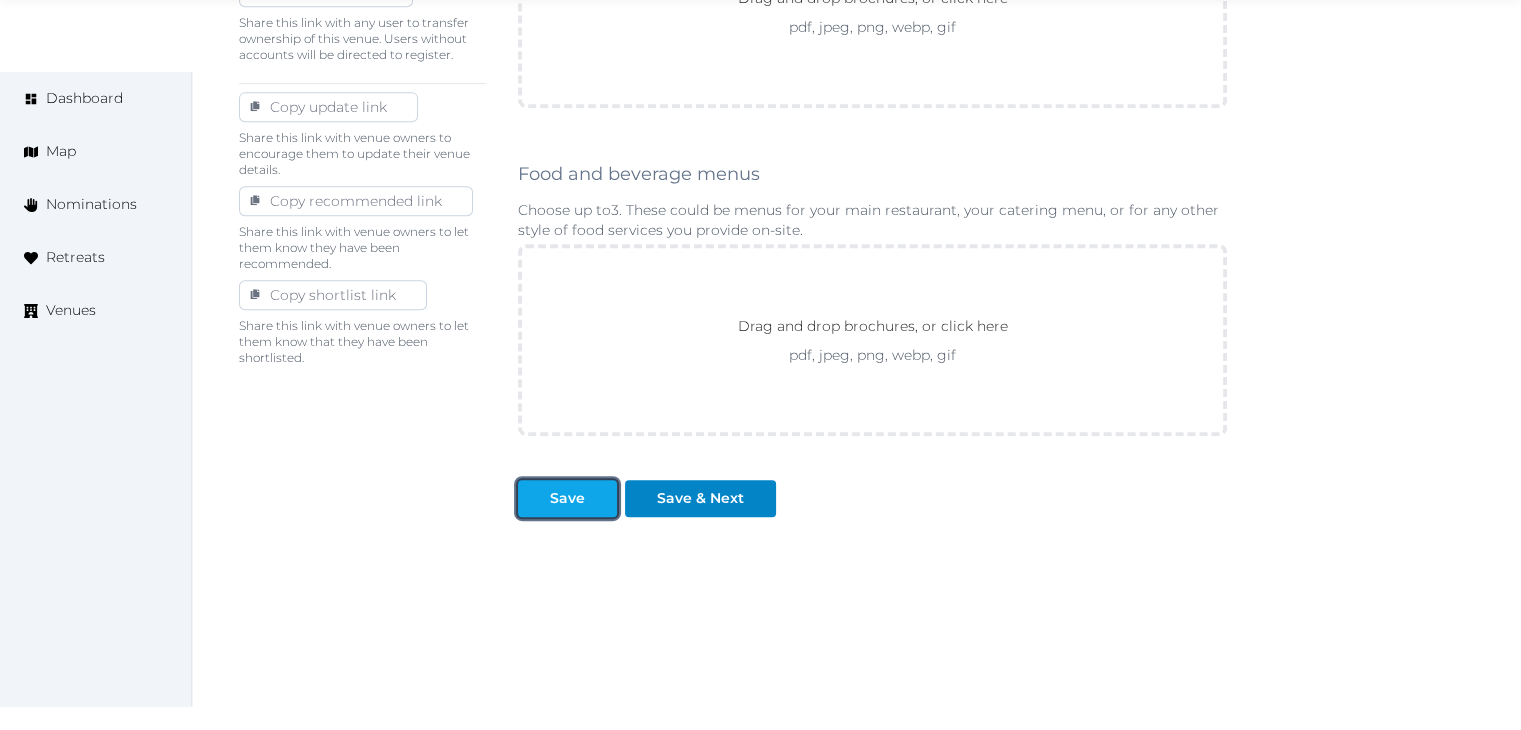 click at bounding box center [534, 498] 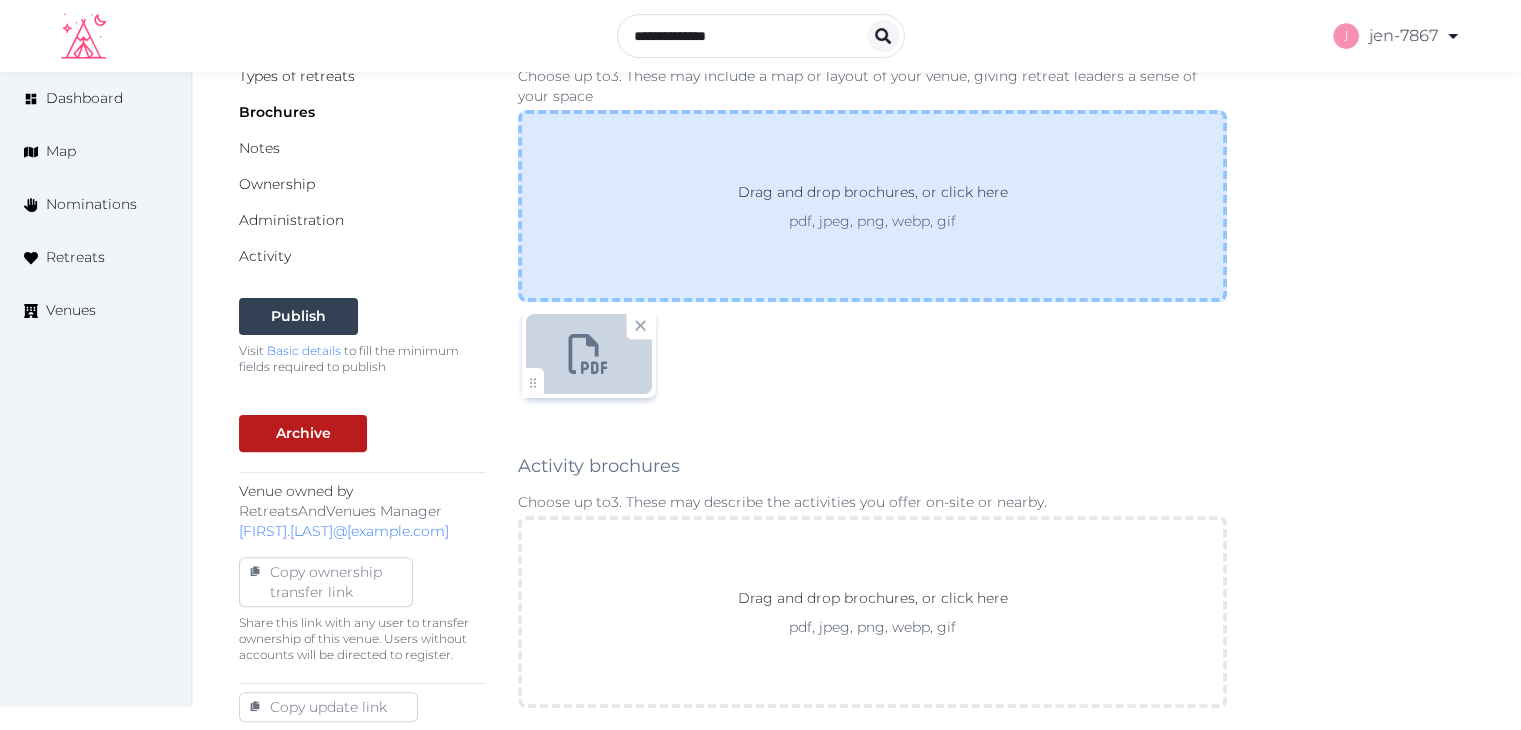 scroll, scrollTop: 0, scrollLeft: 0, axis: both 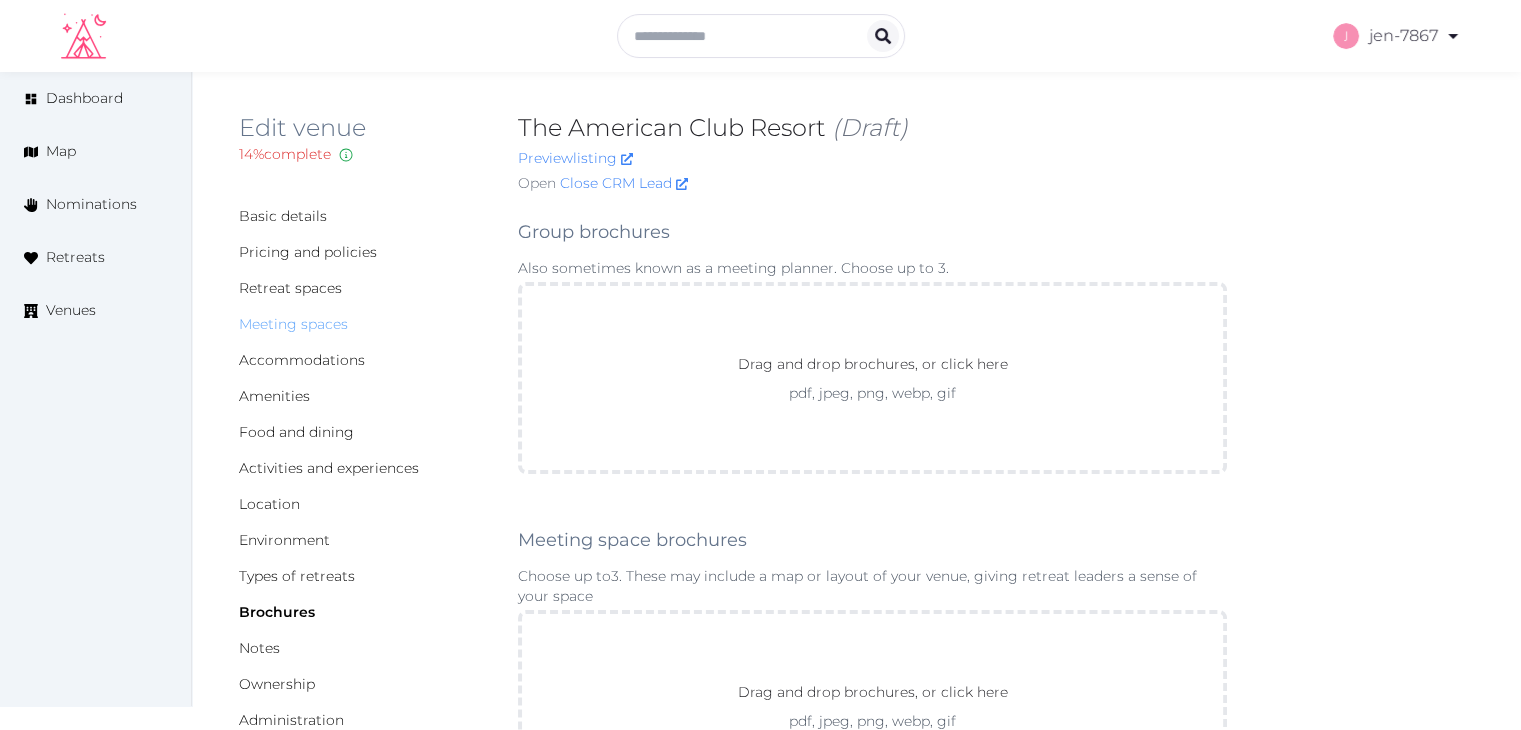 click on "Meeting spaces" at bounding box center (293, 324) 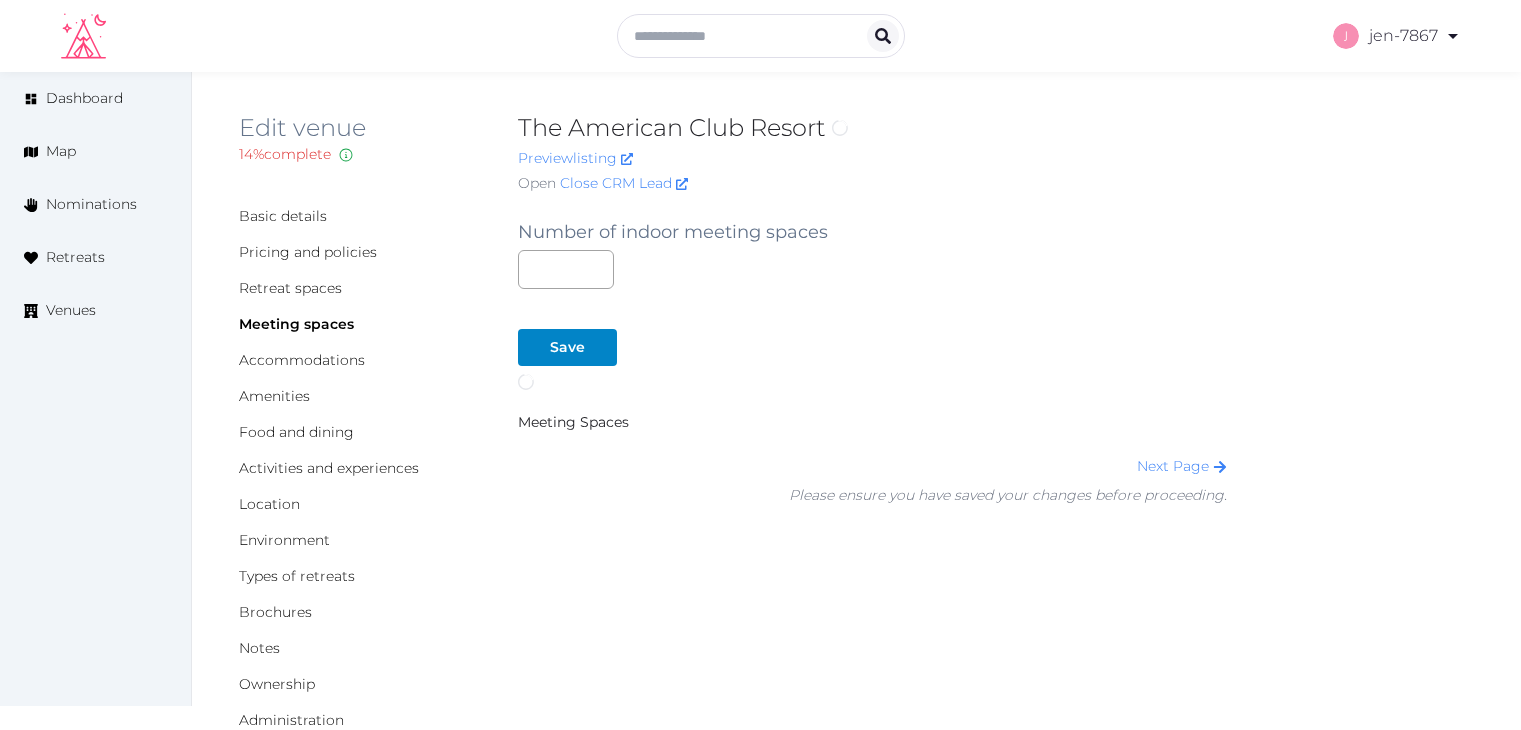 scroll, scrollTop: 0, scrollLeft: 0, axis: both 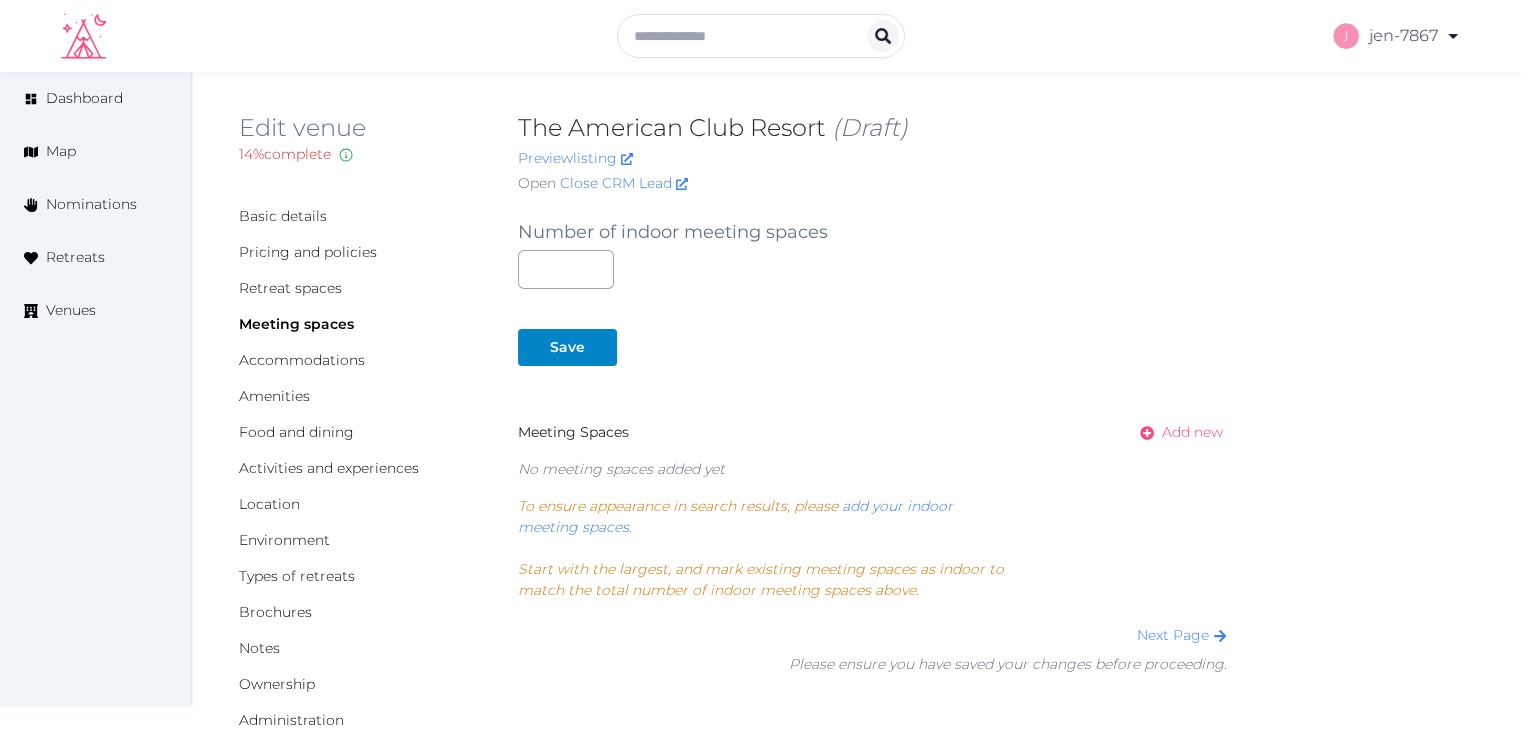 click on "Add new" at bounding box center (1192, 432) 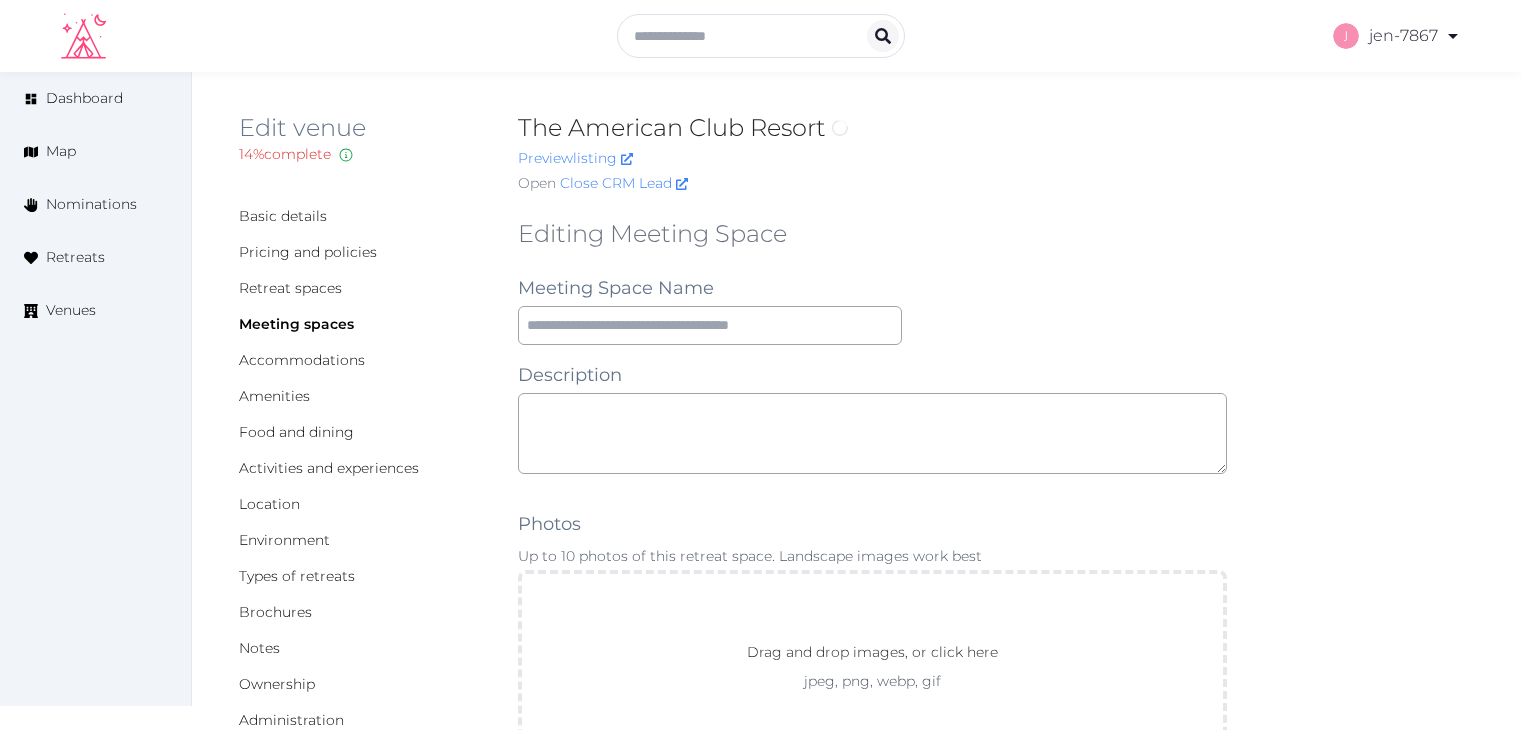 scroll, scrollTop: 0, scrollLeft: 0, axis: both 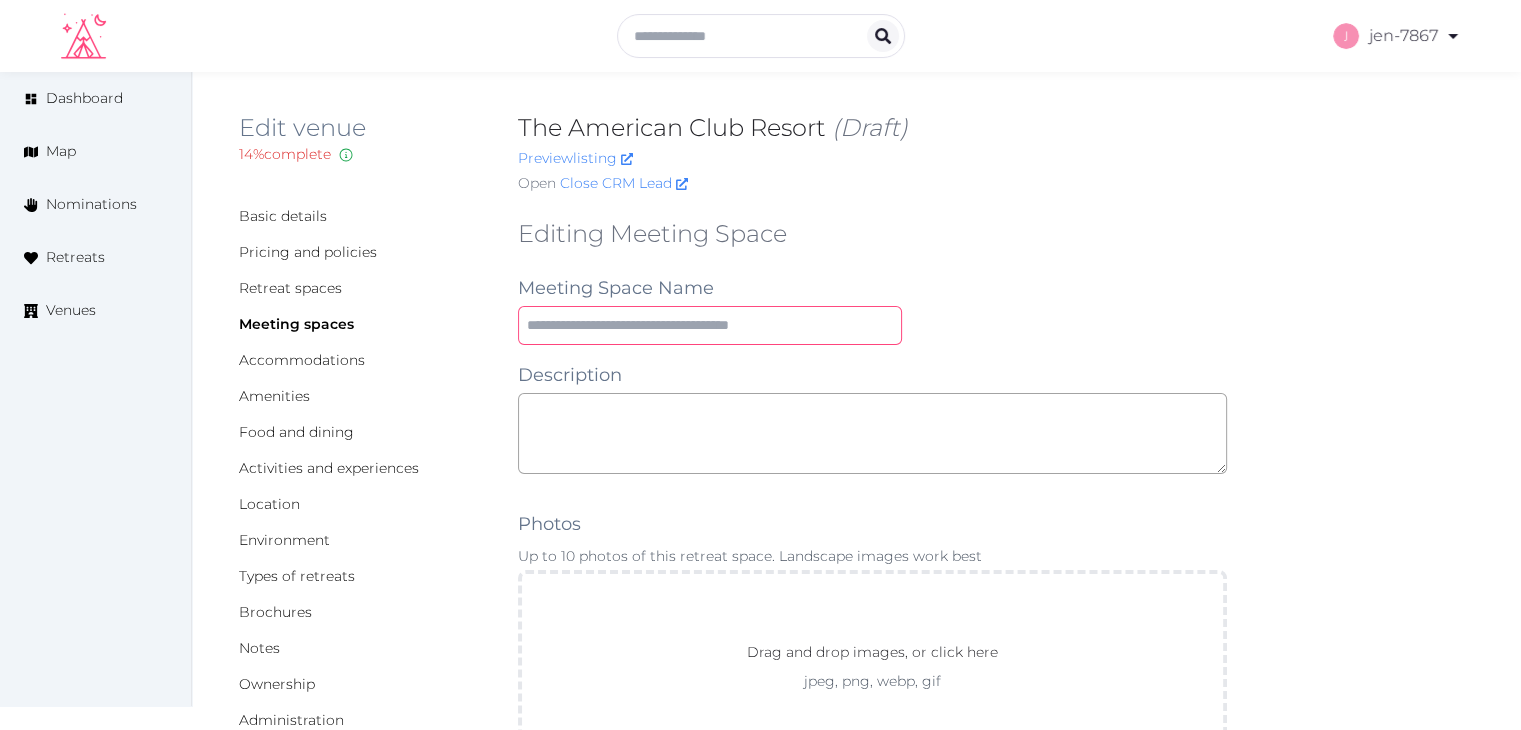 click at bounding box center (710, 325) 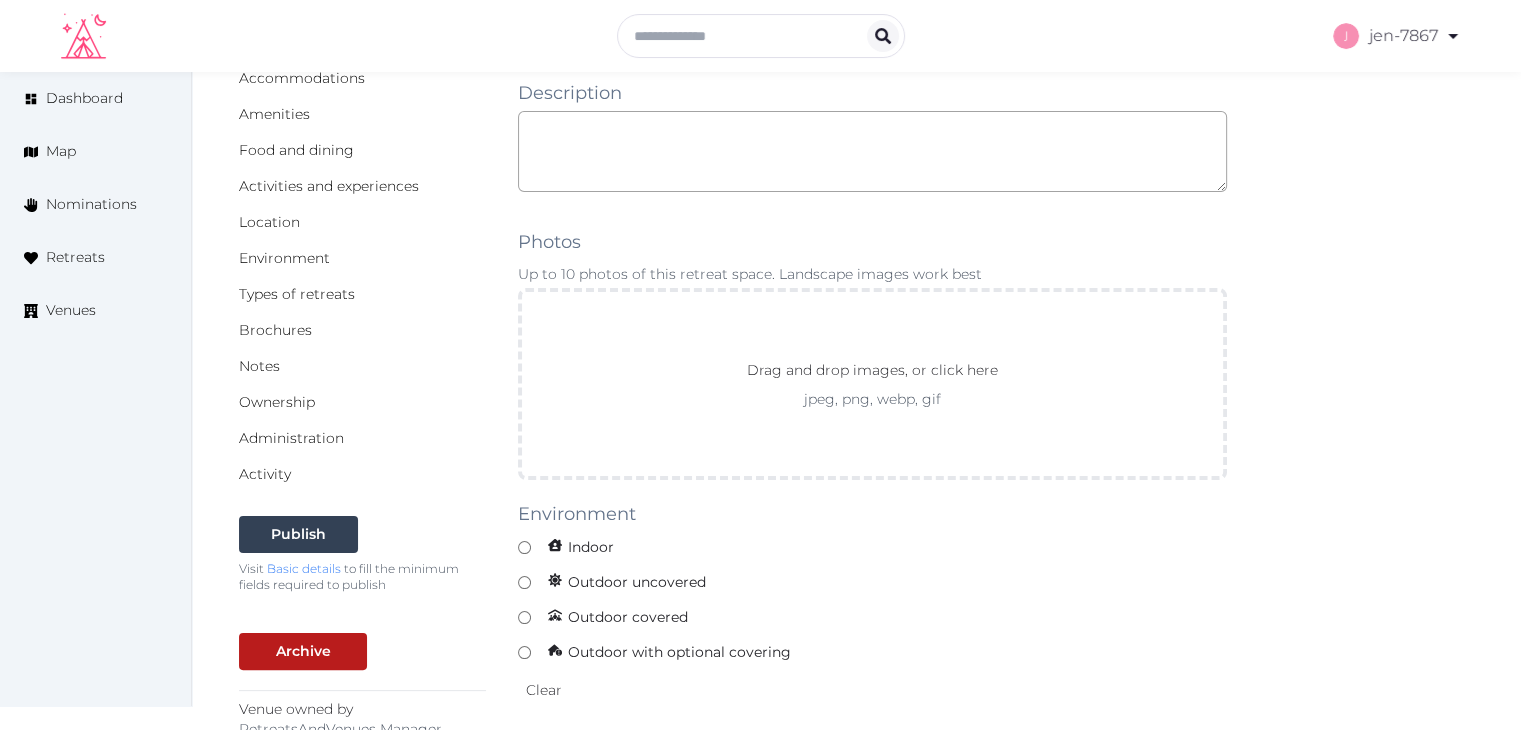 scroll, scrollTop: 400, scrollLeft: 0, axis: vertical 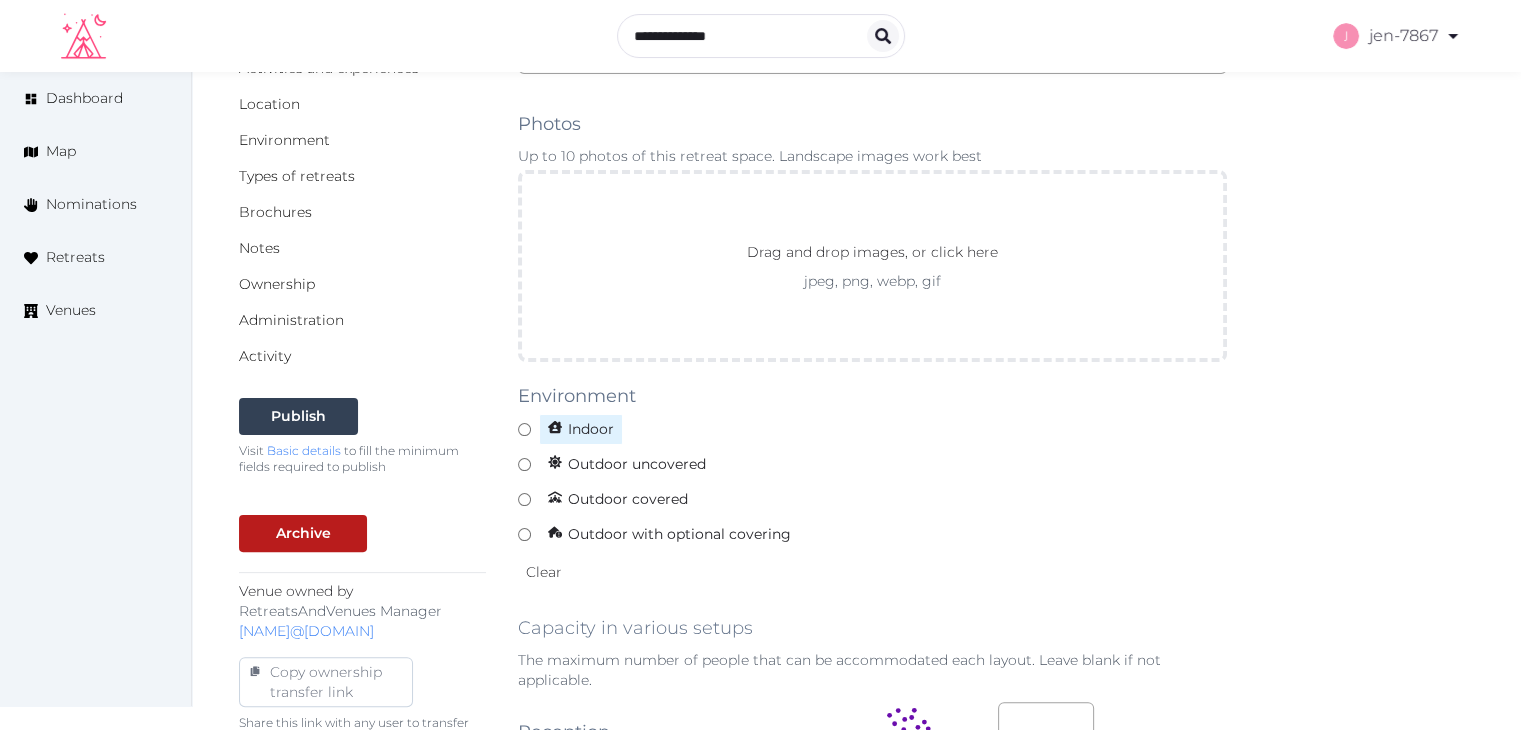 type on "**********" 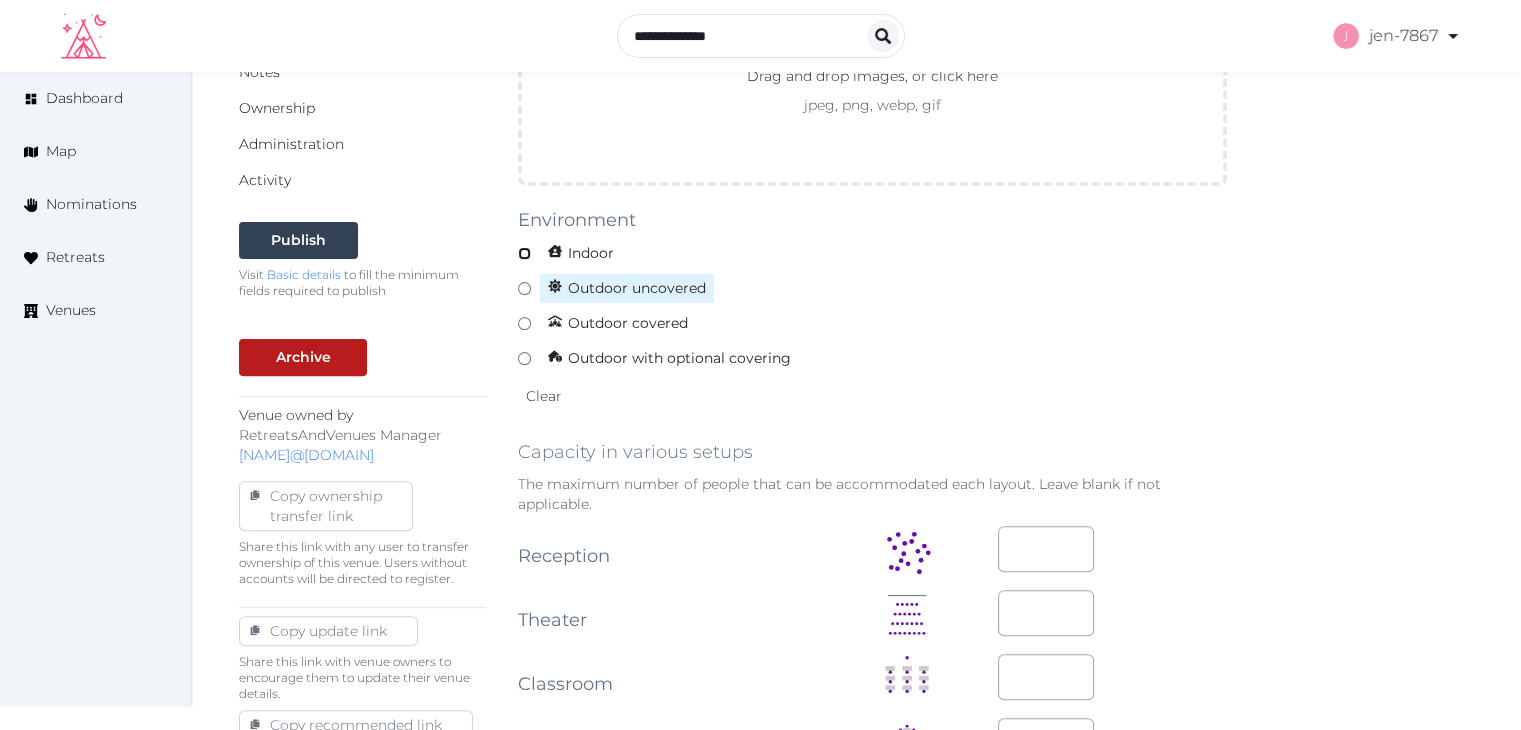 scroll, scrollTop: 800, scrollLeft: 0, axis: vertical 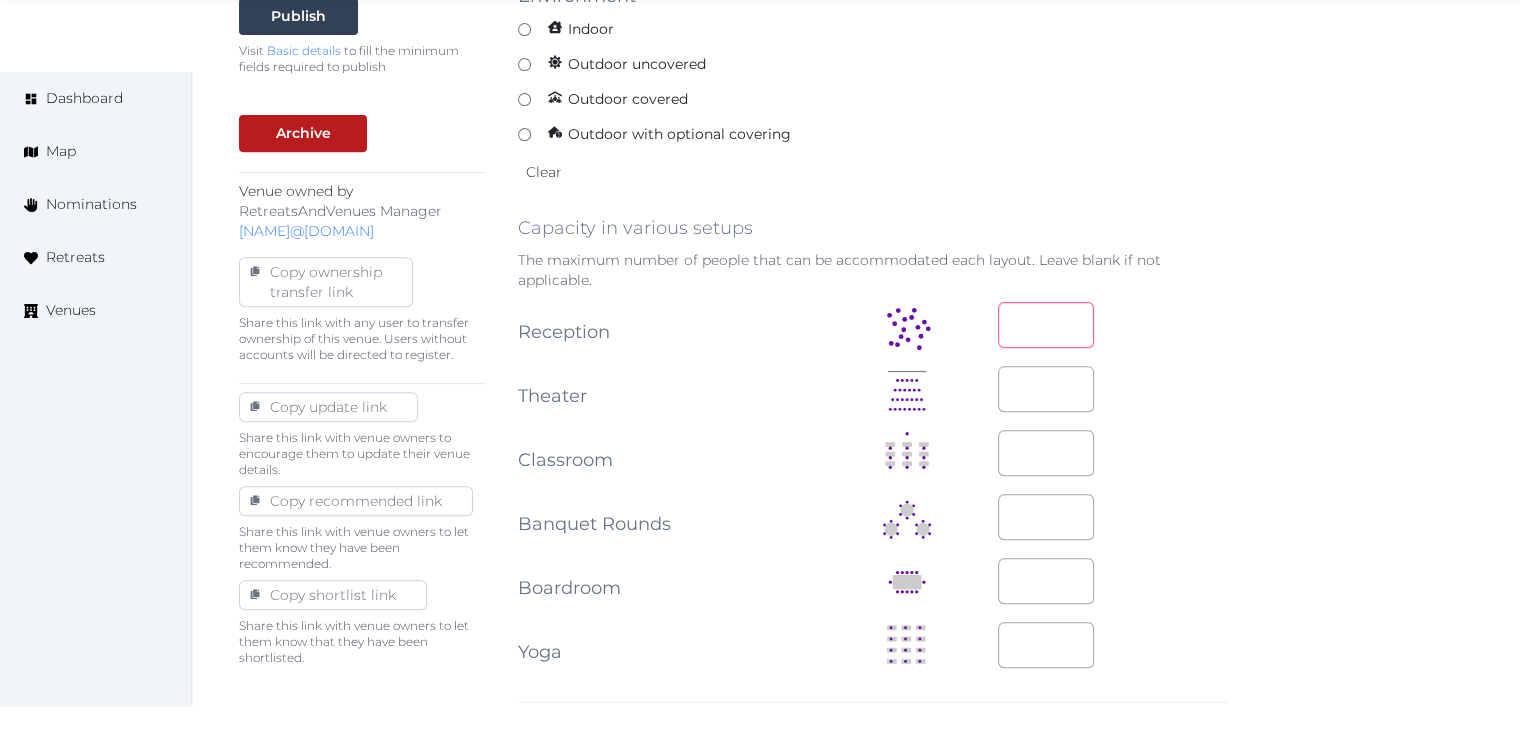 click at bounding box center (1046, 325) 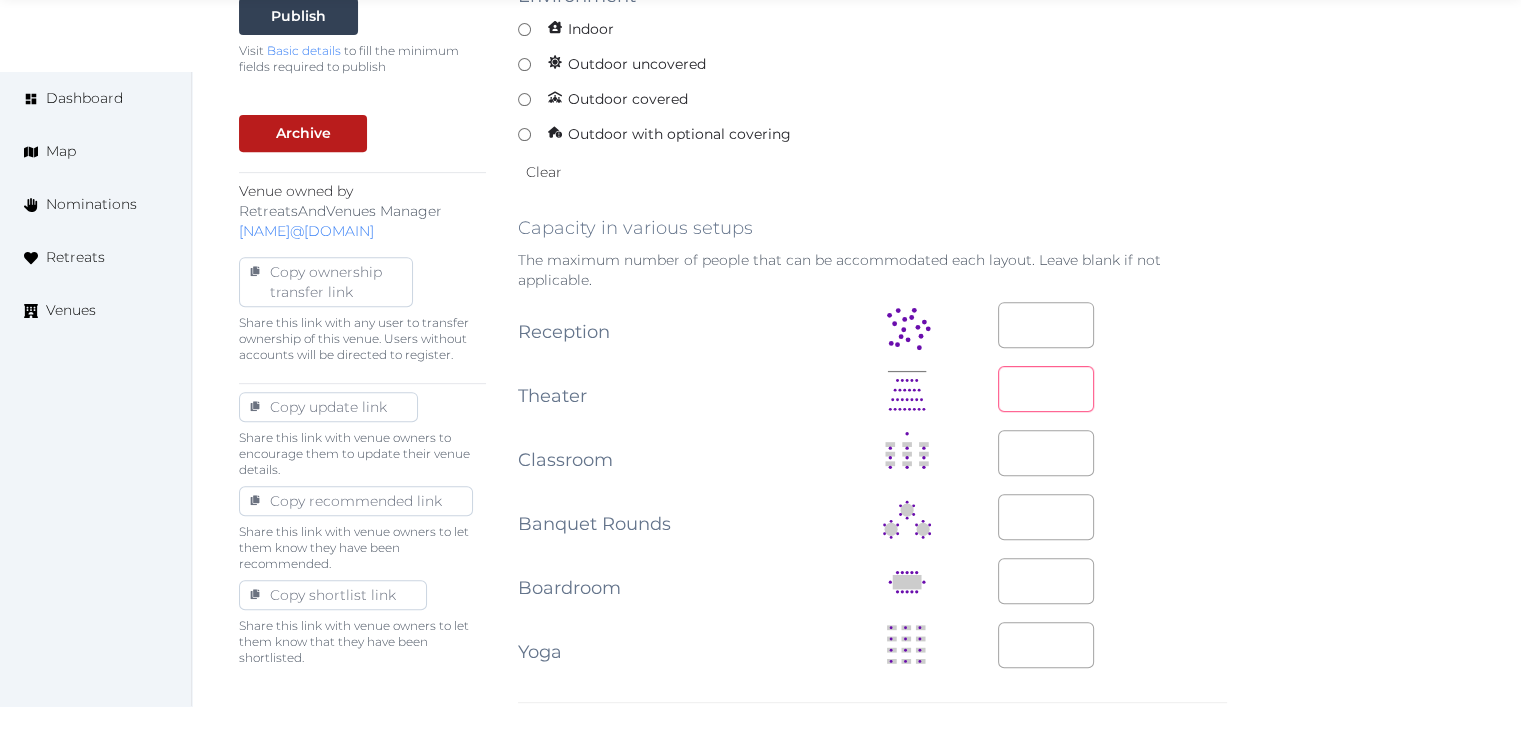 click at bounding box center (1046, 389) 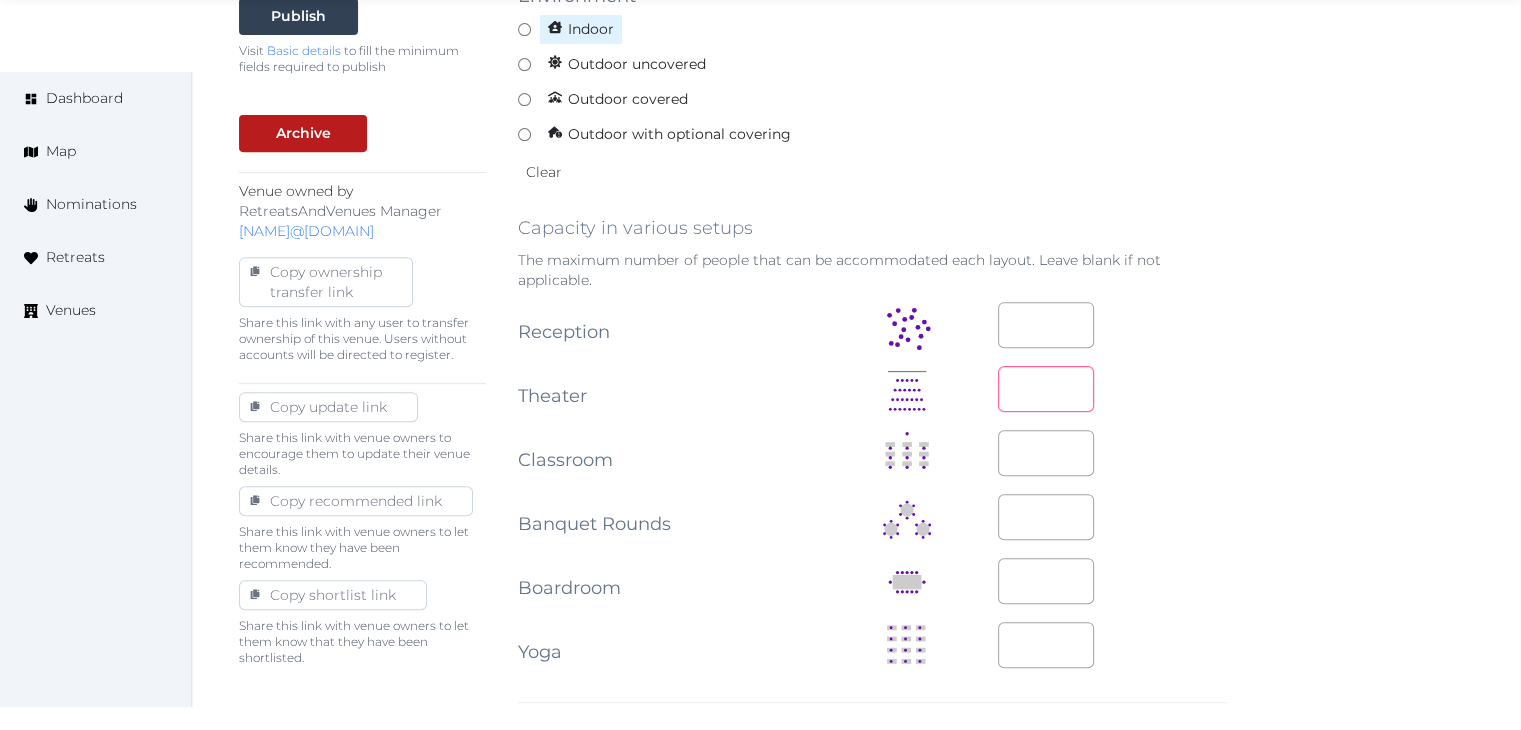 type on "***" 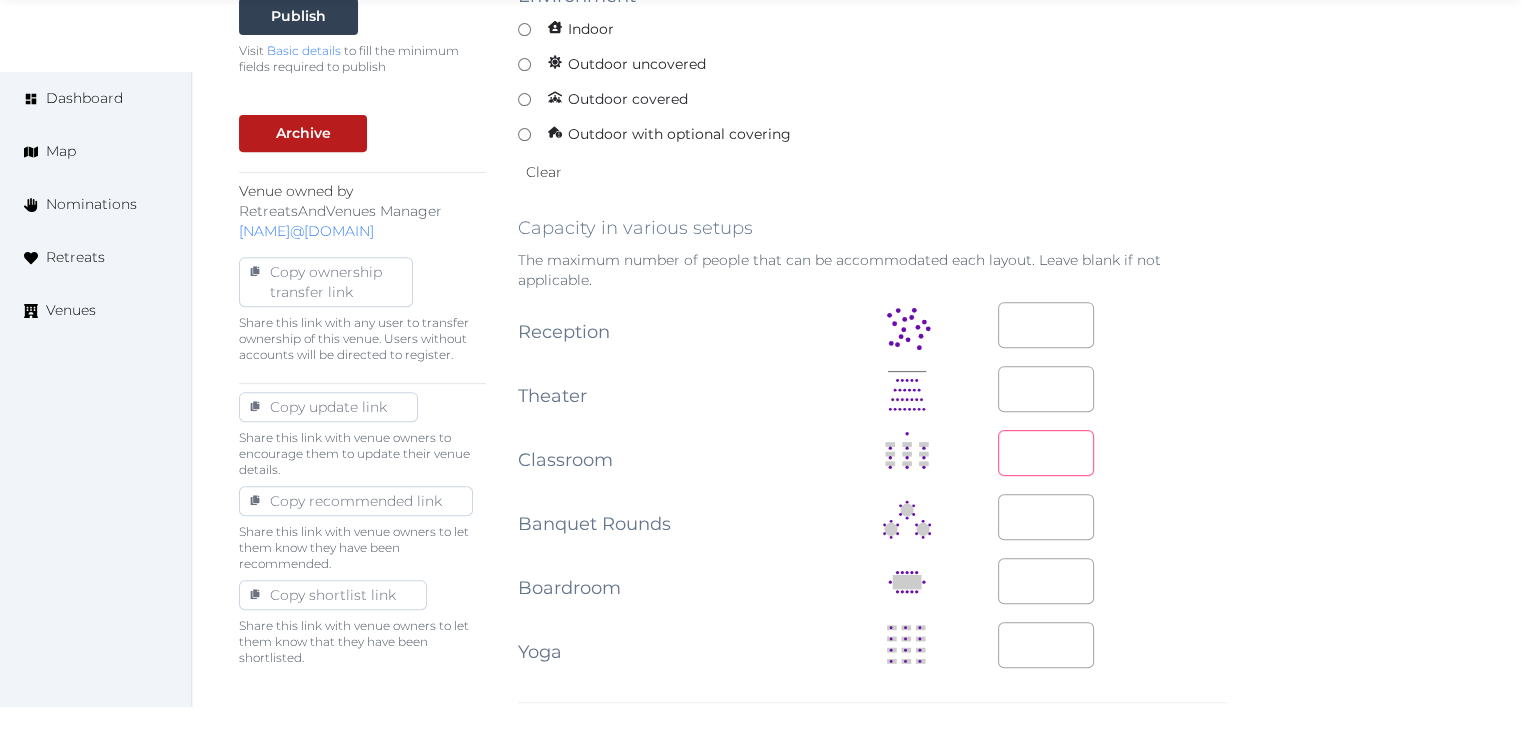 click at bounding box center (1046, 453) 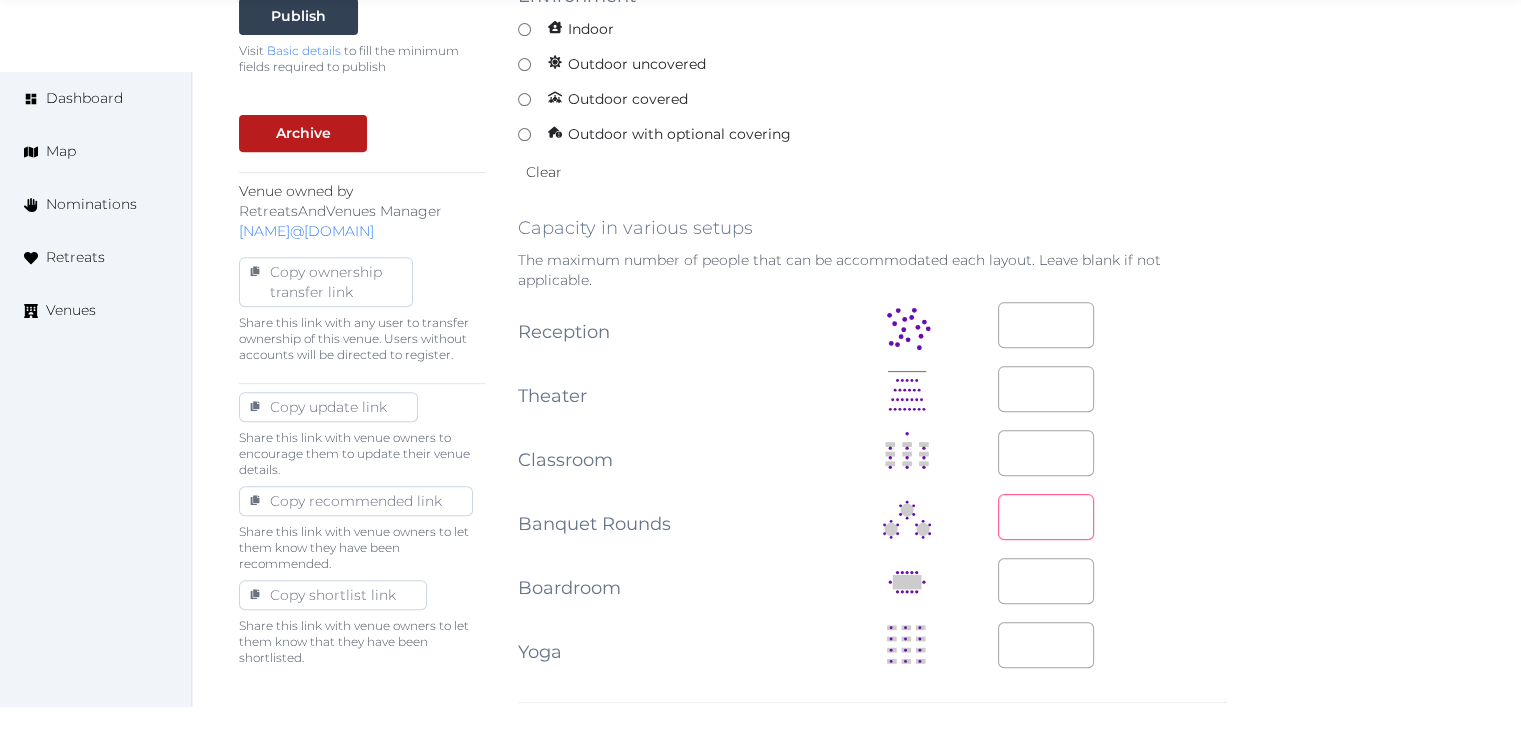 click at bounding box center [1046, 517] 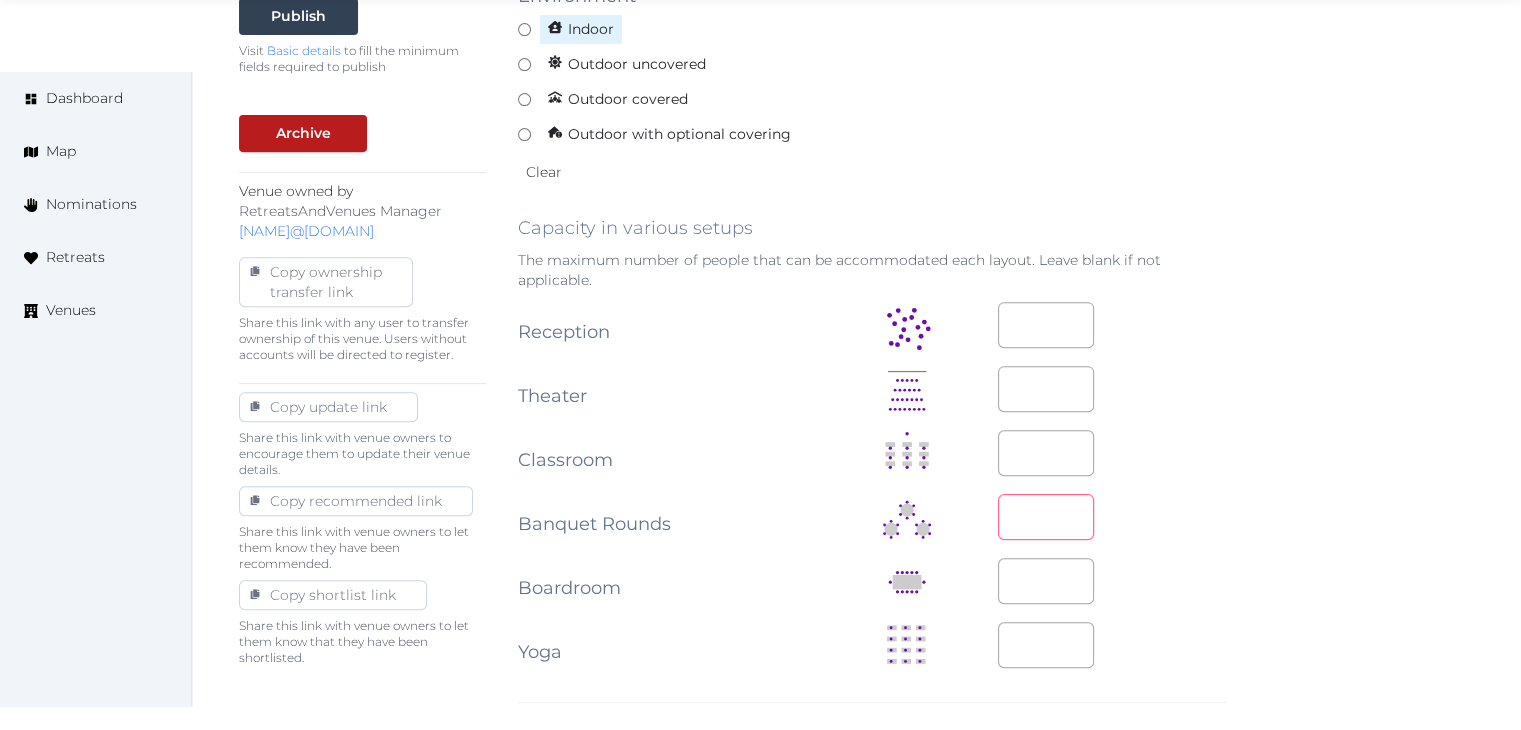 type on "***" 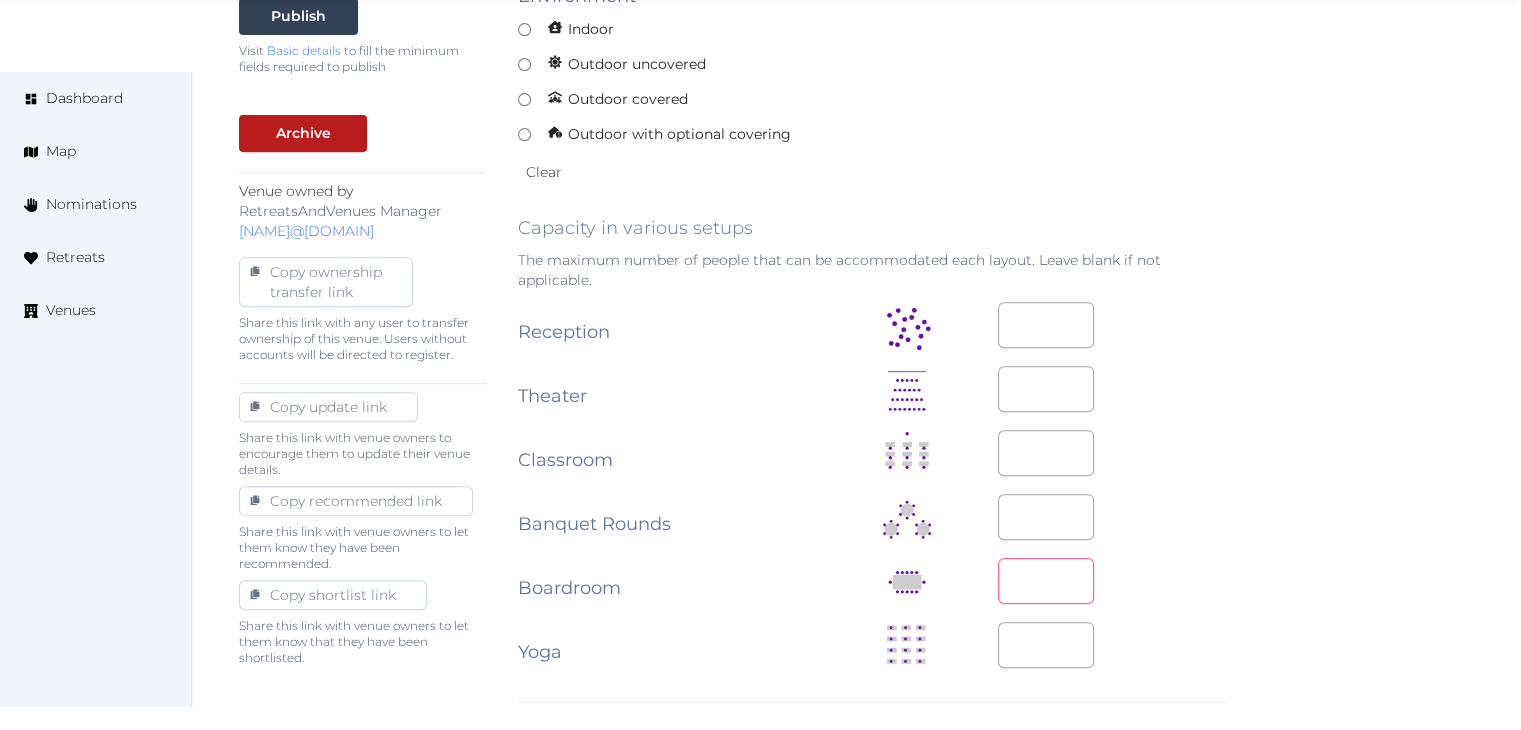 click at bounding box center (1046, 581) 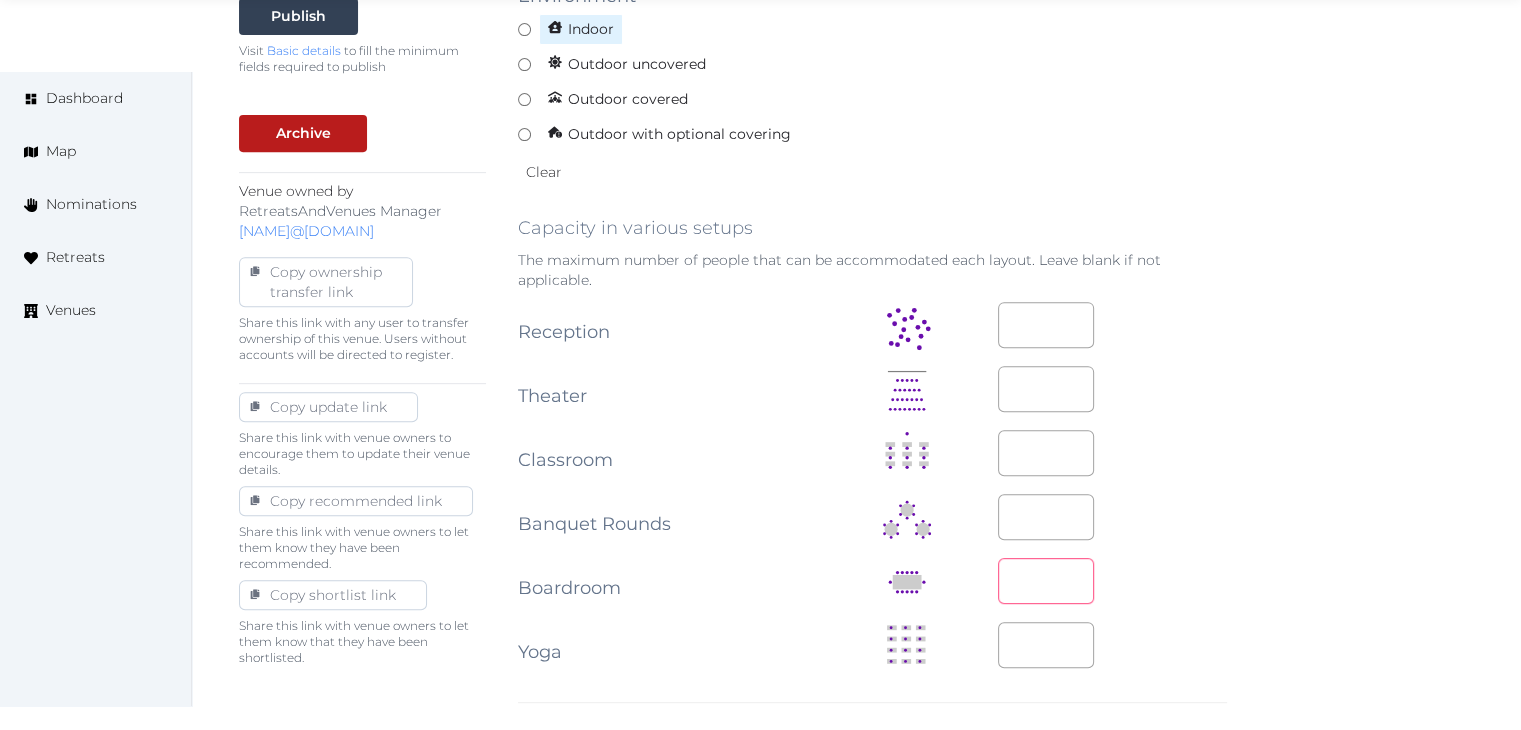 type on "**" 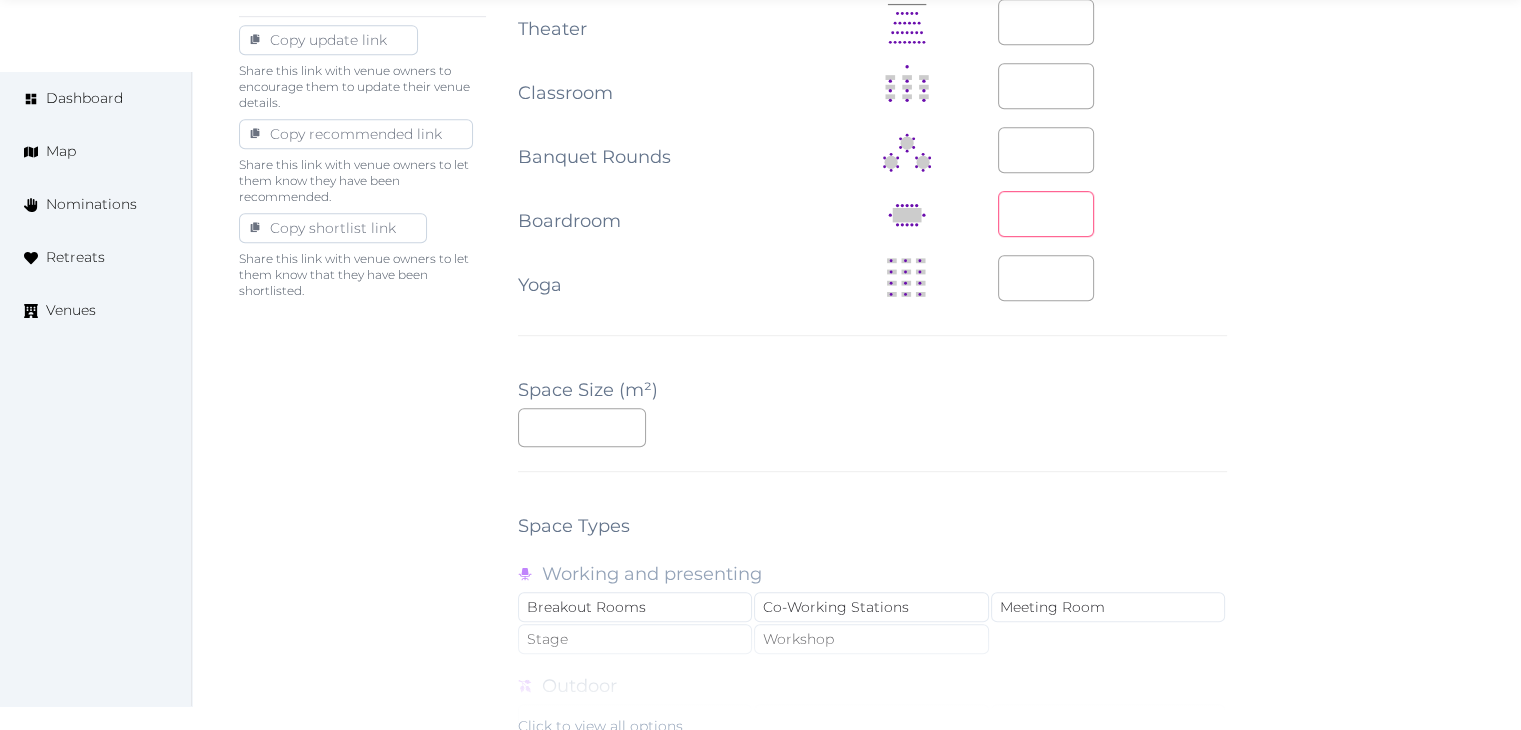 scroll, scrollTop: 1200, scrollLeft: 0, axis: vertical 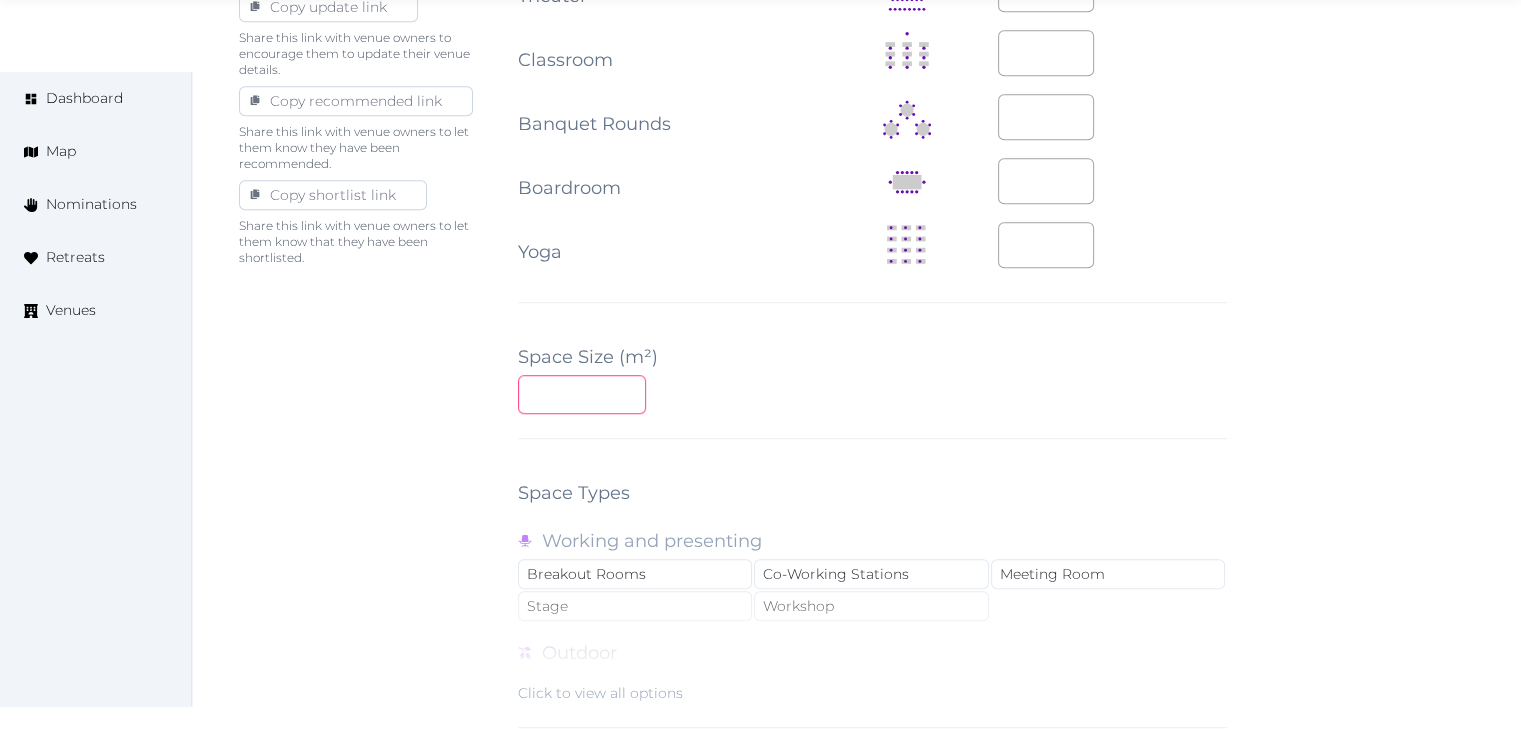 click at bounding box center [582, 394] 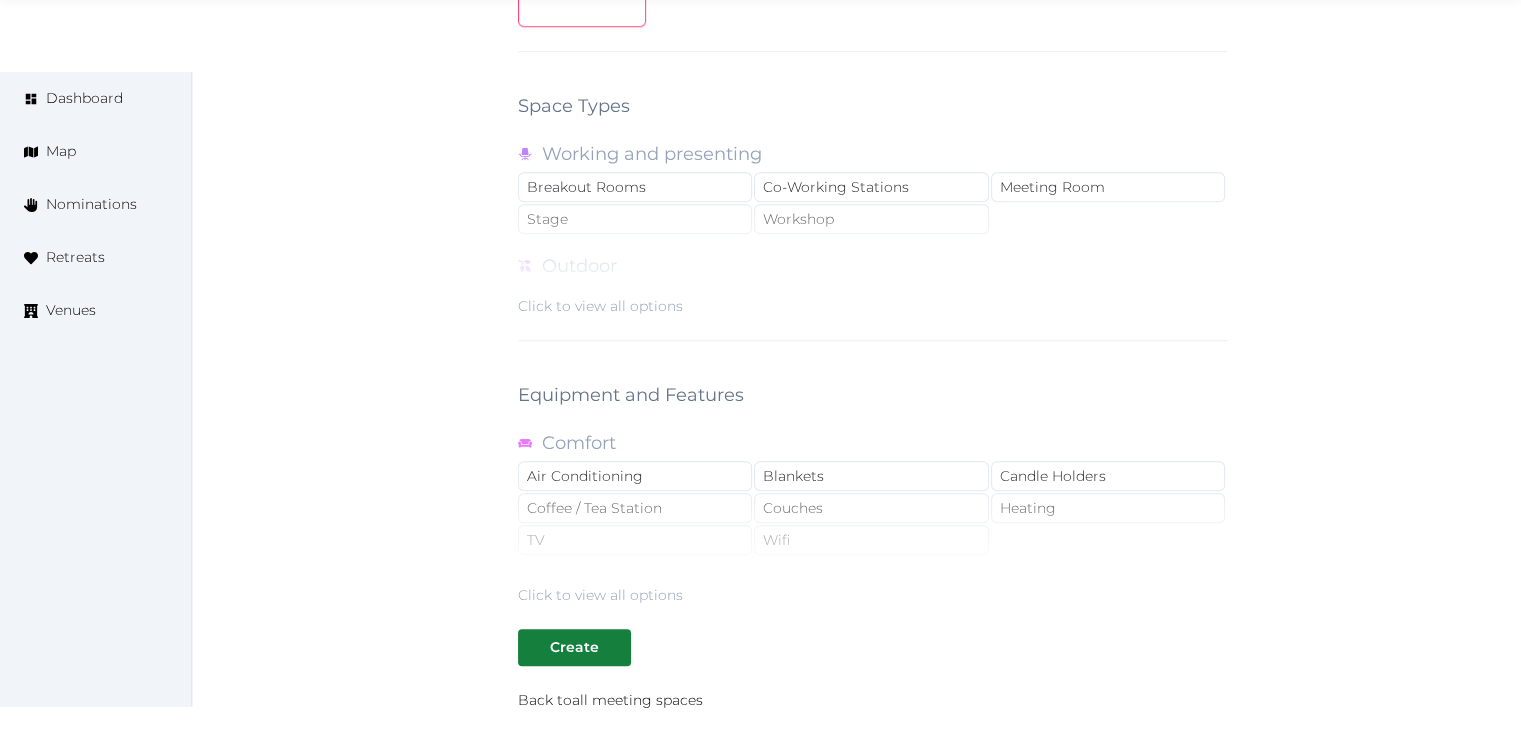 scroll, scrollTop: 1600, scrollLeft: 0, axis: vertical 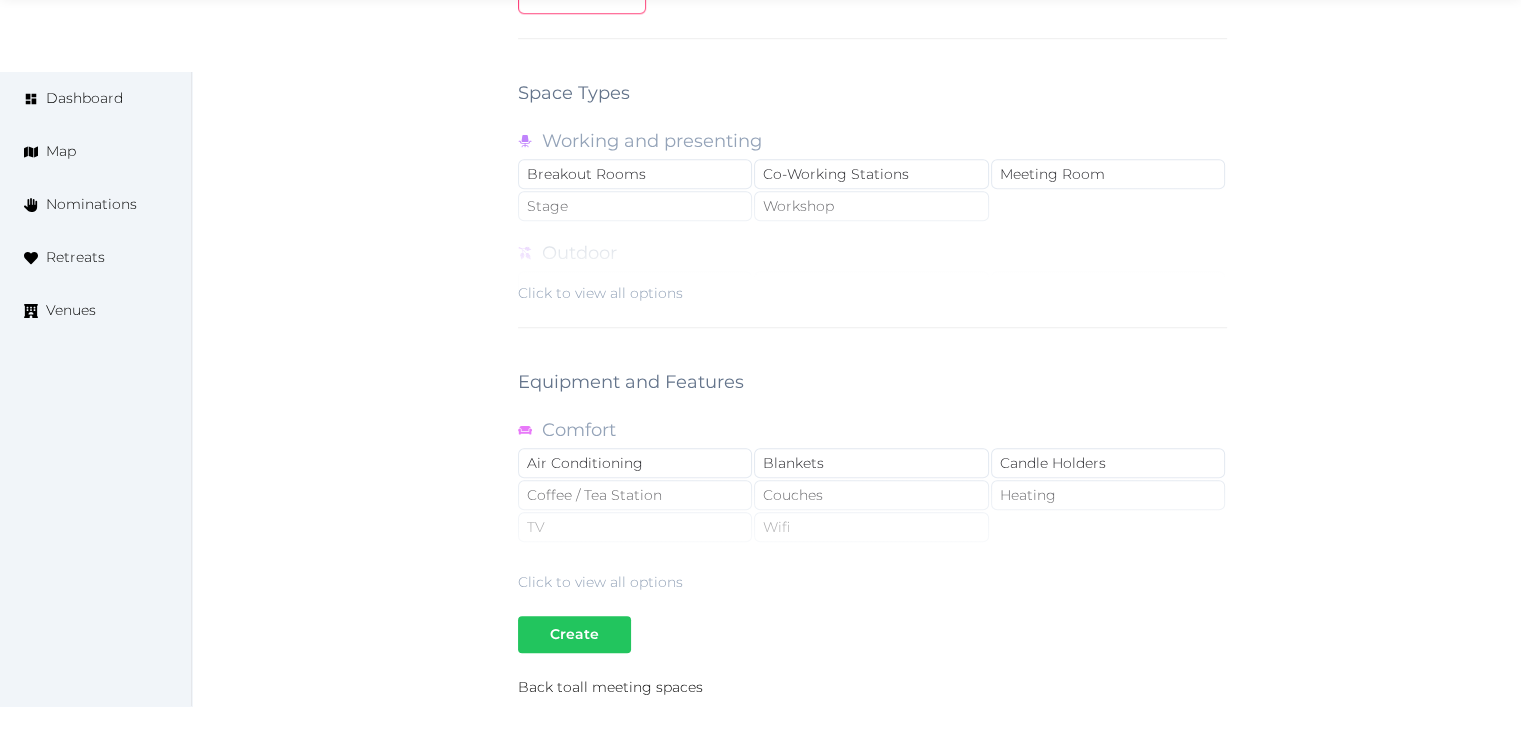 type on "***" 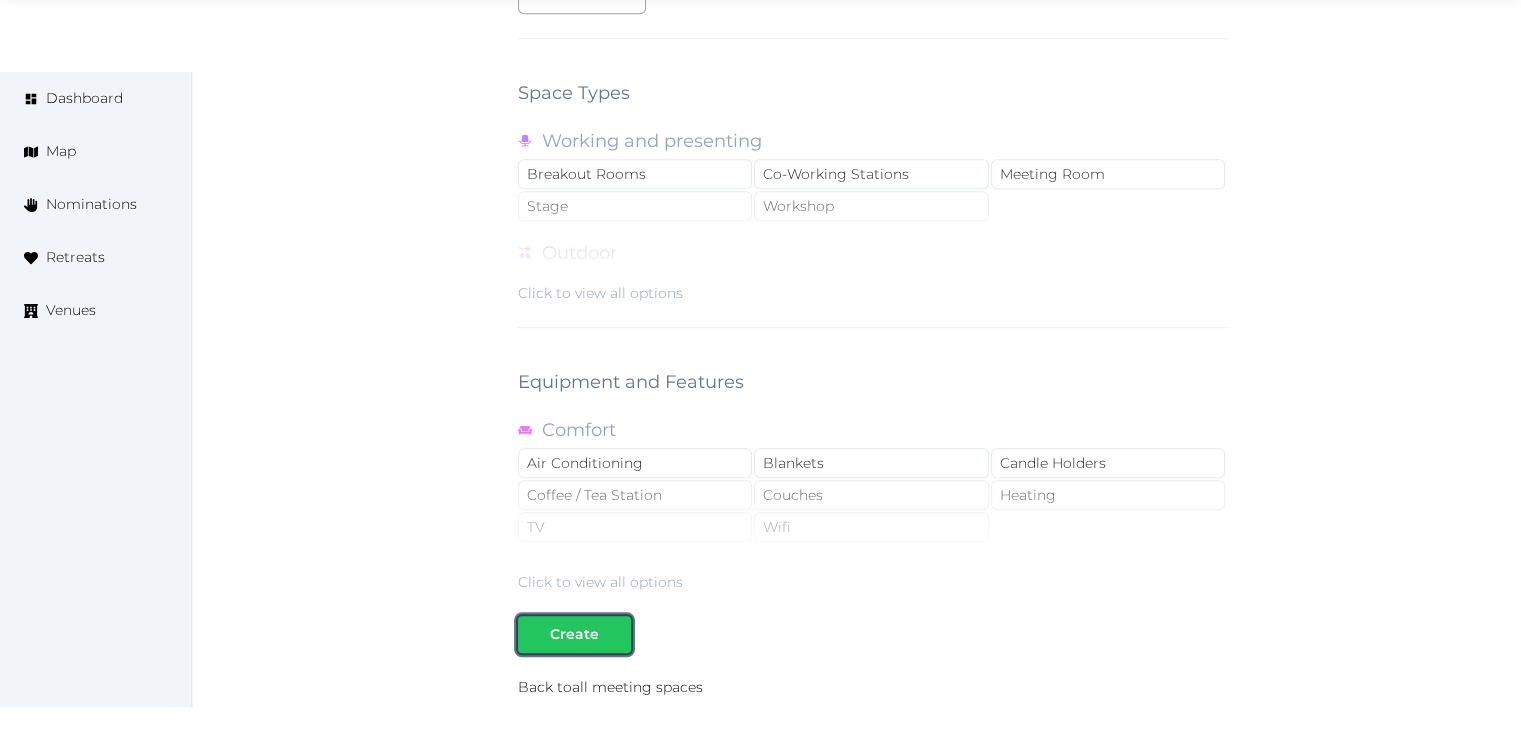 click on "Create" at bounding box center [574, 634] 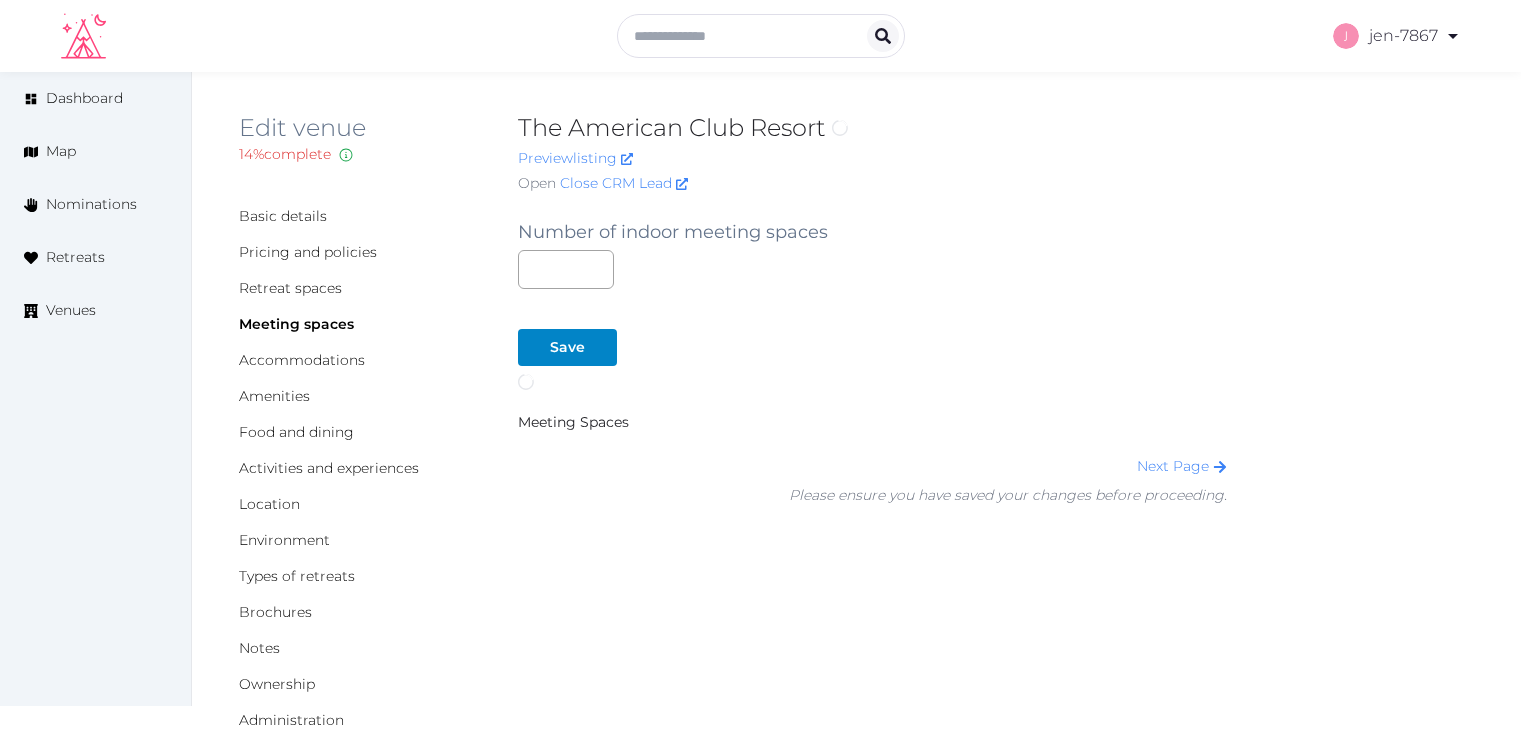 scroll, scrollTop: 0, scrollLeft: 0, axis: both 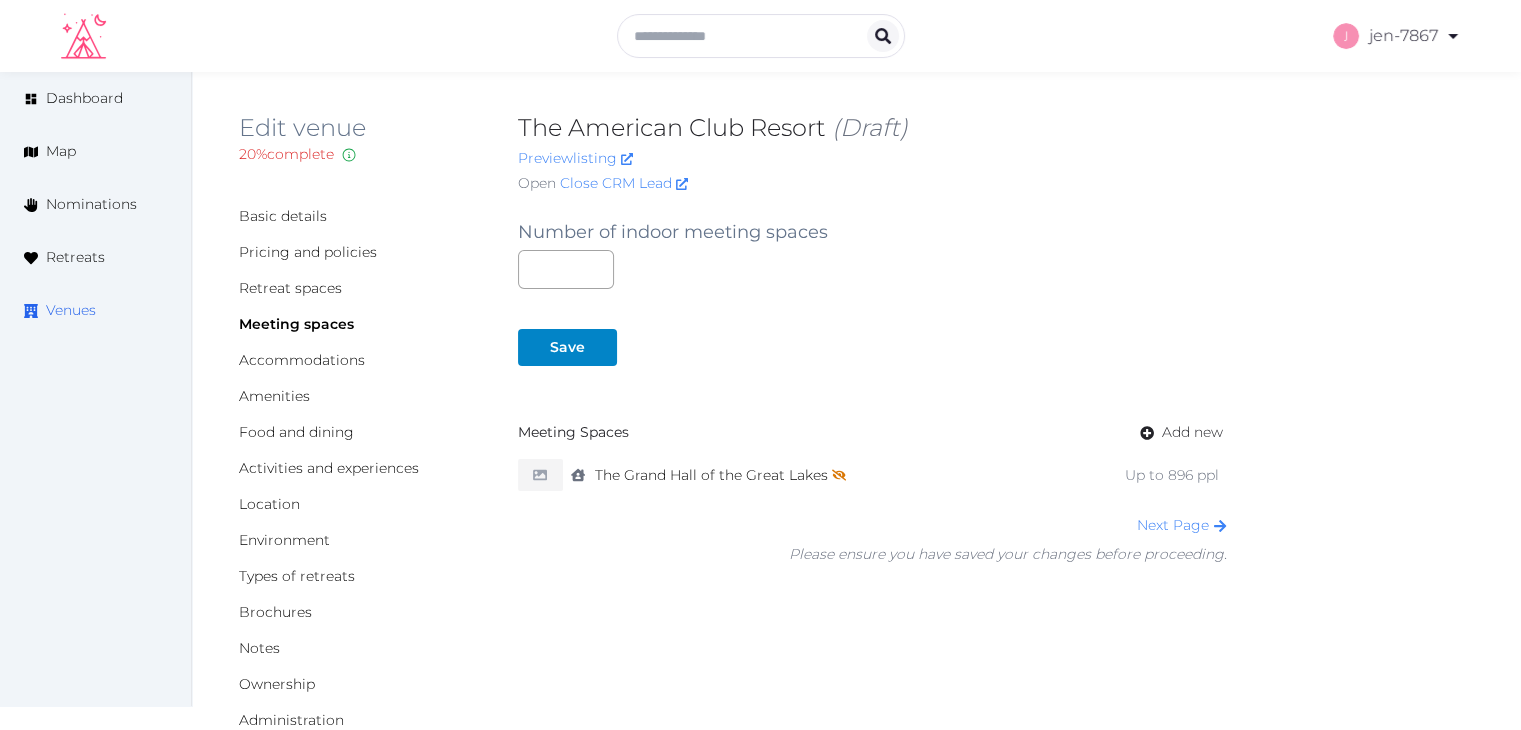 click on "Venues" at bounding box center (71, 310) 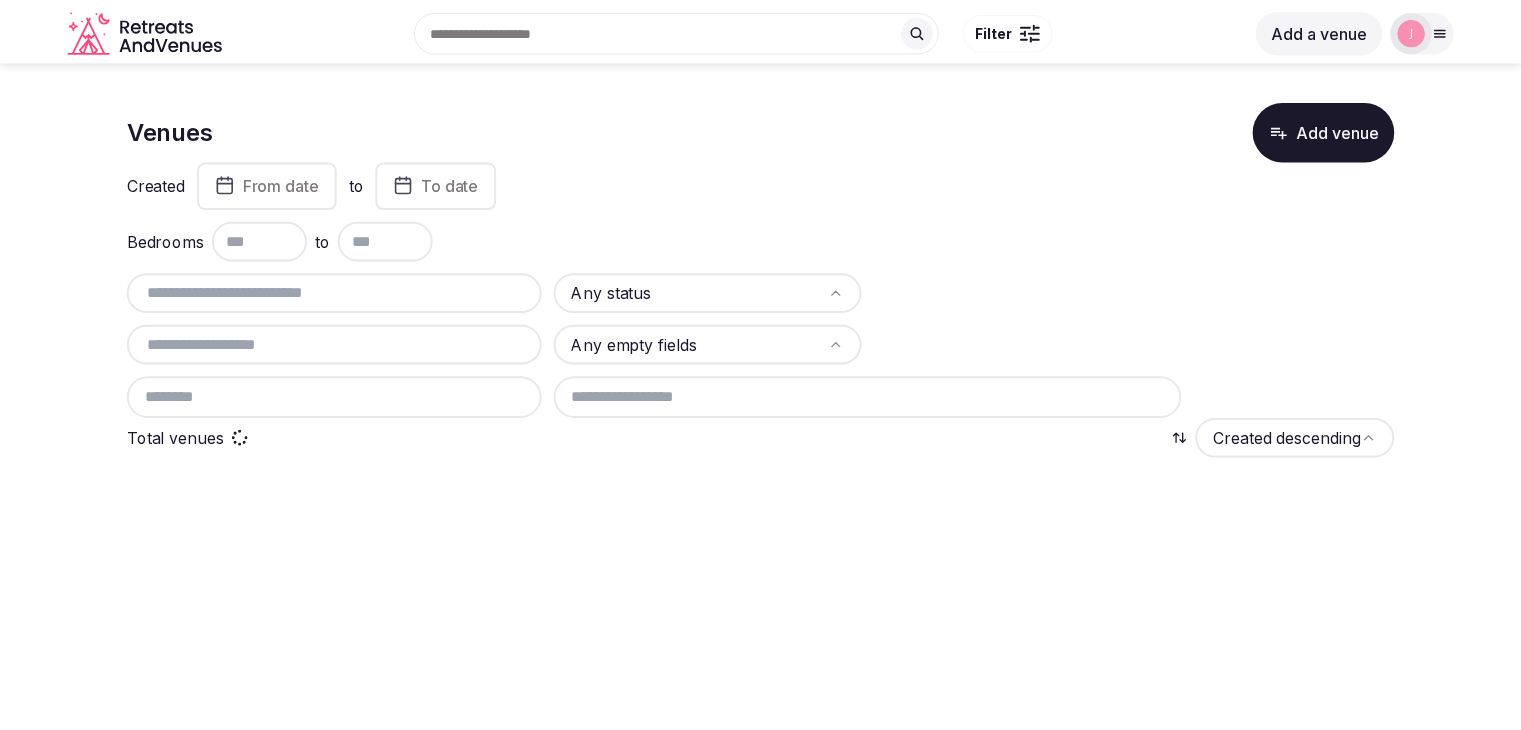 scroll, scrollTop: 0, scrollLeft: 0, axis: both 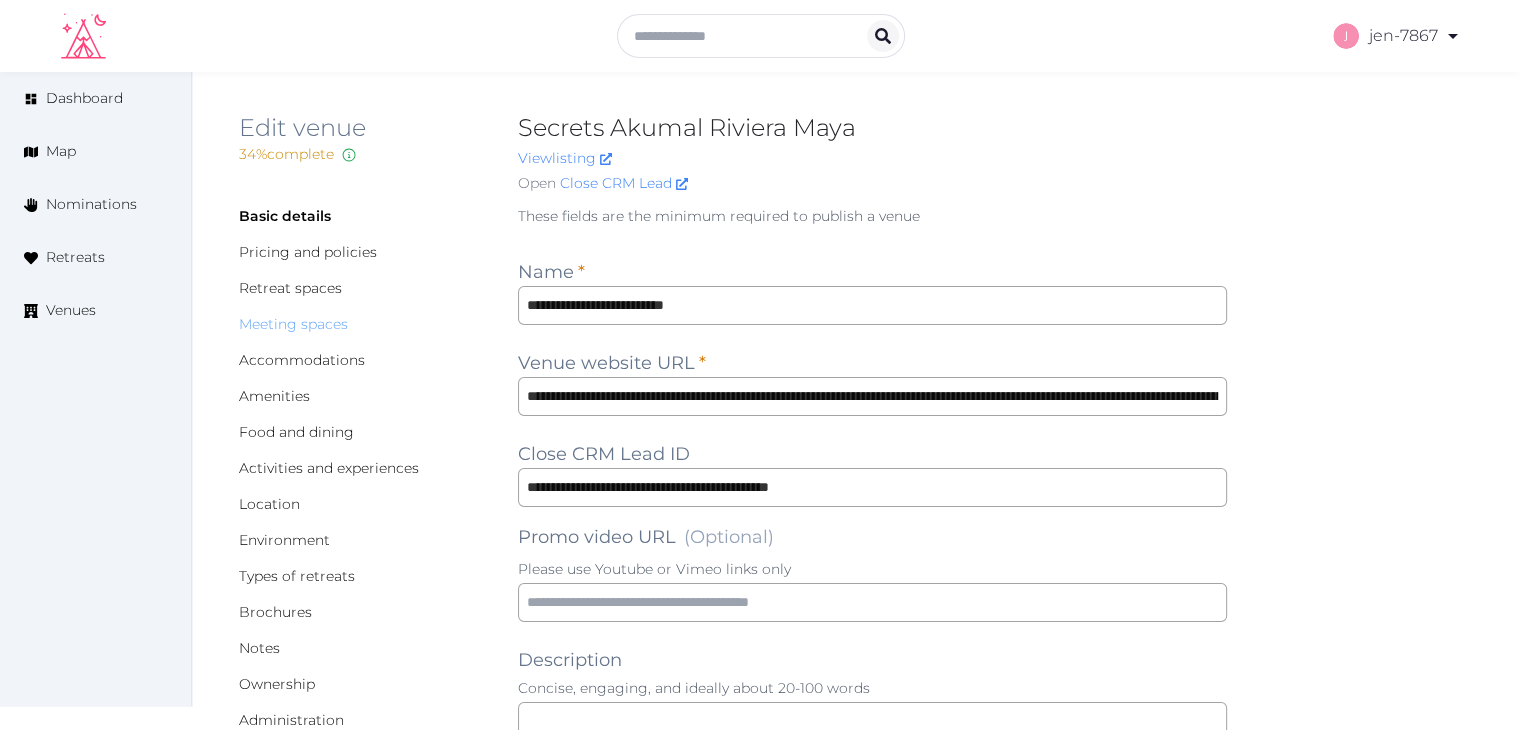 click on "Meeting spaces" at bounding box center [293, 324] 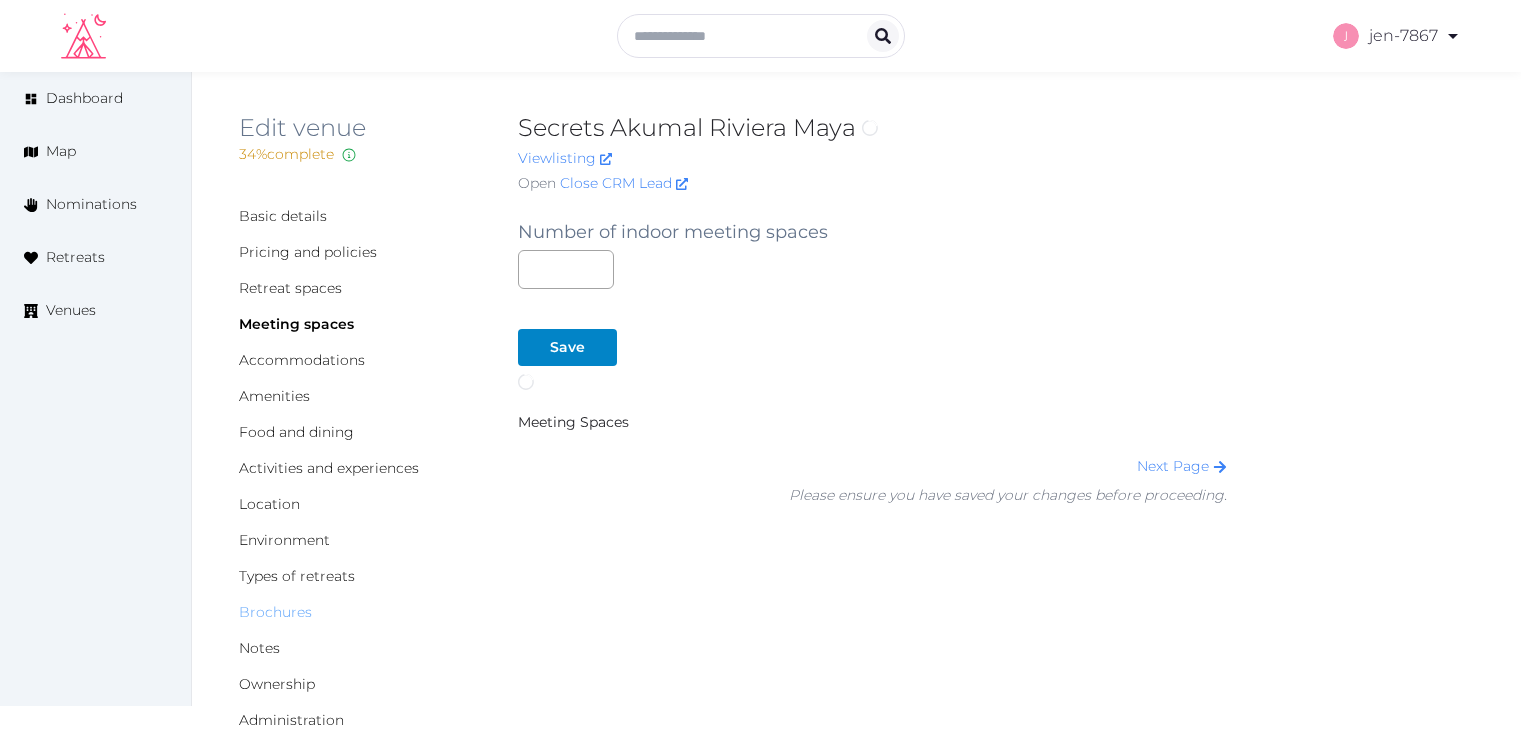 scroll, scrollTop: 0, scrollLeft: 0, axis: both 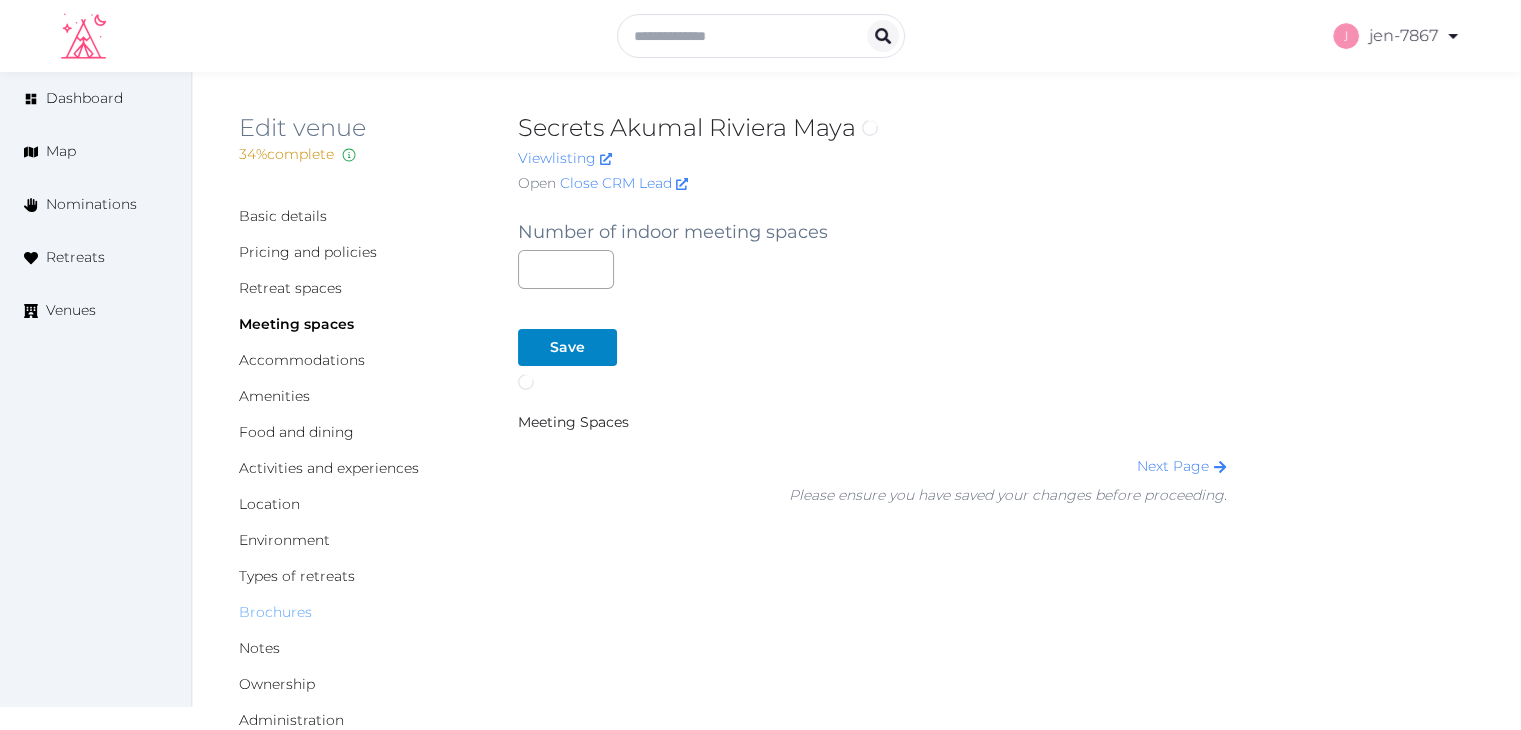 click on "Brochures" at bounding box center (275, 612) 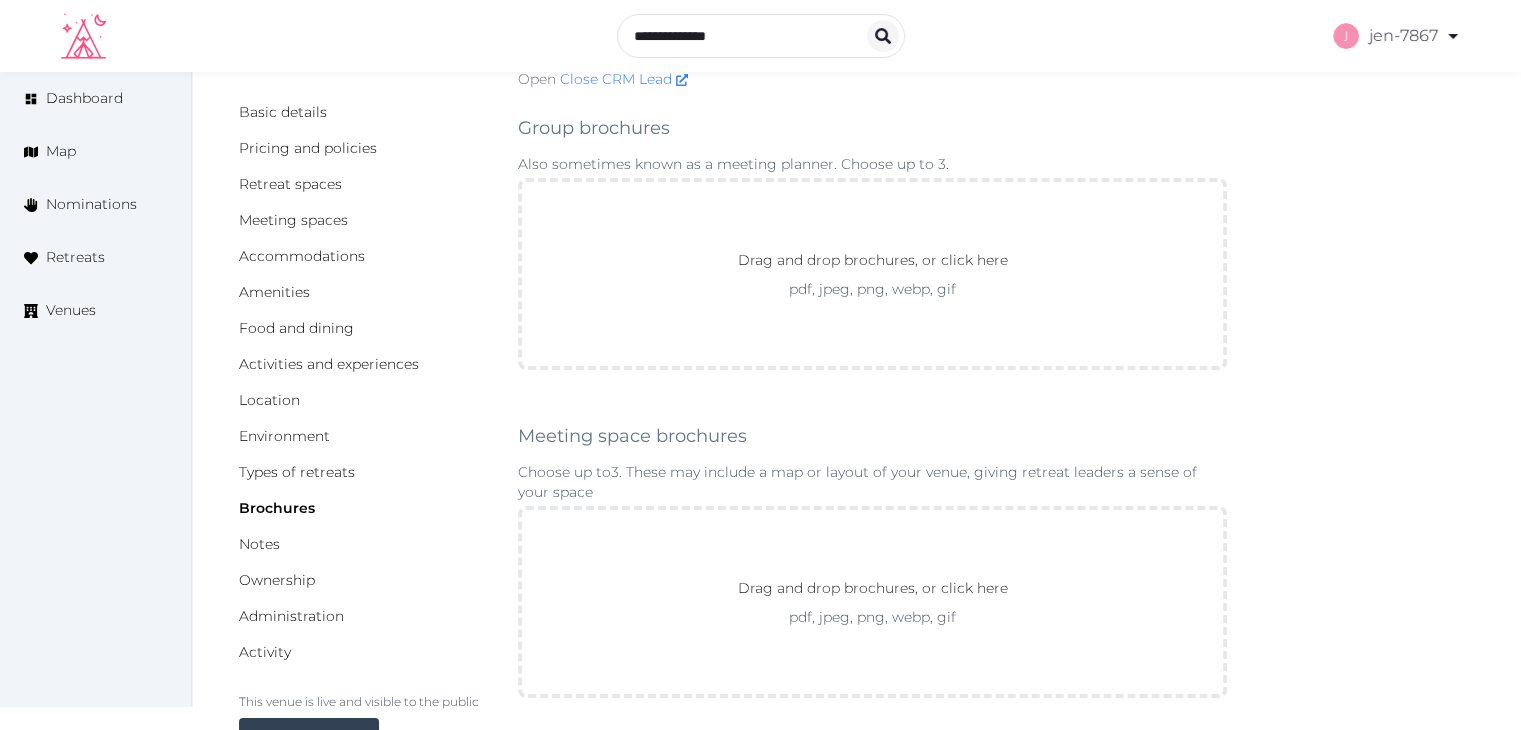 scroll, scrollTop: 100, scrollLeft: 0, axis: vertical 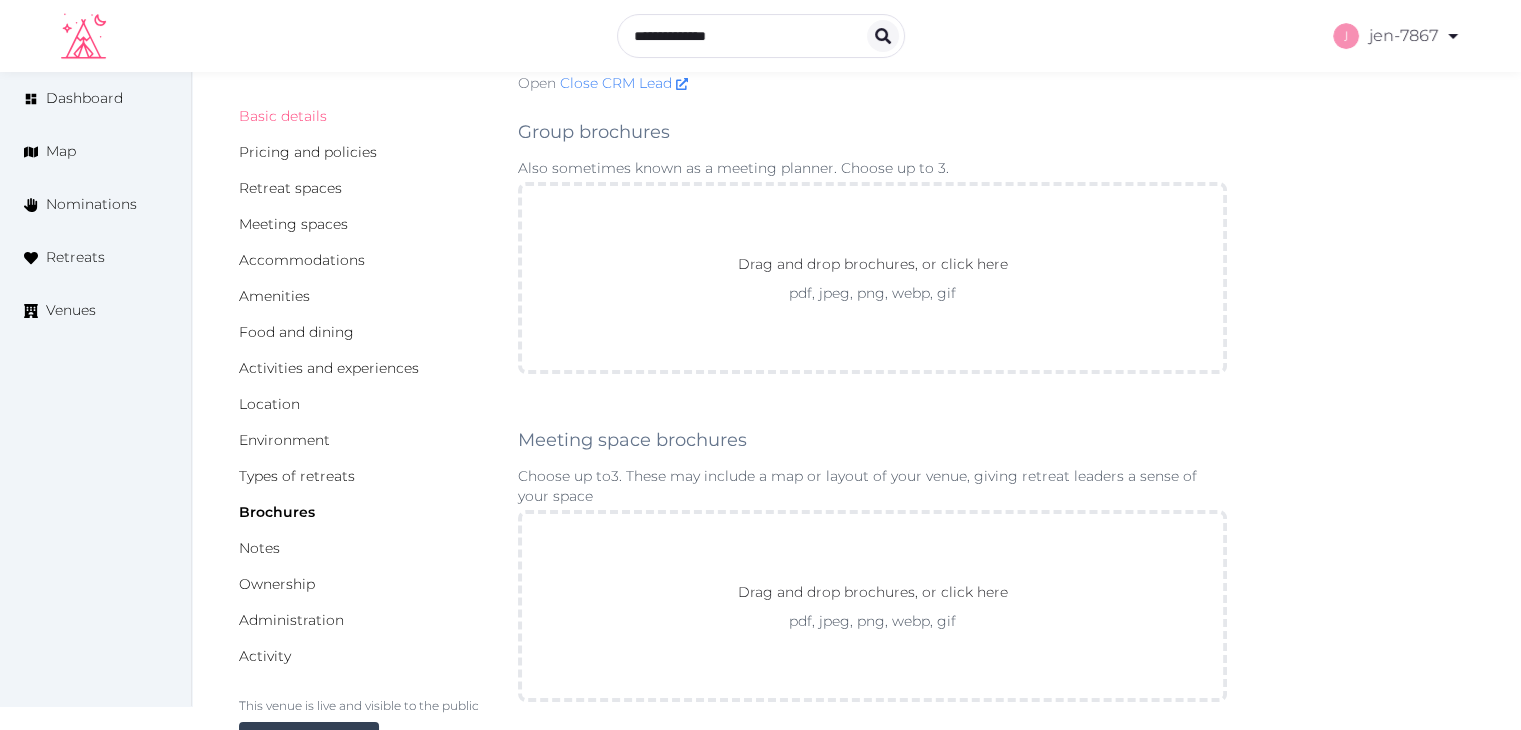 click on "Basic details" at bounding box center [362, 116] 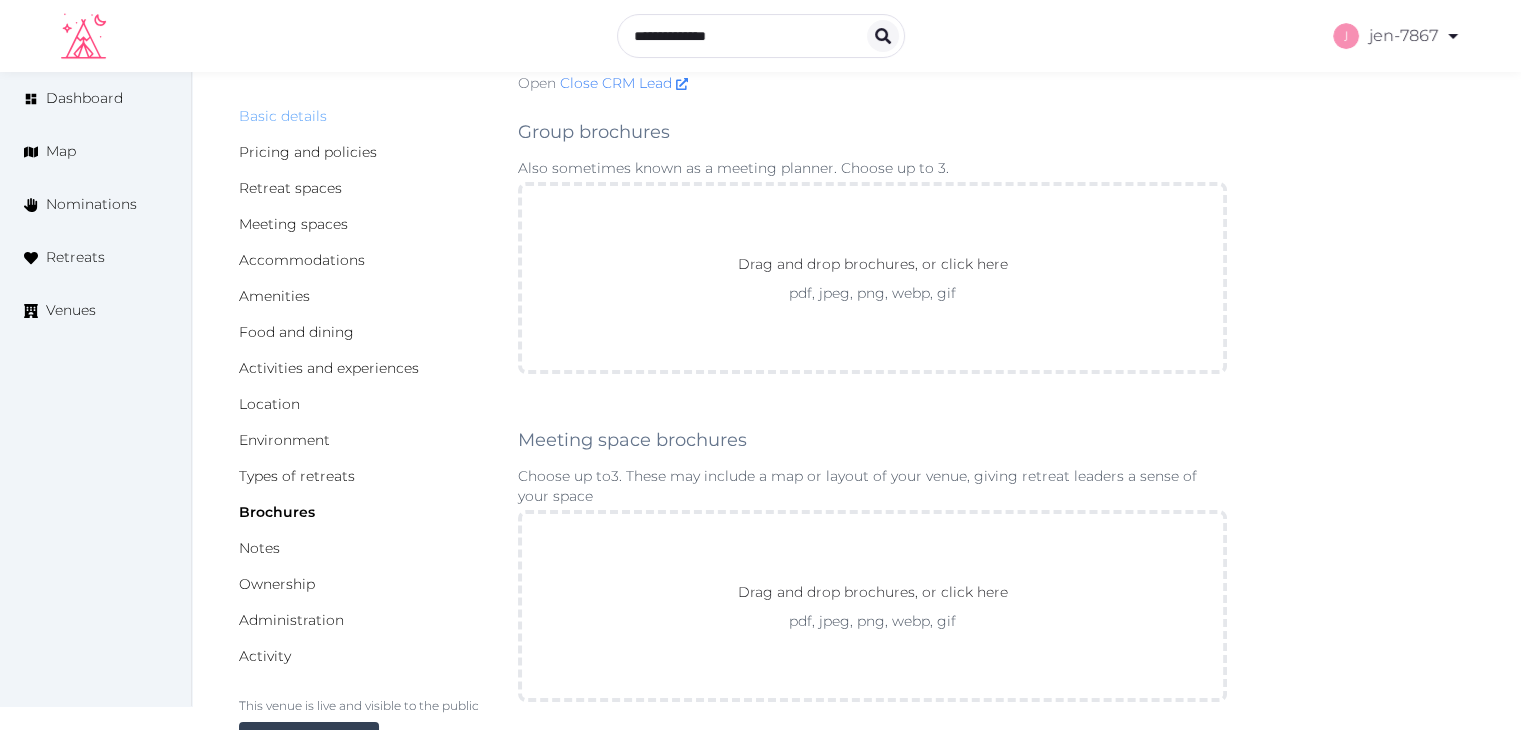 click on "Basic details" at bounding box center (283, 116) 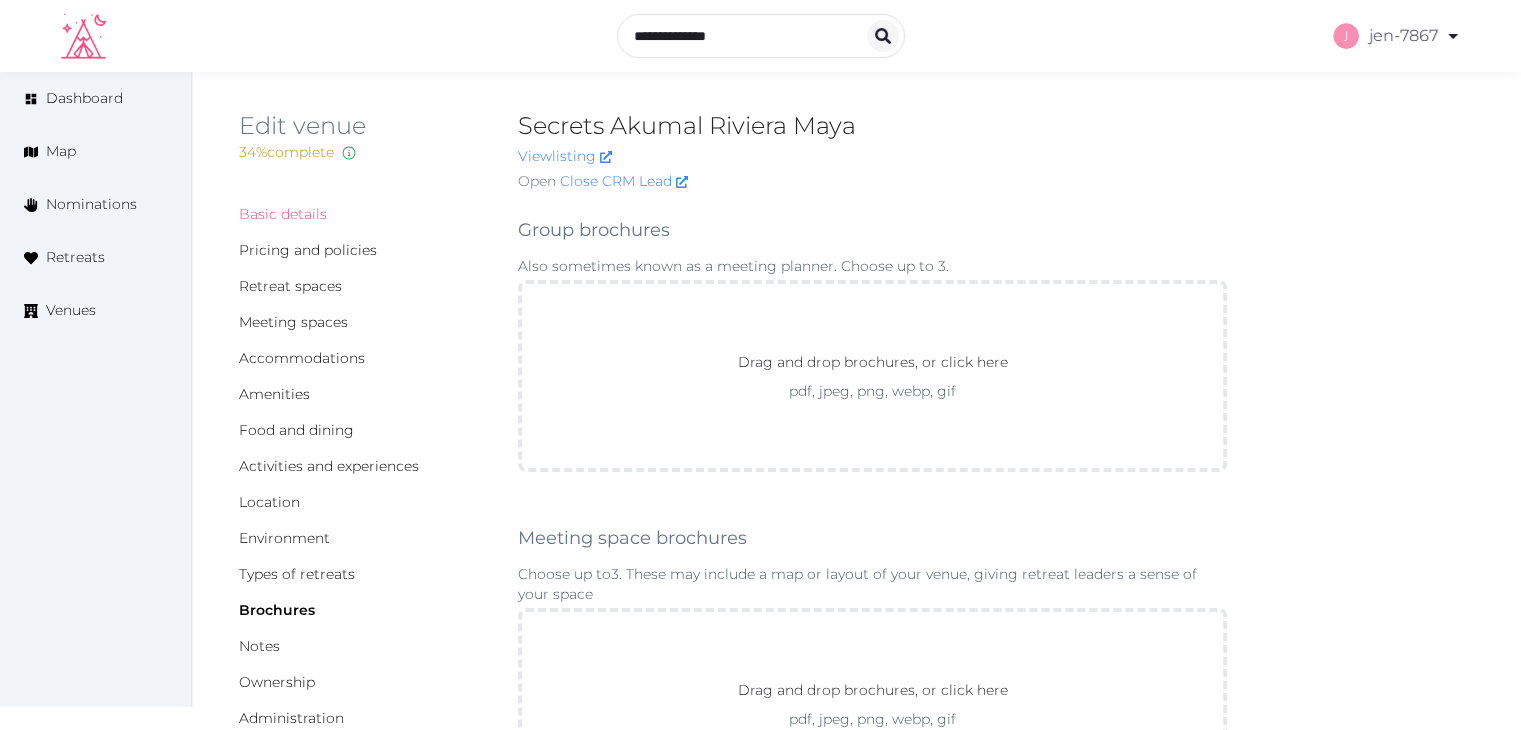 scroll, scrollTop: 0, scrollLeft: 0, axis: both 